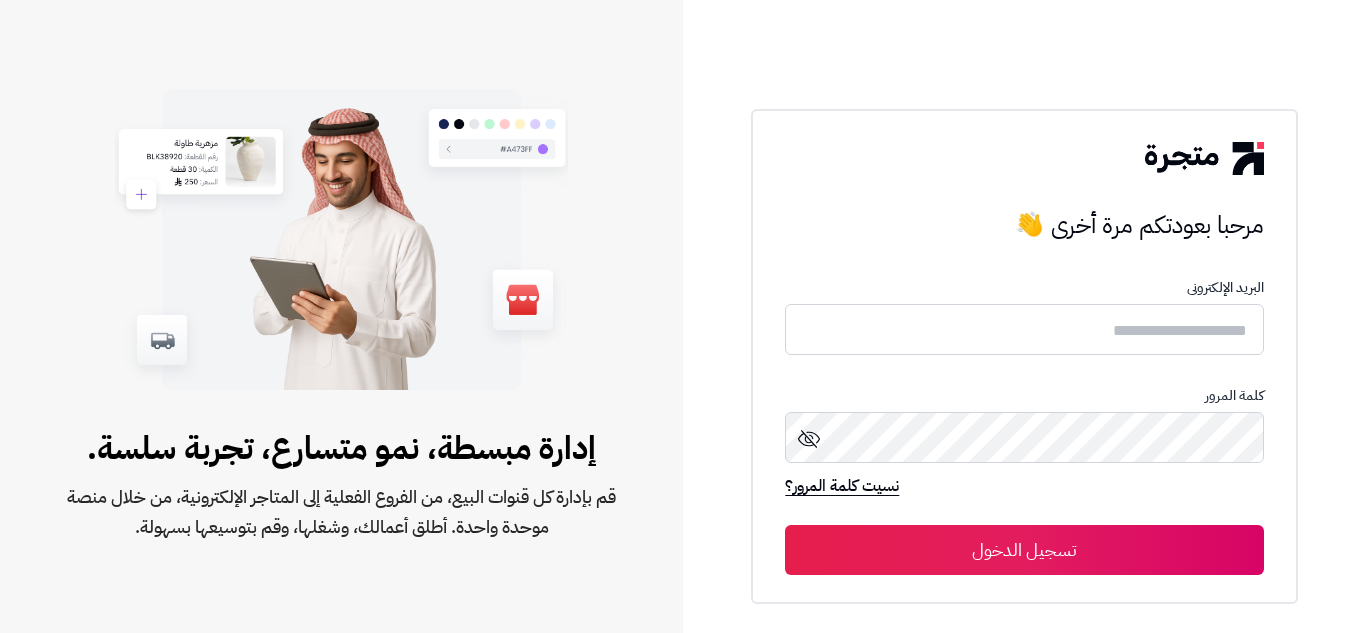 scroll, scrollTop: 0, scrollLeft: 0, axis: both 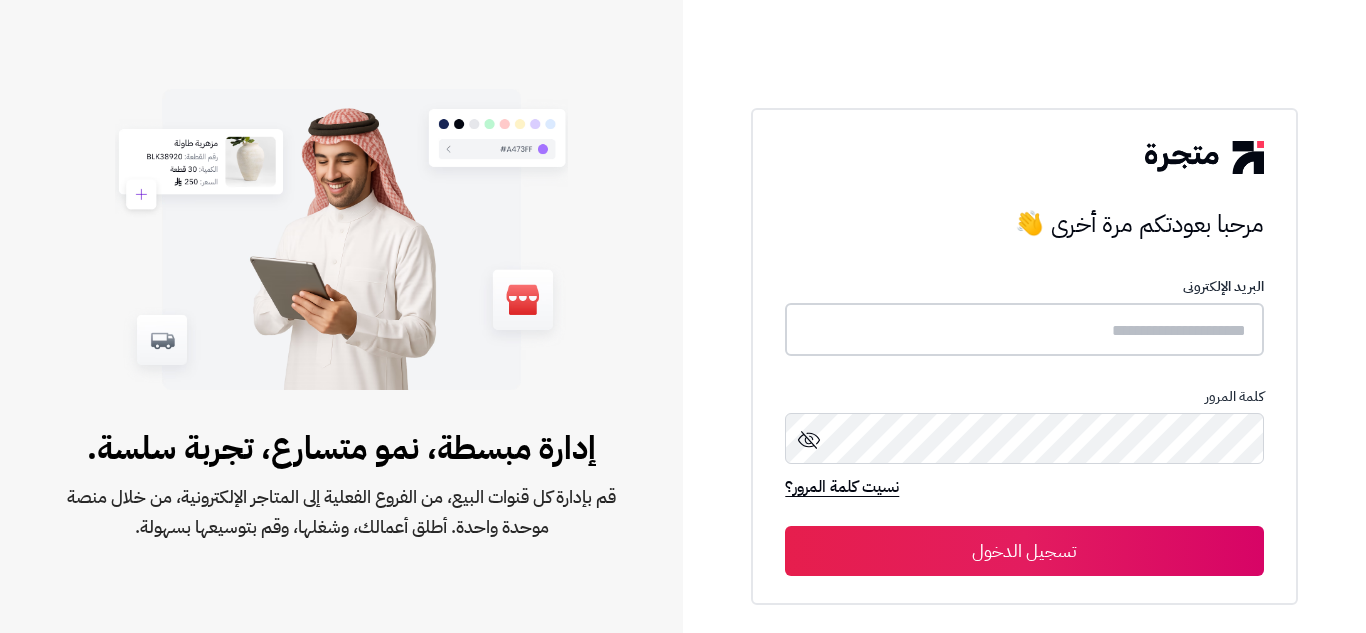 type on "**********" 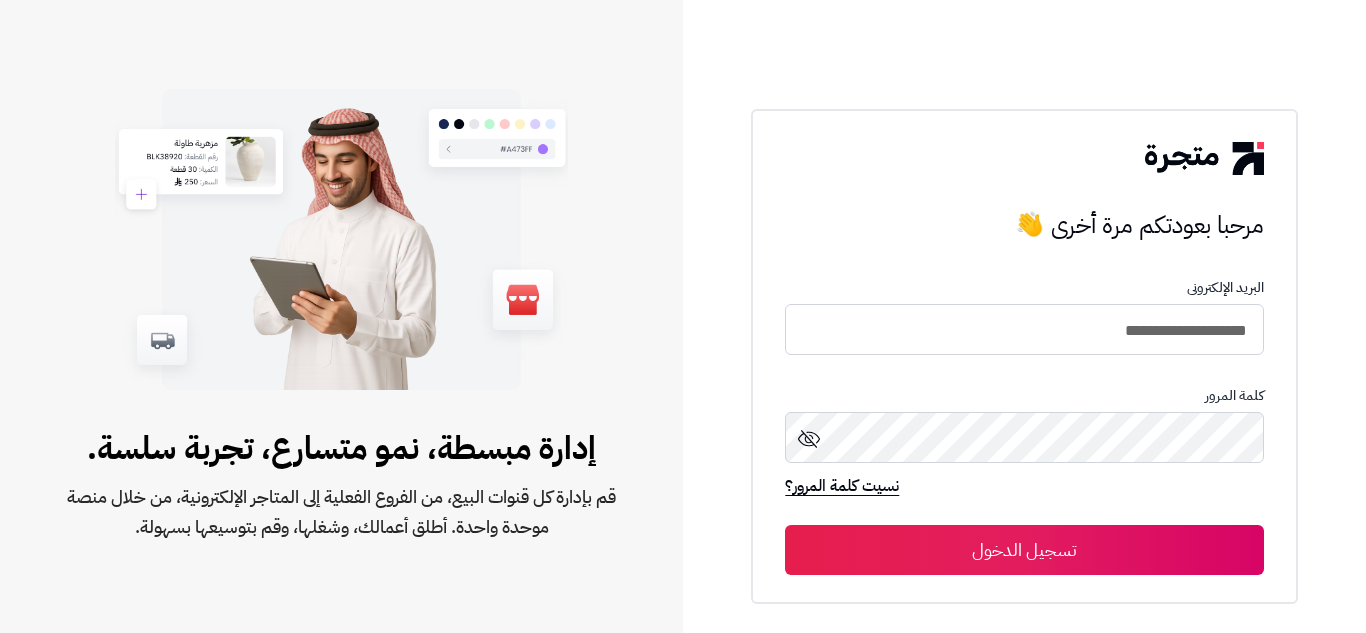click on "تسجيل الدخول" at bounding box center (1024, 550) 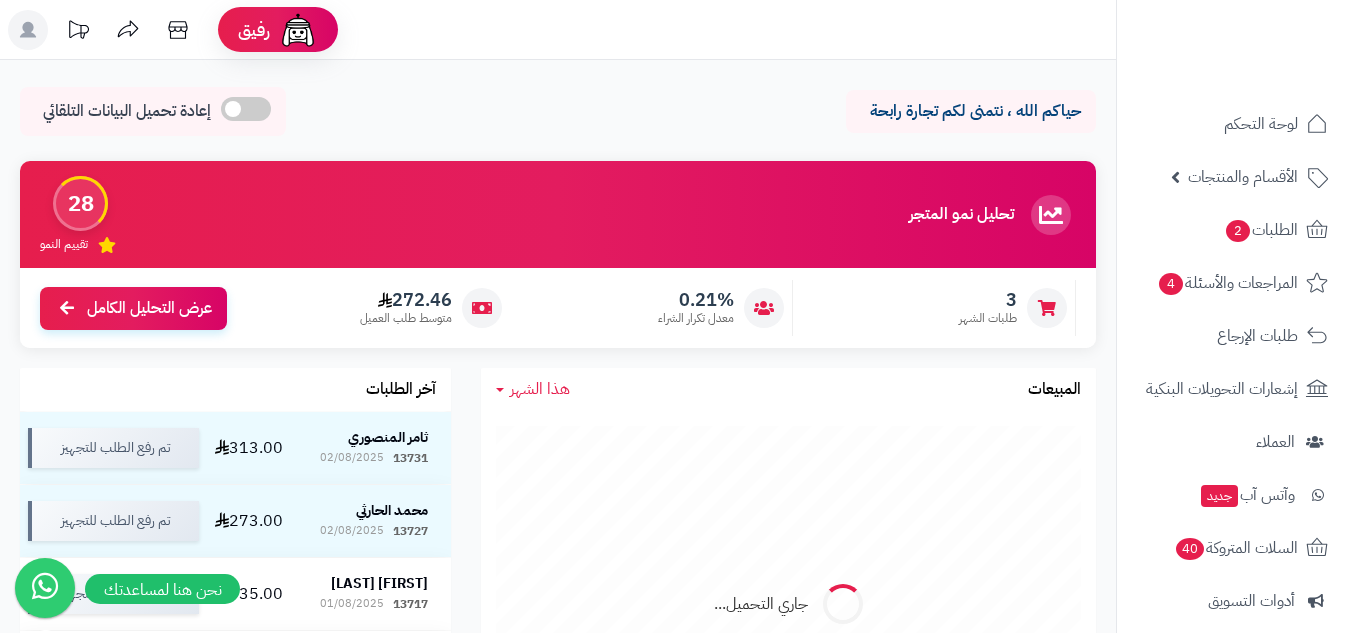 scroll, scrollTop: 0, scrollLeft: 0, axis: both 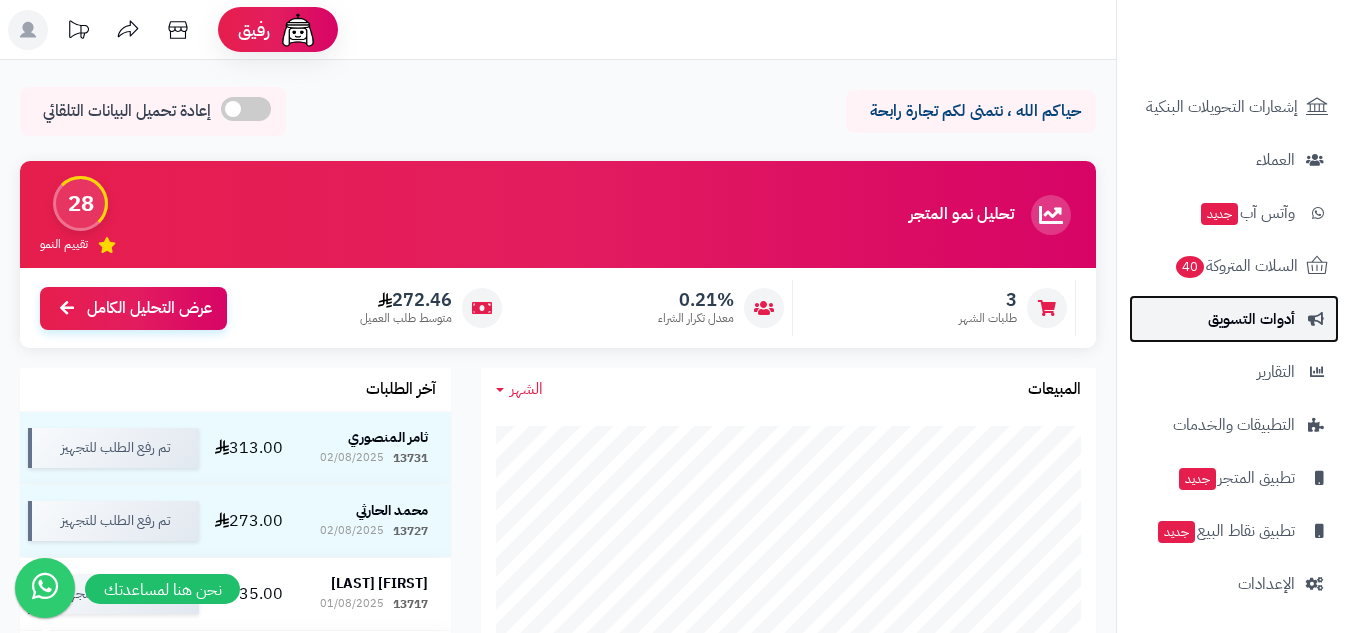click on "أدوات التسويق" at bounding box center (1251, 319) 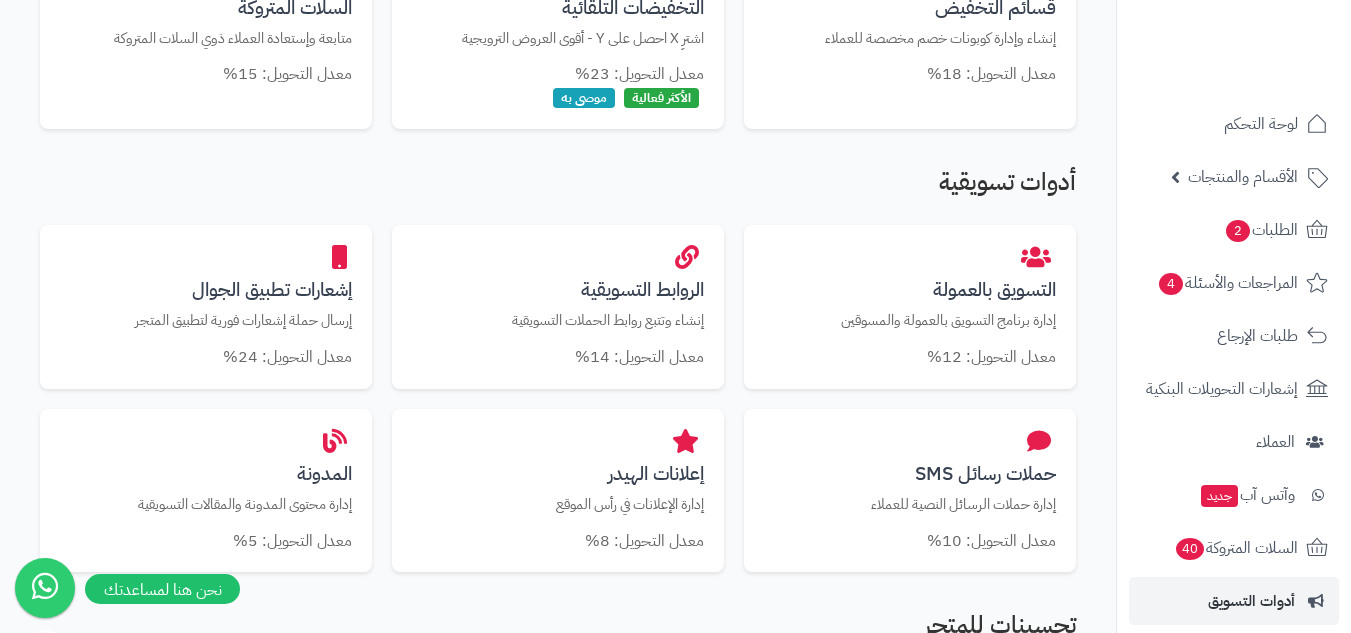 scroll, scrollTop: 667, scrollLeft: 0, axis: vertical 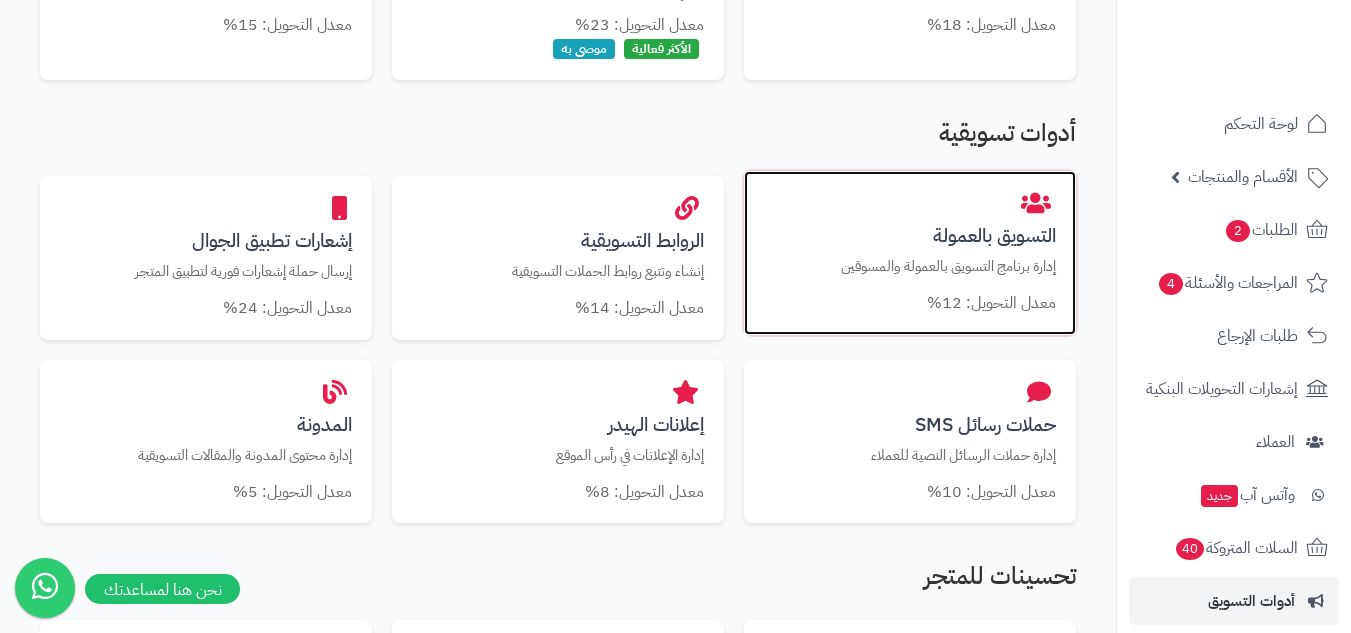 click on "التسويق بالعمولة" at bounding box center (910, 235) 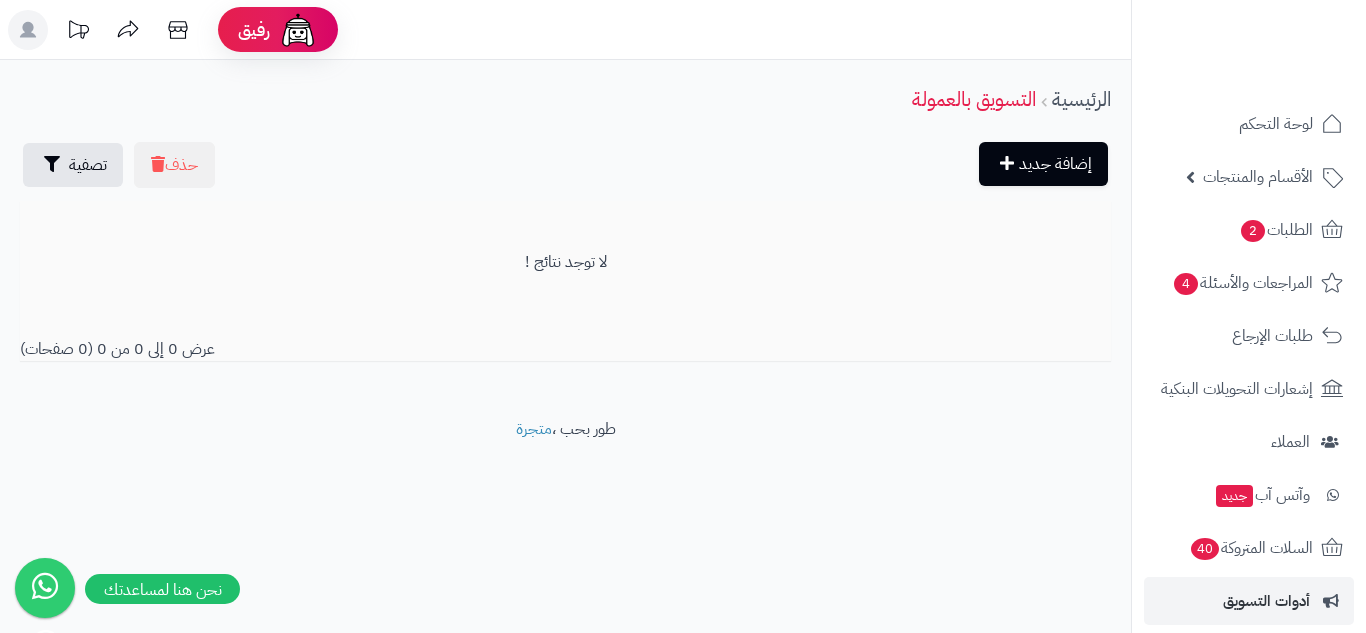 scroll, scrollTop: 0, scrollLeft: 0, axis: both 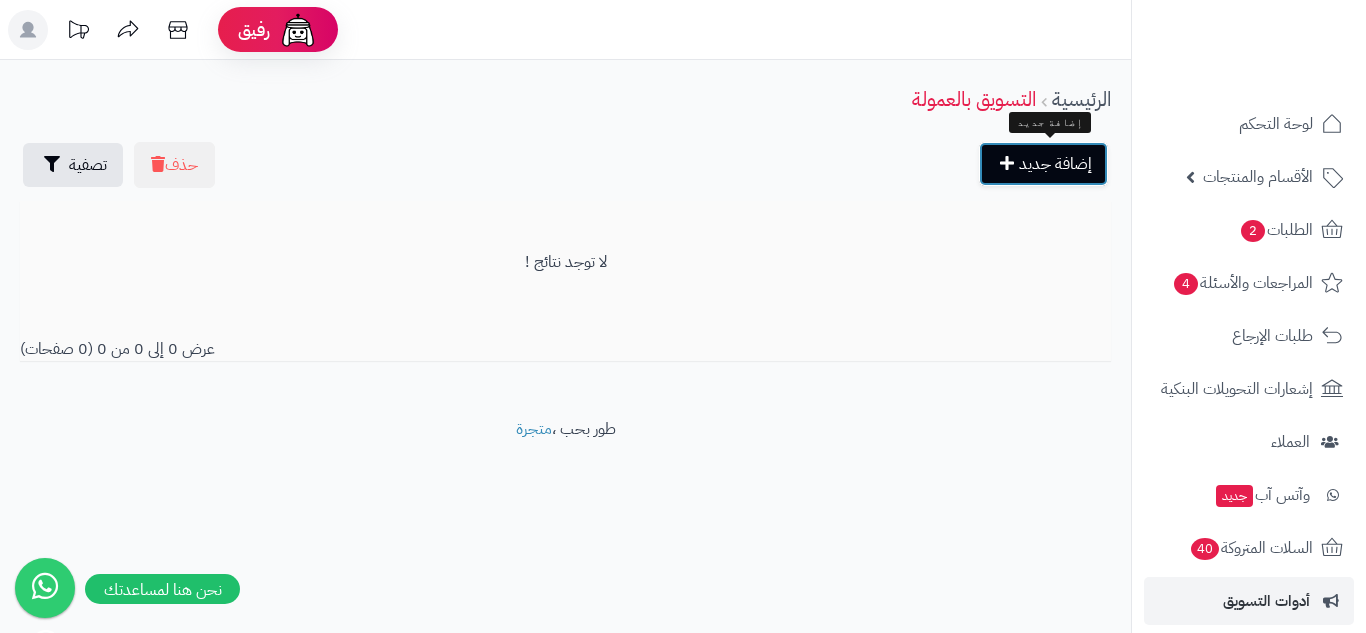 click on "إضافة جديد" at bounding box center (1043, 164) 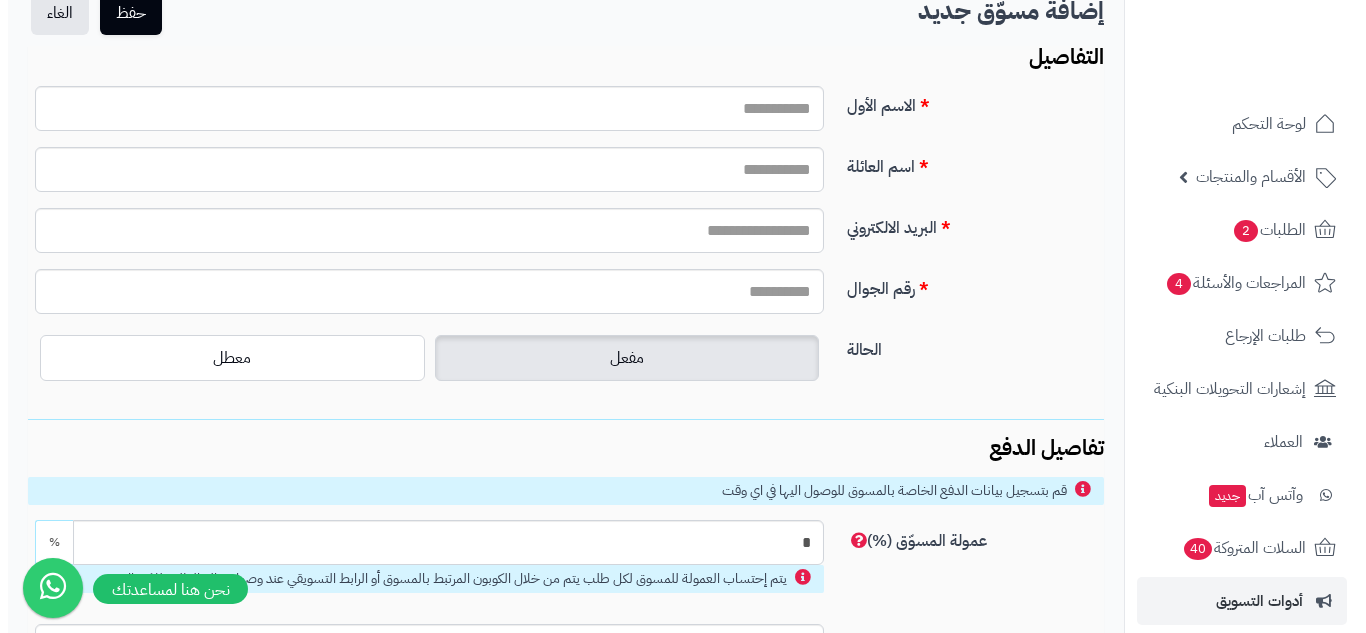 scroll, scrollTop: 0, scrollLeft: 0, axis: both 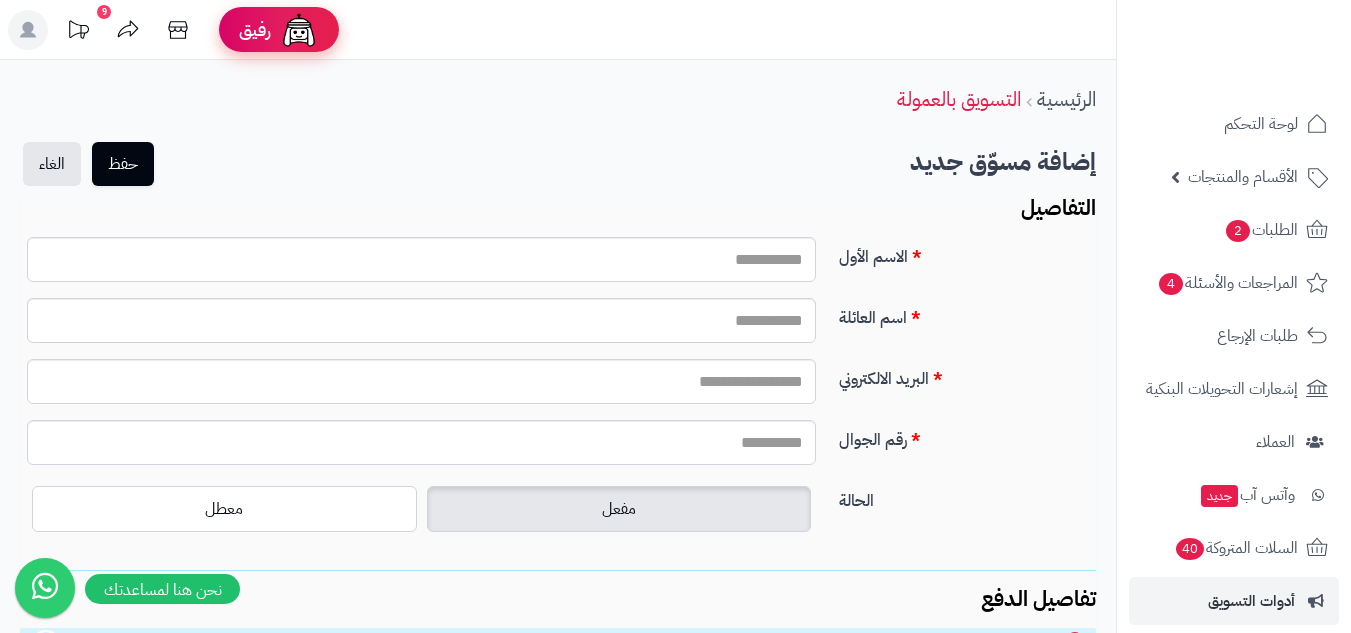 type on "**********" 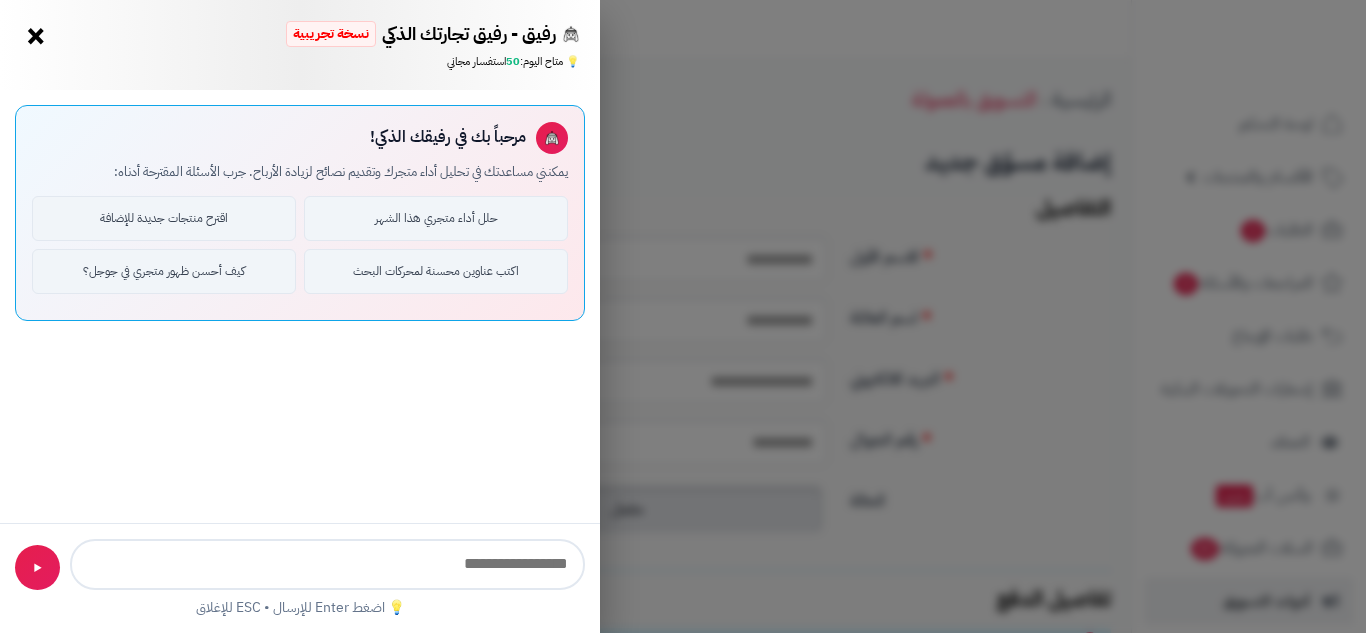 click at bounding box center [327, 564] 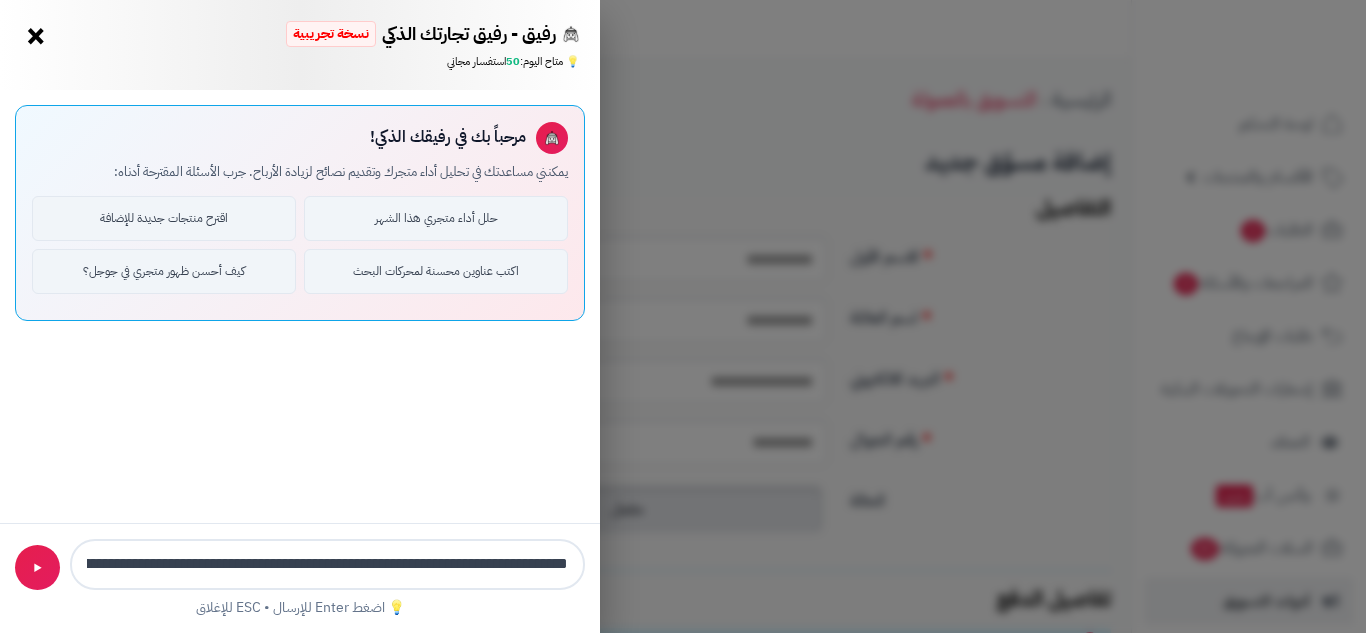 scroll, scrollTop: 0, scrollLeft: -345, axis: horizontal 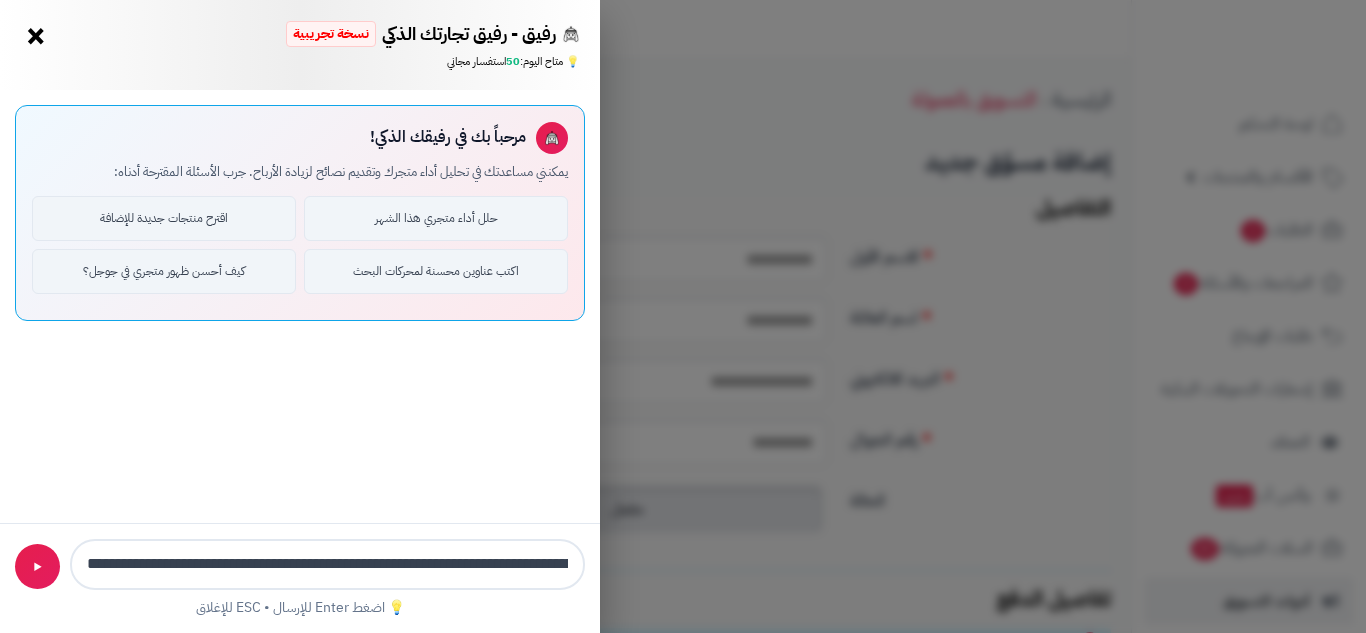 type on "**********" 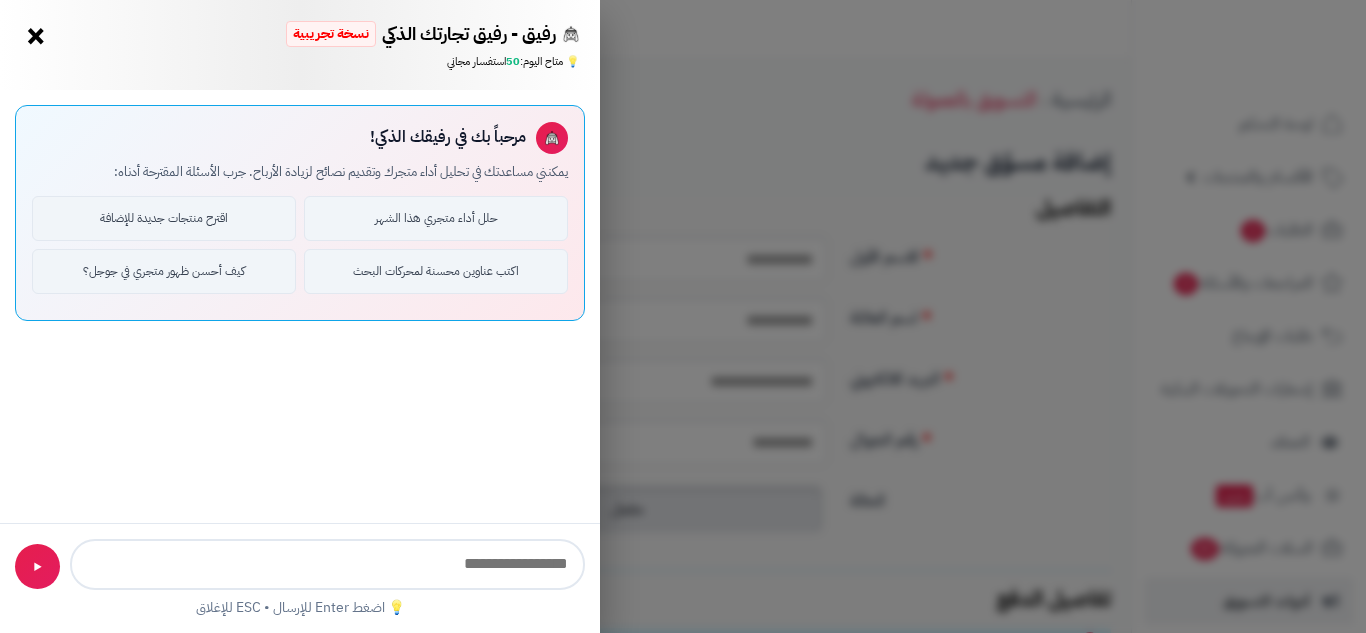 scroll, scrollTop: 0, scrollLeft: 0, axis: both 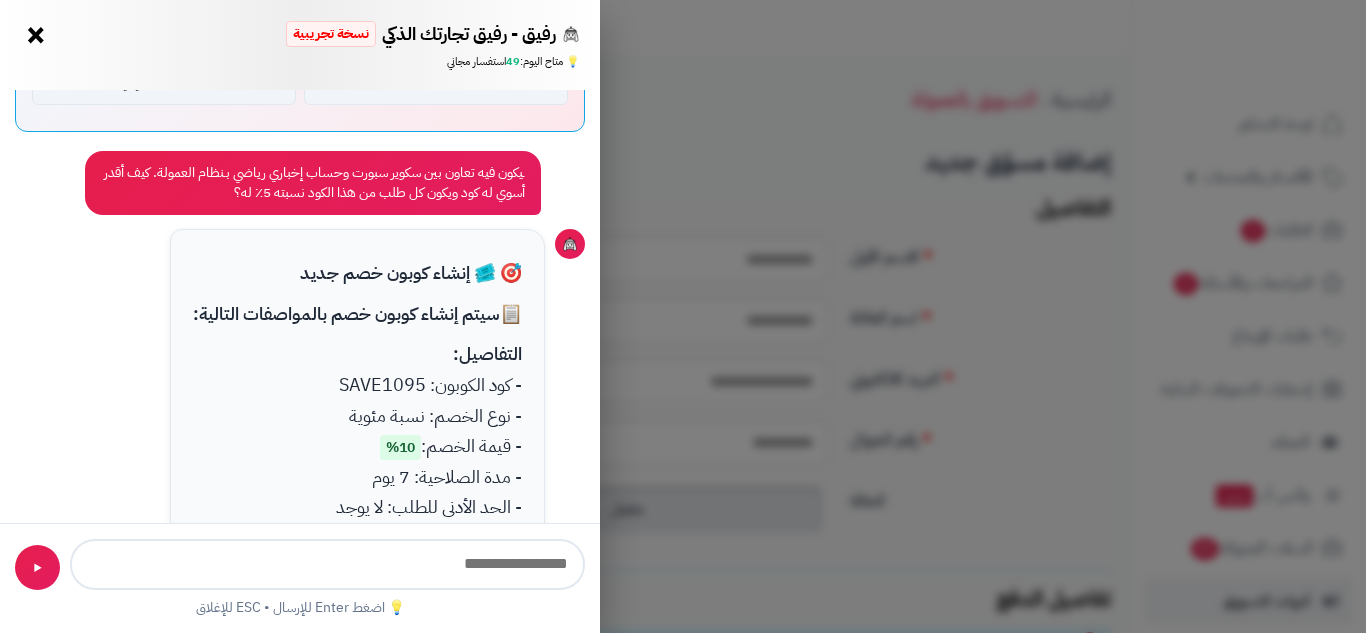 click on "×" at bounding box center (36, 35) 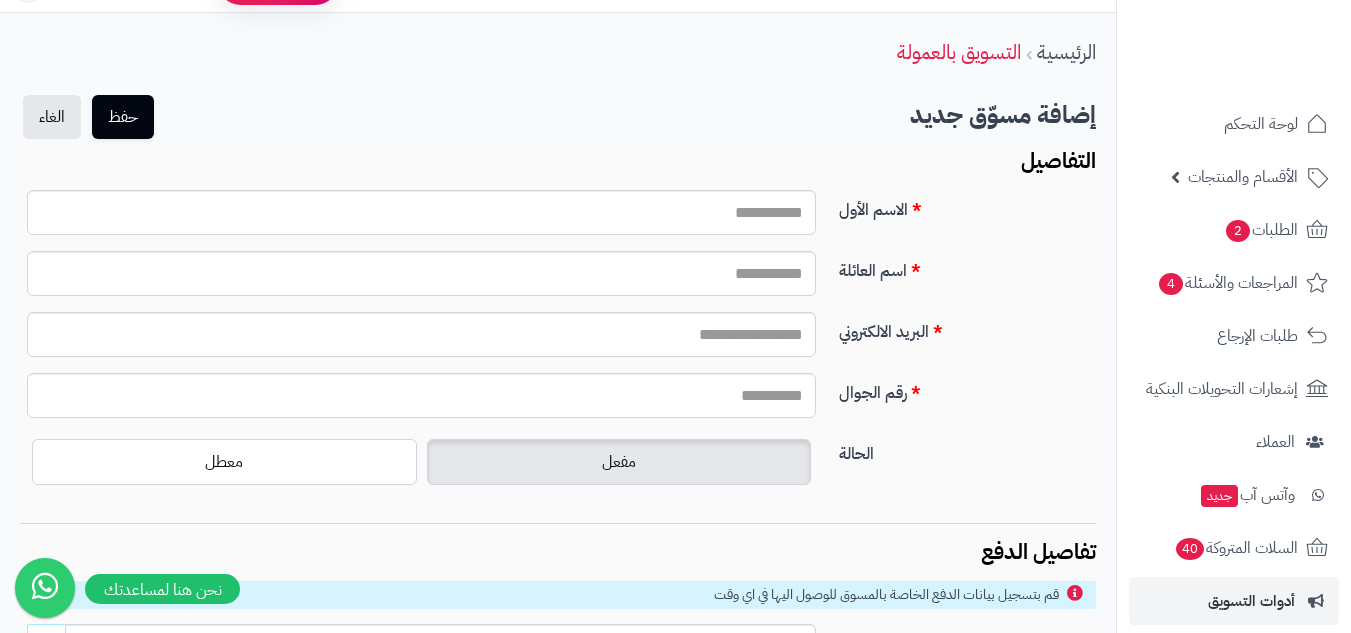 scroll, scrollTop: 0, scrollLeft: 0, axis: both 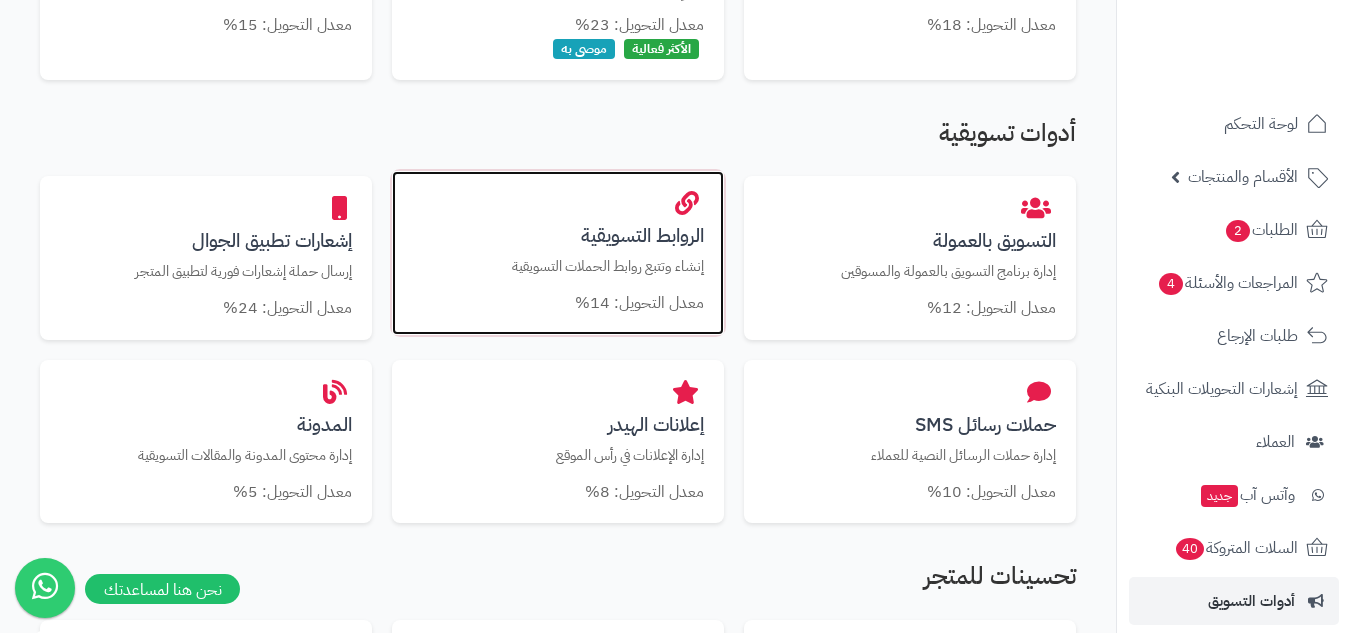 click on "إنشاء وتتبع روابط الحملات التسويقية" at bounding box center [558, 266] 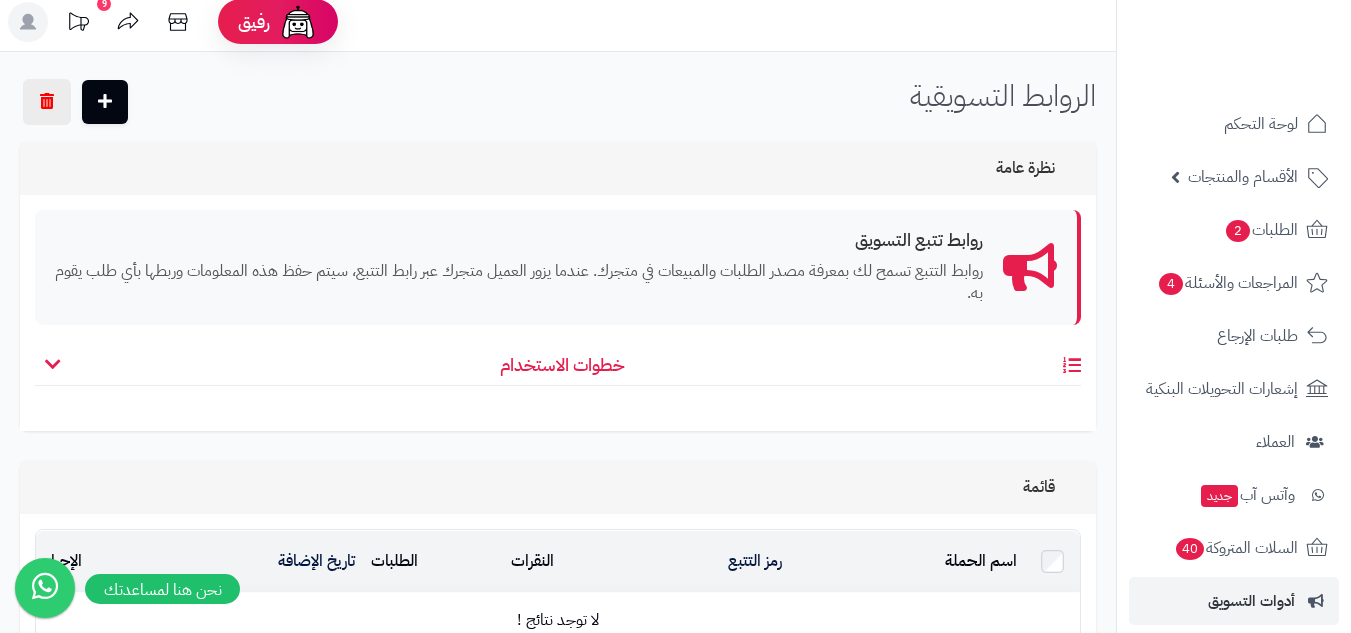 scroll, scrollTop: 0, scrollLeft: 0, axis: both 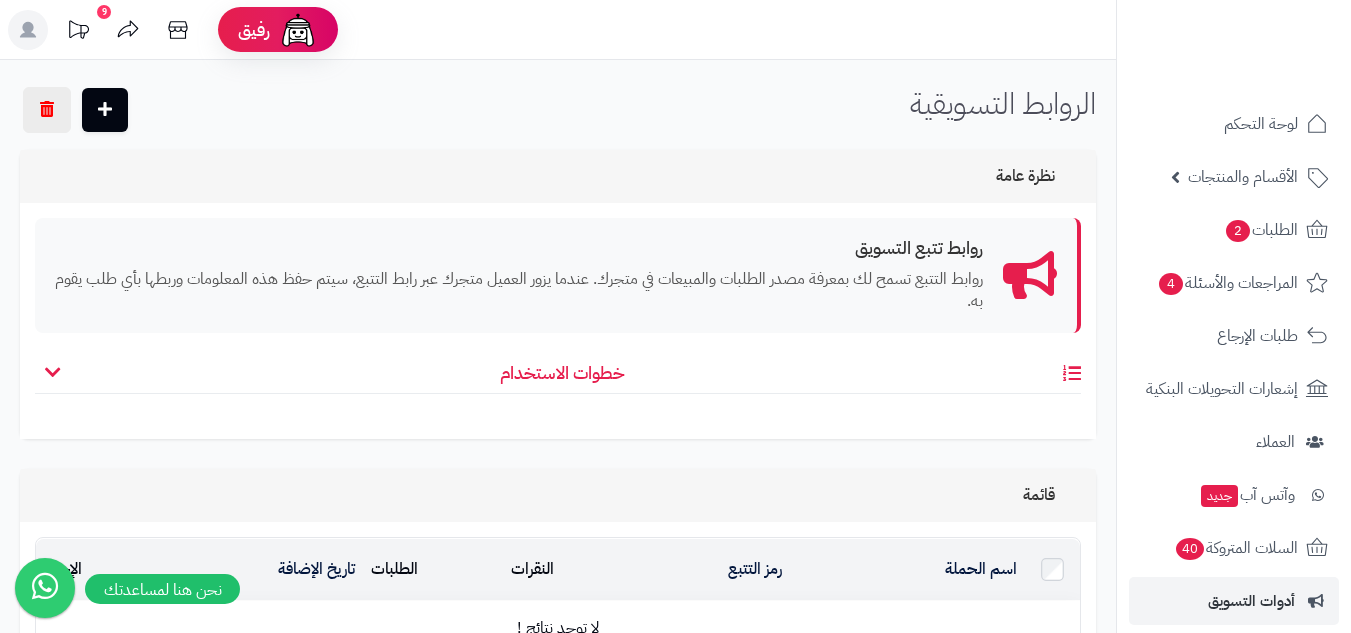 click on "خطوات الاستخدام" at bounding box center (558, 378) 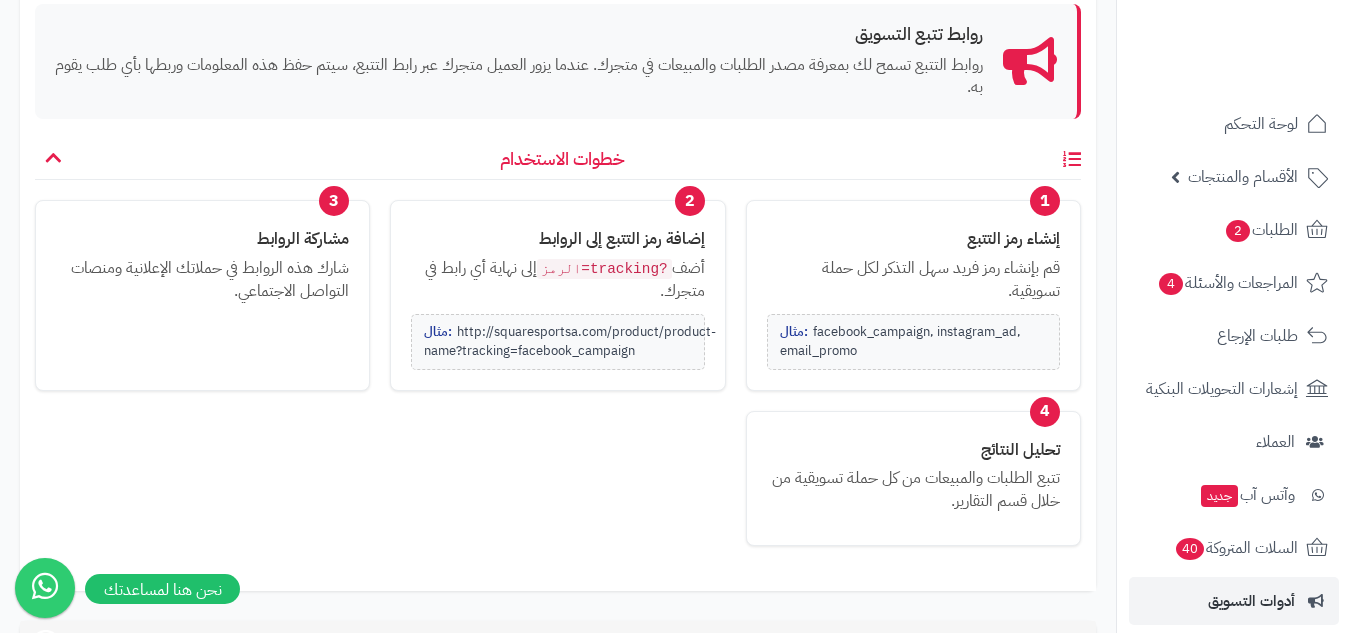 scroll, scrollTop: 167, scrollLeft: 0, axis: vertical 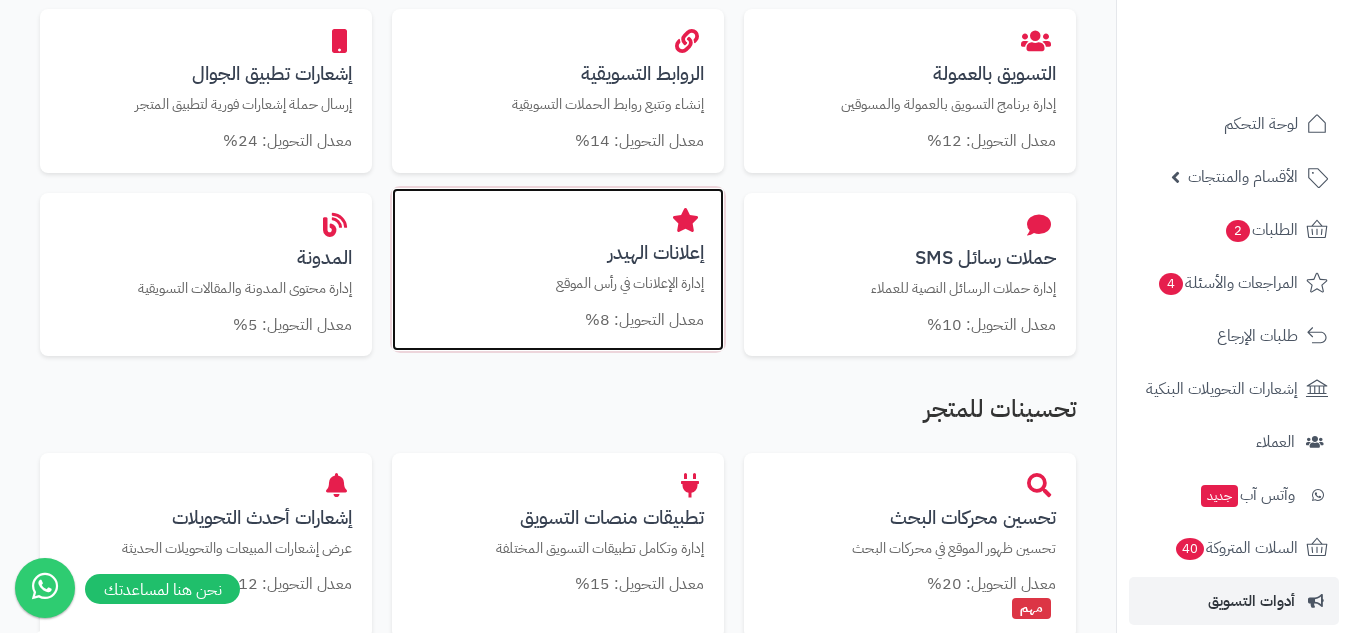 click on "إدارة الإعلانات في رأس الموقع" at bounding box center [558, 283] 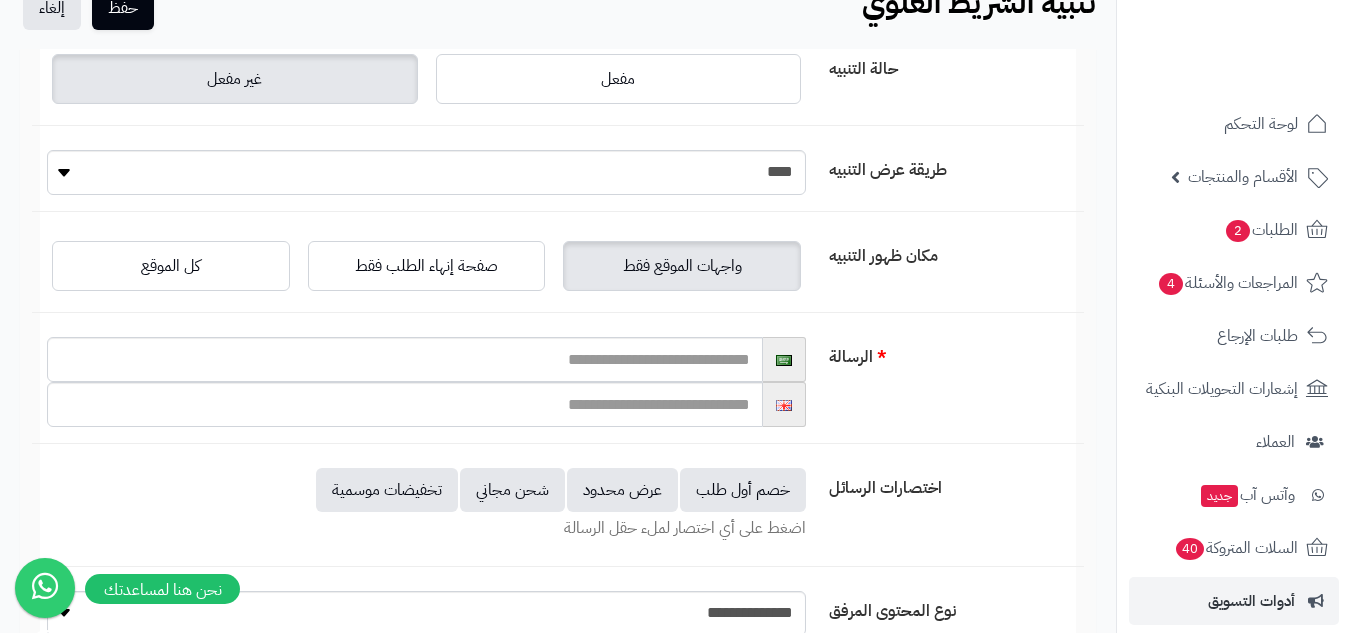 scroll, scrollTop: 0, scrollLeft: 0, axis: both 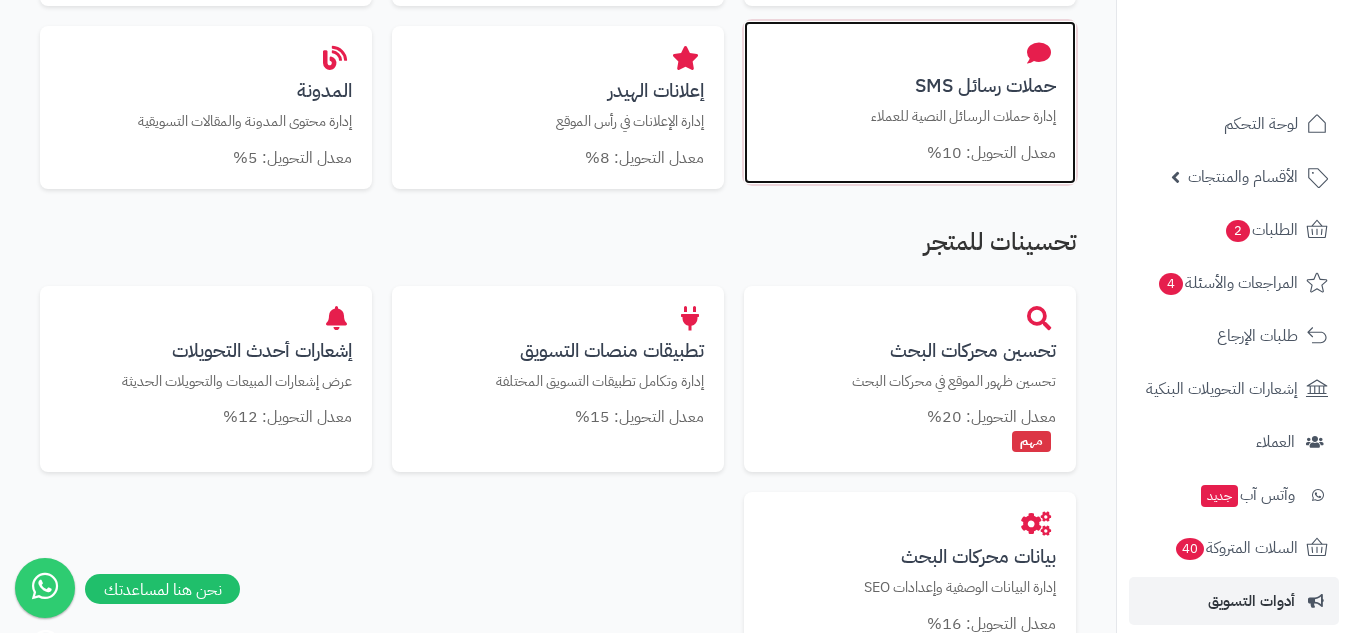 click on "حملات رسائل SMS إدارة حملات الرسائل النصية للعملاء
معدل التحويل: 10%" at bounding box center [910, 103] 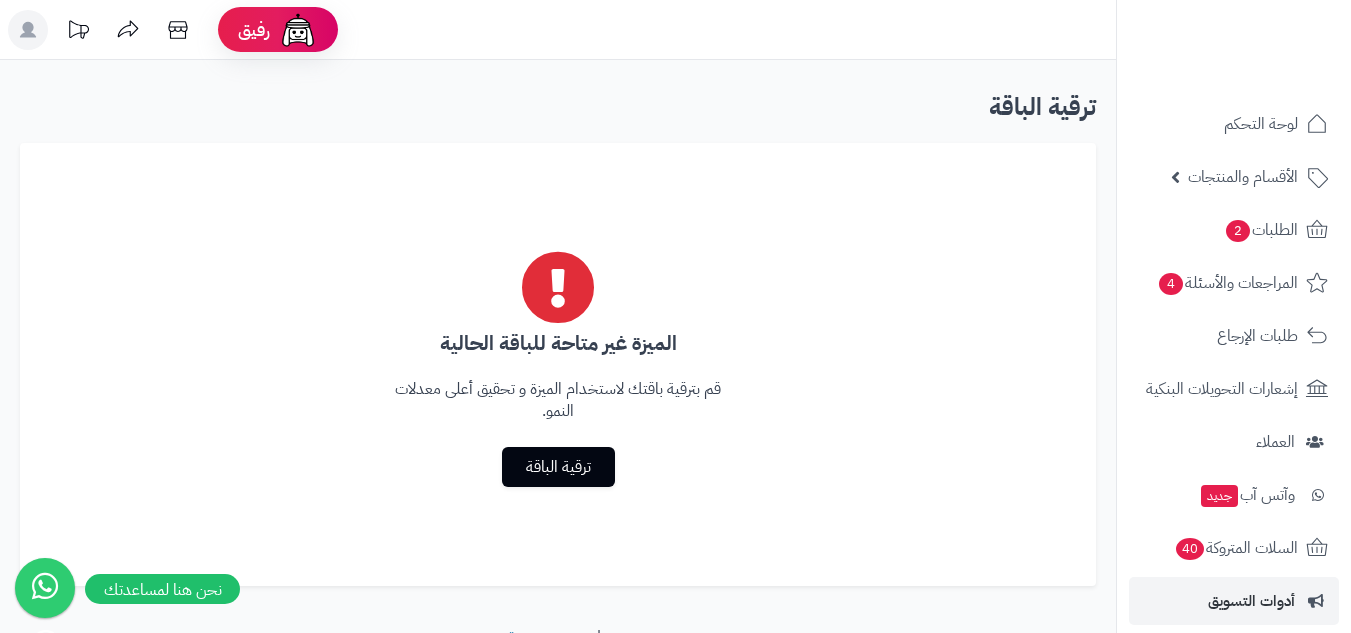 scroll, scrollTop: 0, scrollLeft: 0, axis: both 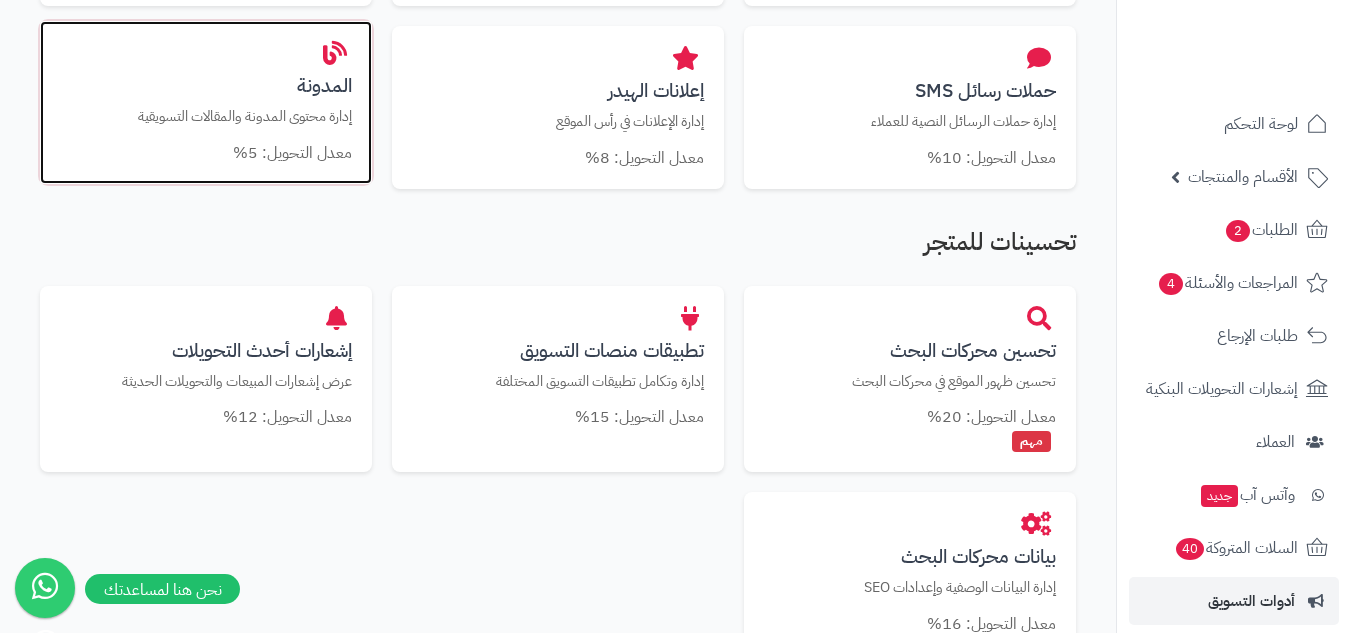 click on "معدل التحويل: 5%" at bounding box center [206, 153] 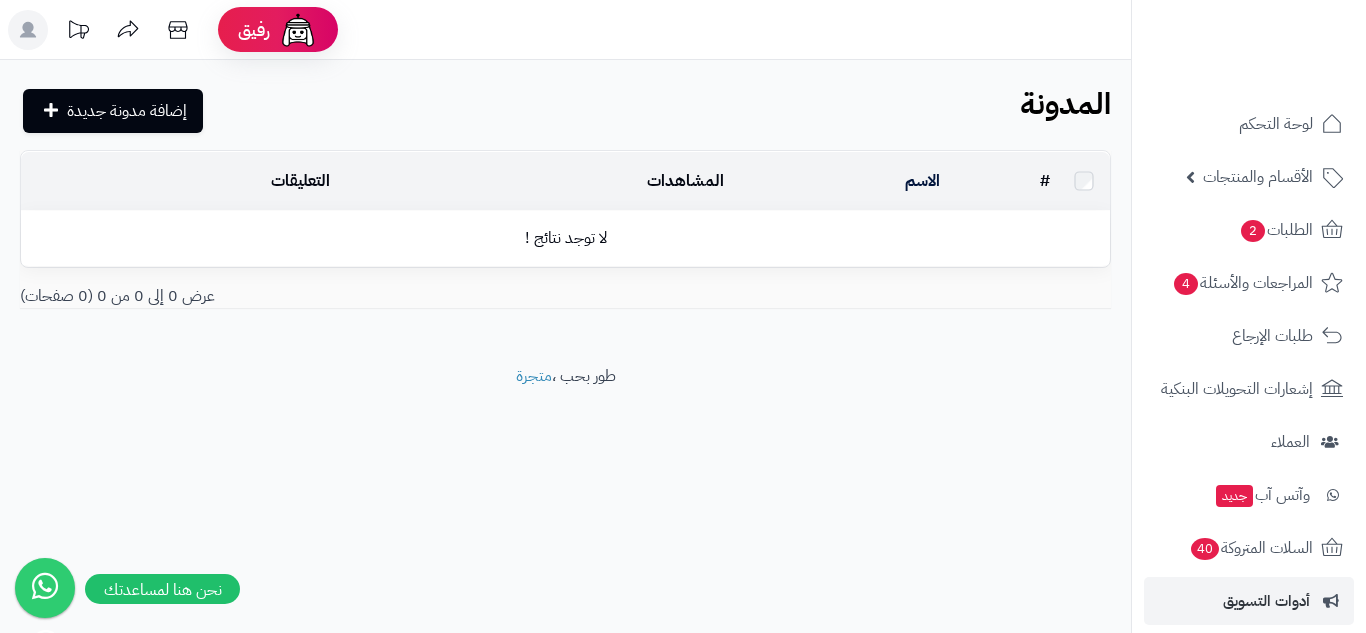 scroll, scrollTop: 0, scrollLeft: 0, axis: both 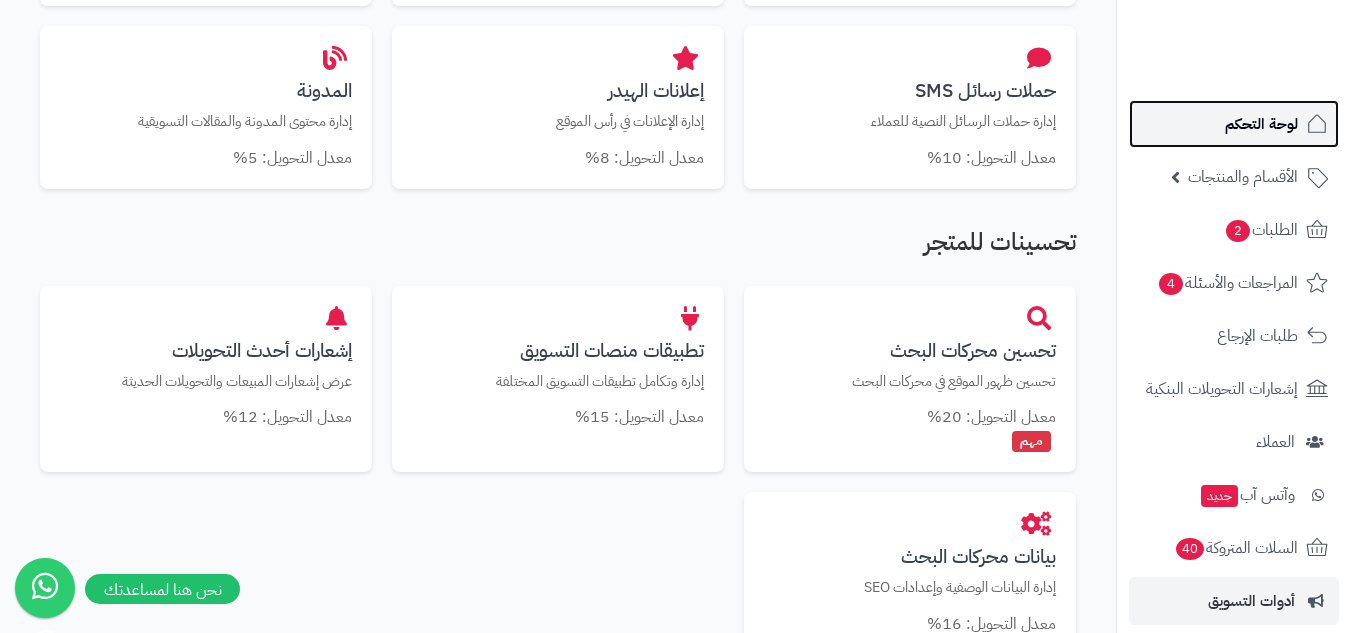 click on "لوحة التحكم" at bounding box center (1261, 124) 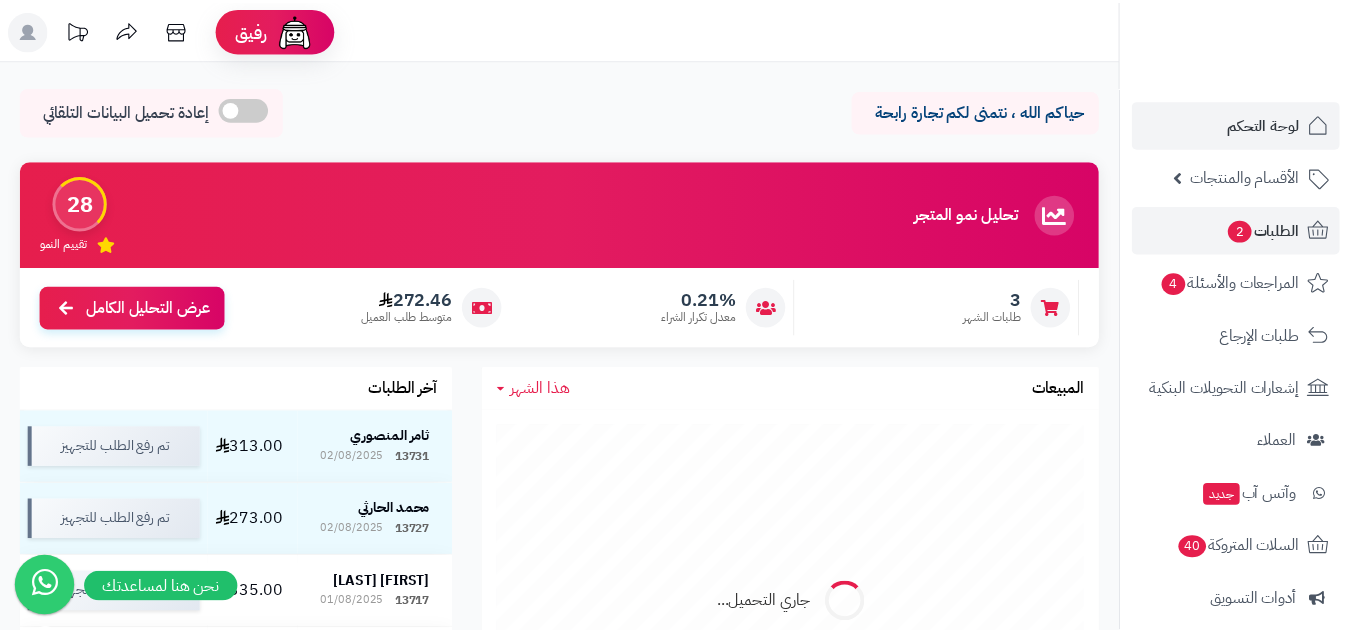 scroll, scrollTop: 0, scrollLeft: 0, axis: both 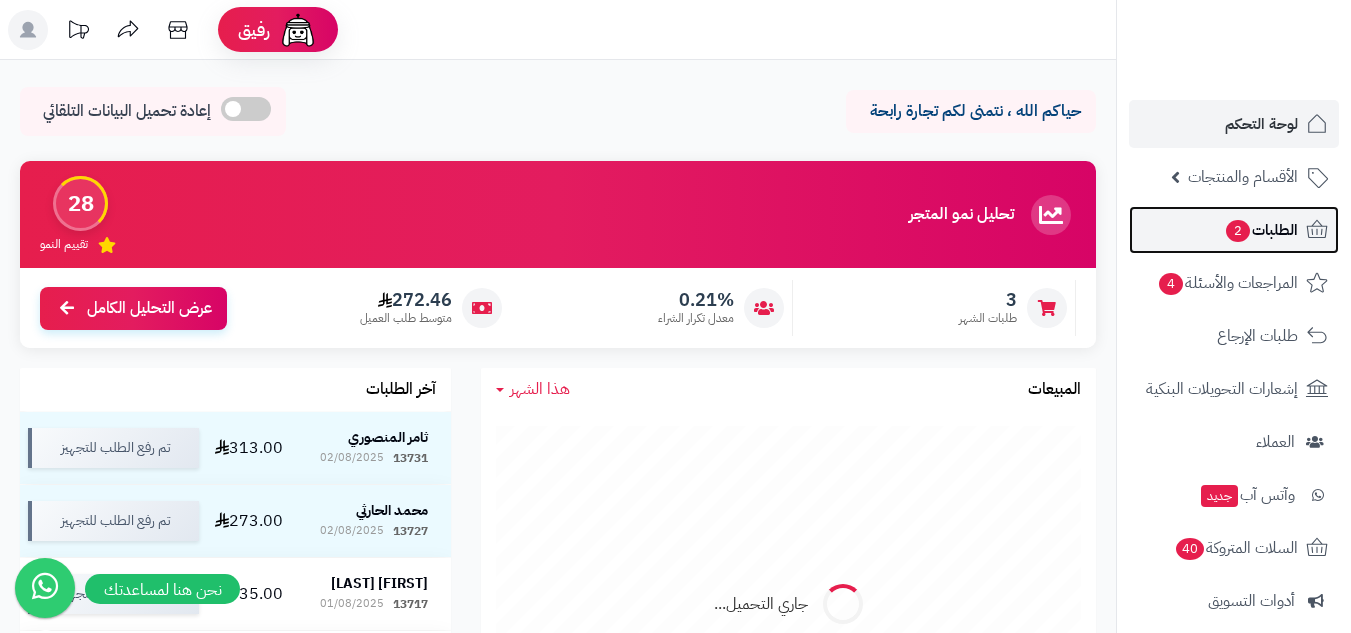 click on "الطلبات  2" at bounding box center [1261, 230] 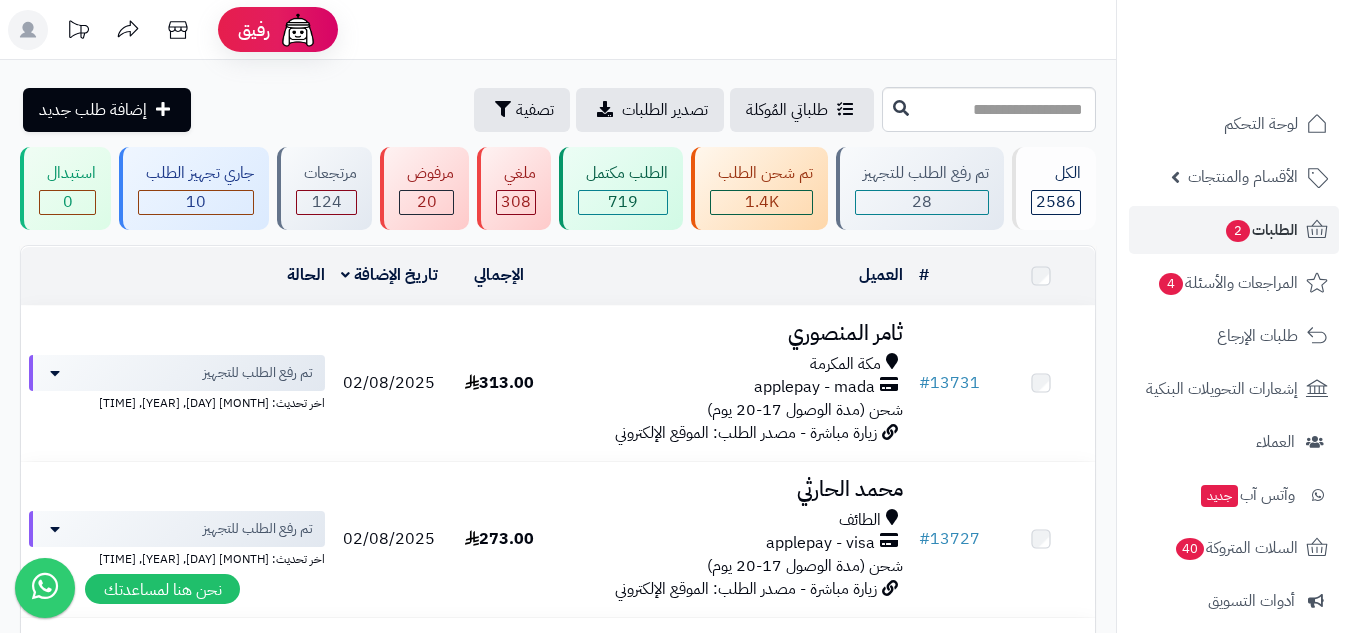 scroll, scrollTop: 0, scrollLeft: 0, axis: both 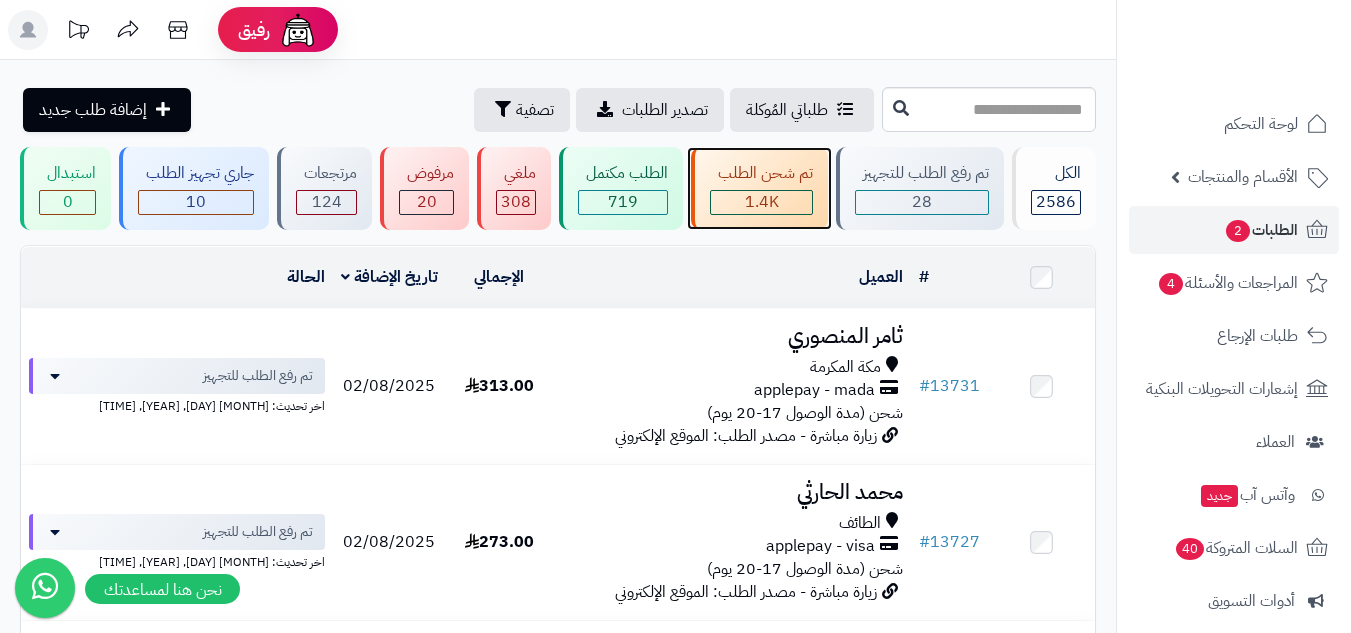 click on "1.4K" at bounding box center (762, 202) 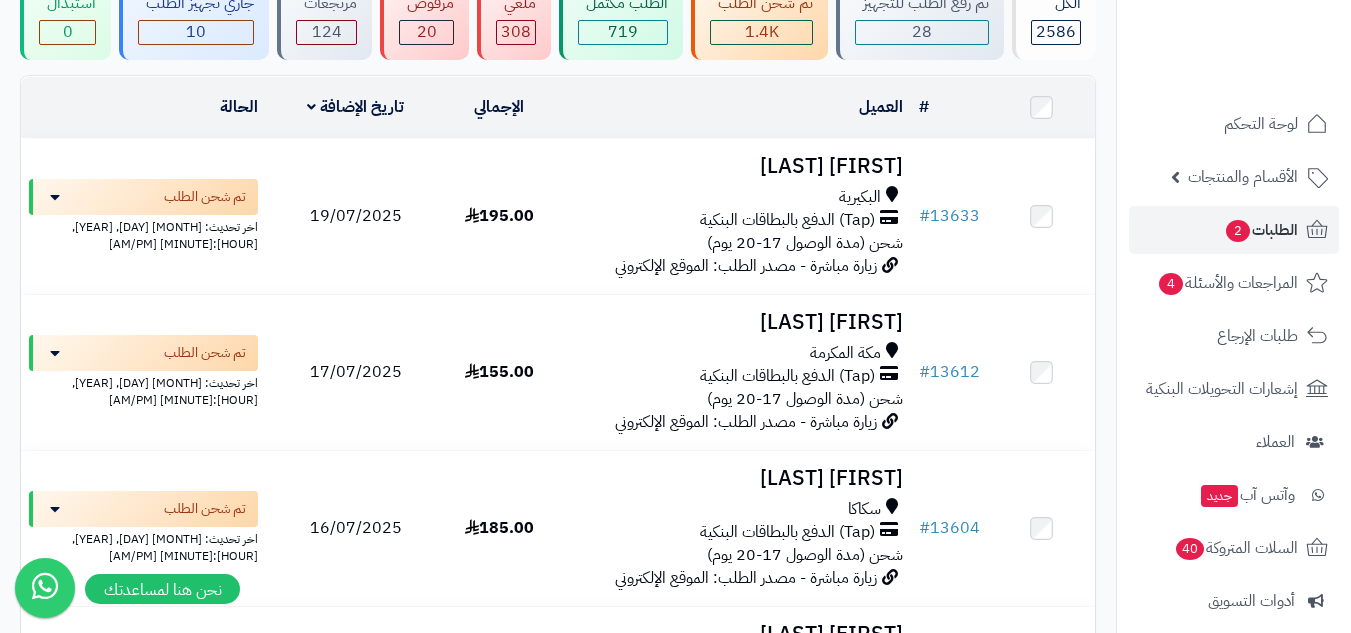 scroll, scrollTop: 0, scrollLeft: 0, axis: both 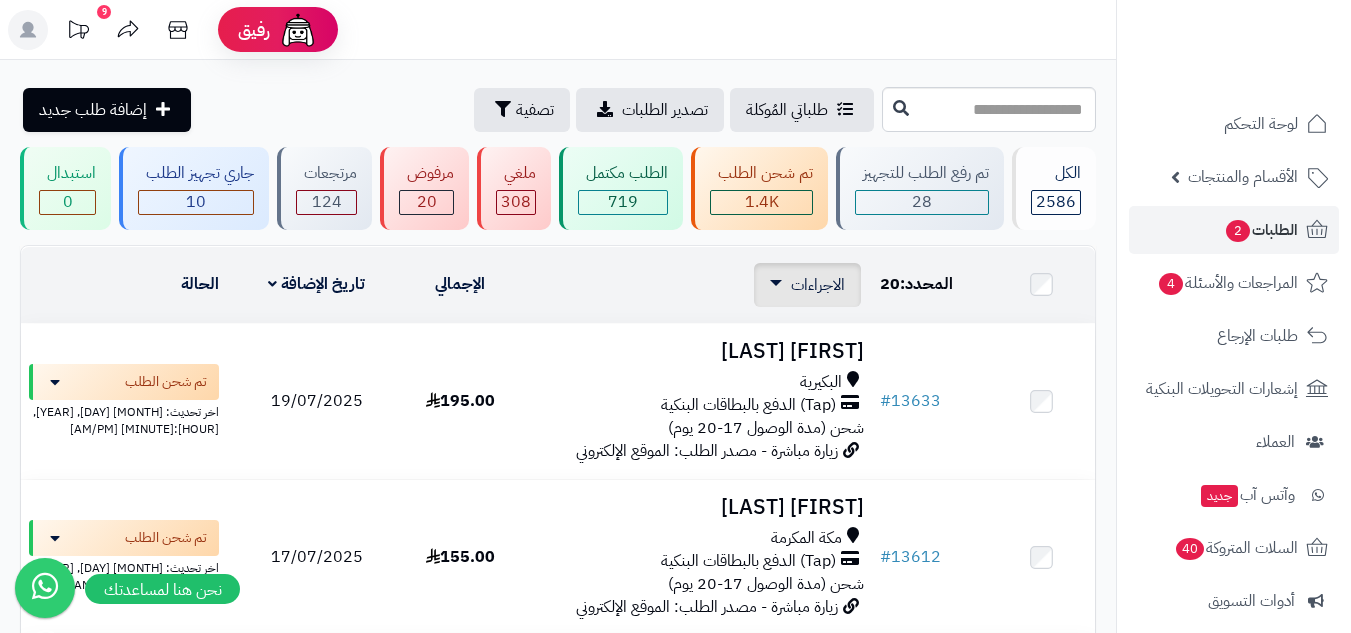 click on "الاجراءات" at bounding box center (818, 285) 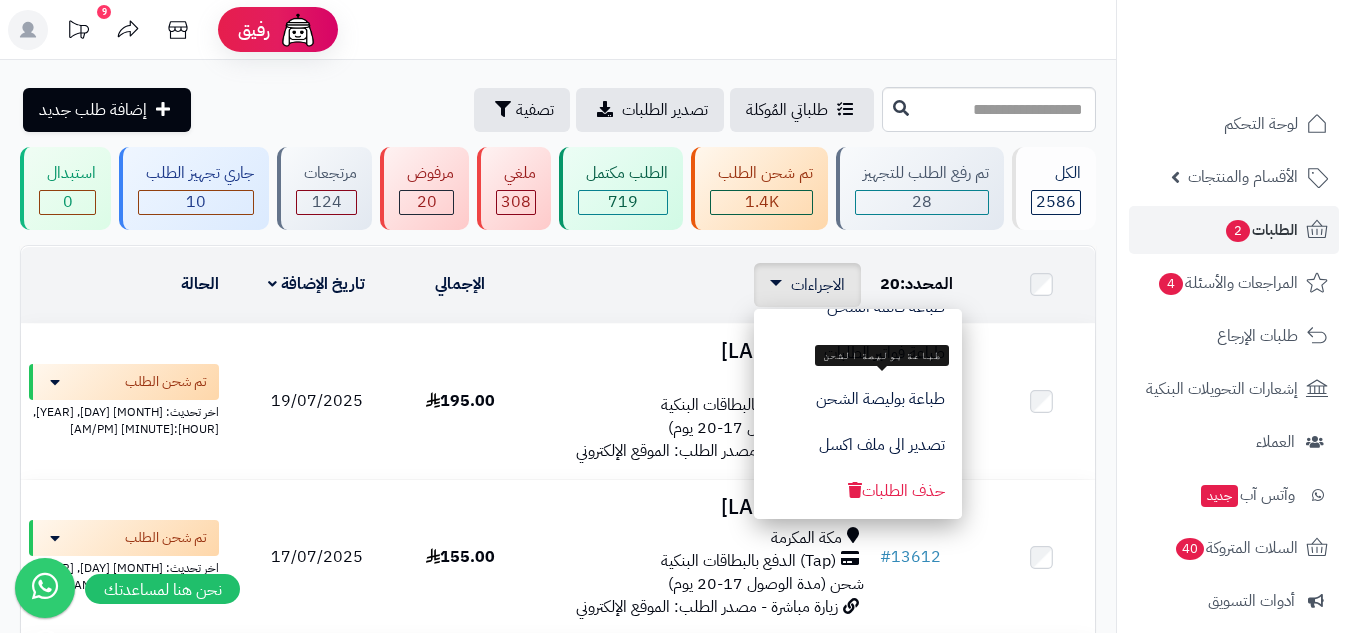 scroll, scrollTop: 0, scrollLeft: 0, axis: both 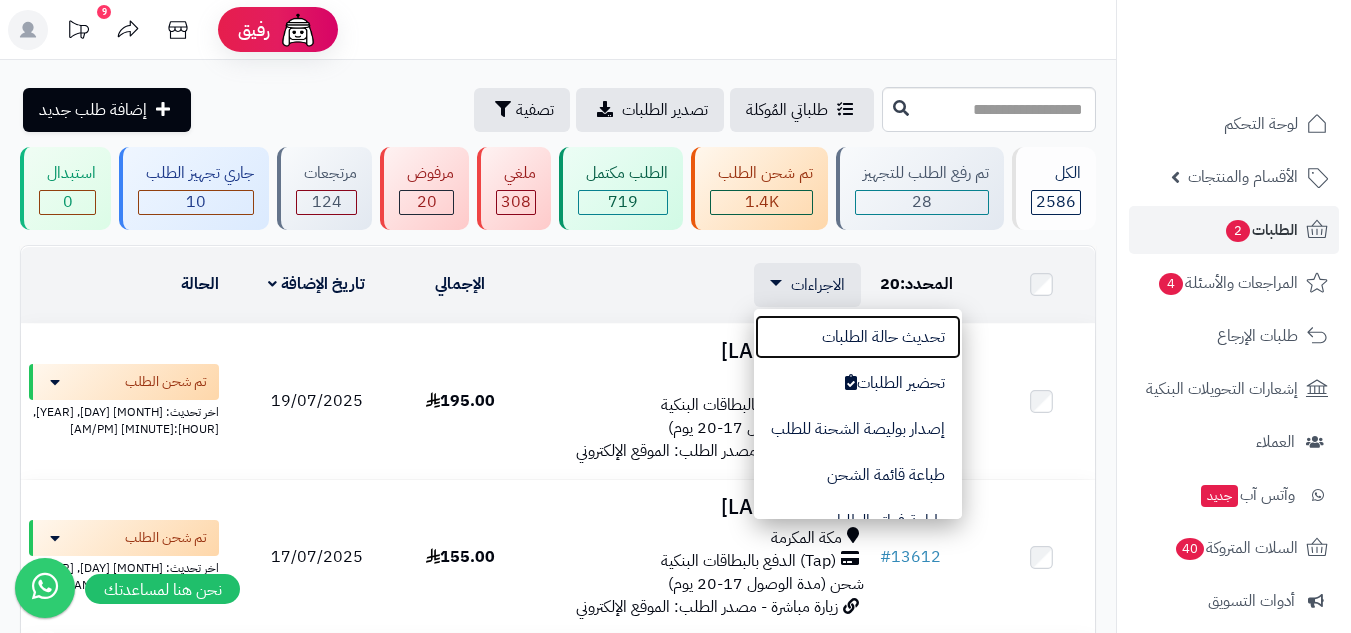 click on "تحديث حالة الطلبات" at bounding box center (858, 337) 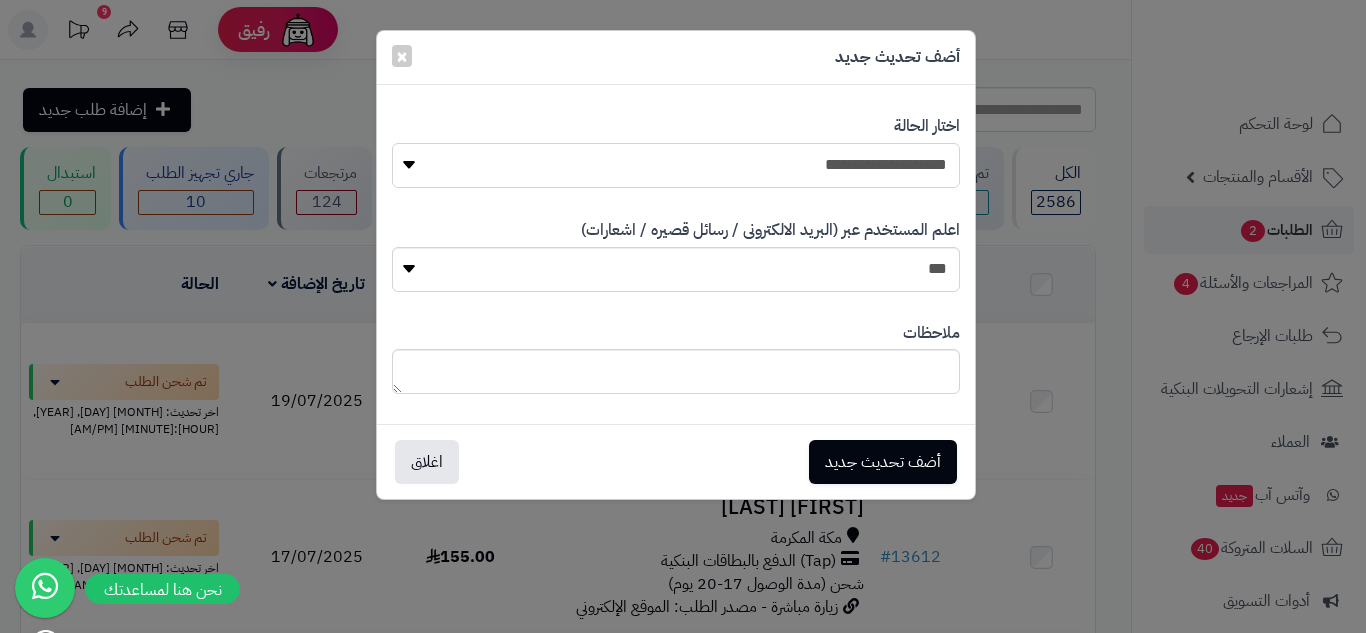 click on "**********" at bounding box center (676, 165) 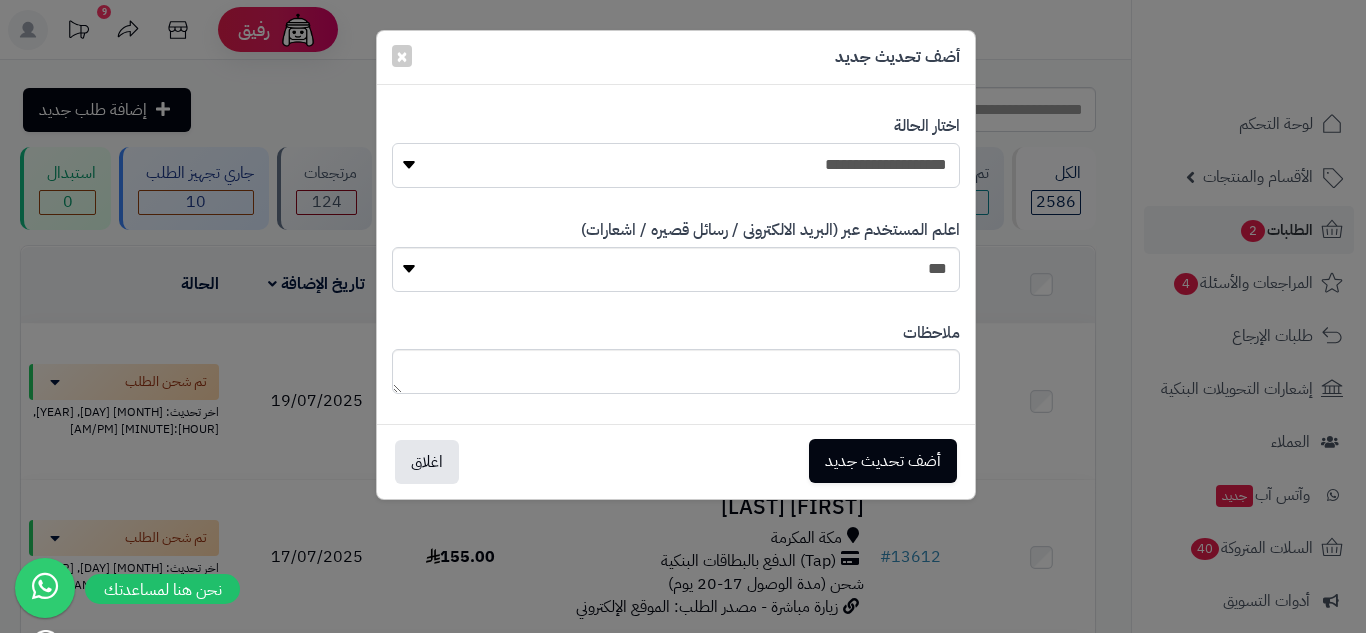 select on "*" 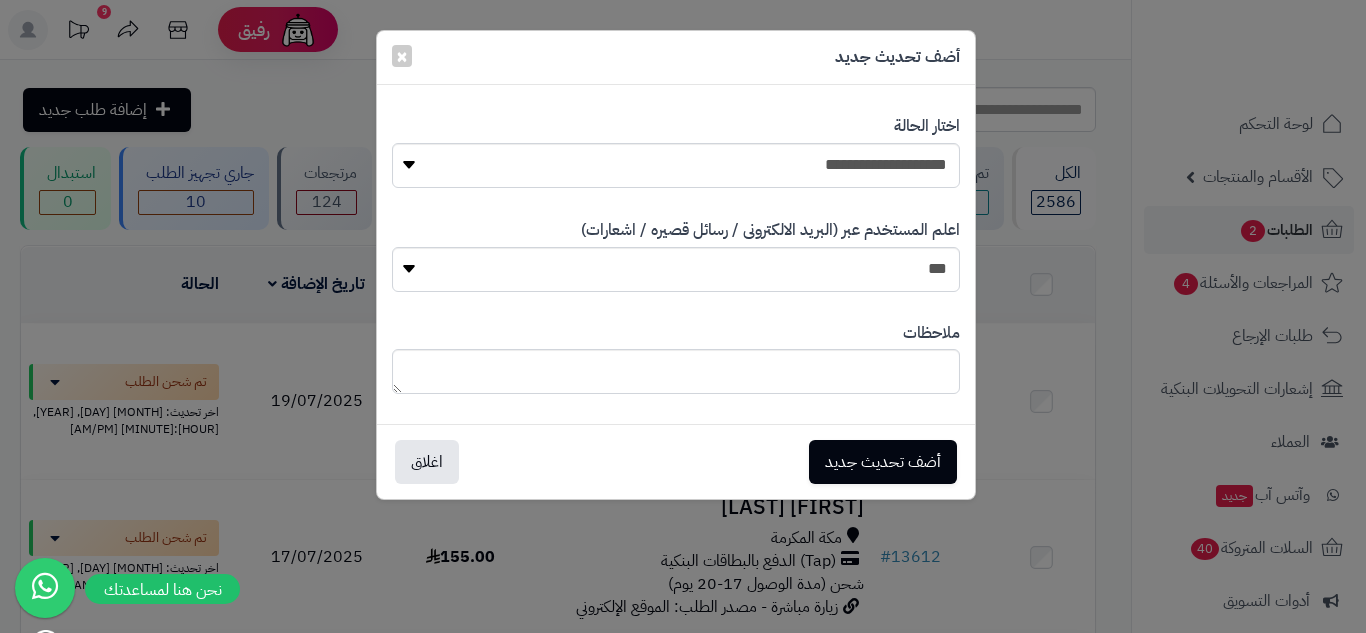 click on "أضف تحديث جديد
×" at bounding box center [676, 58] 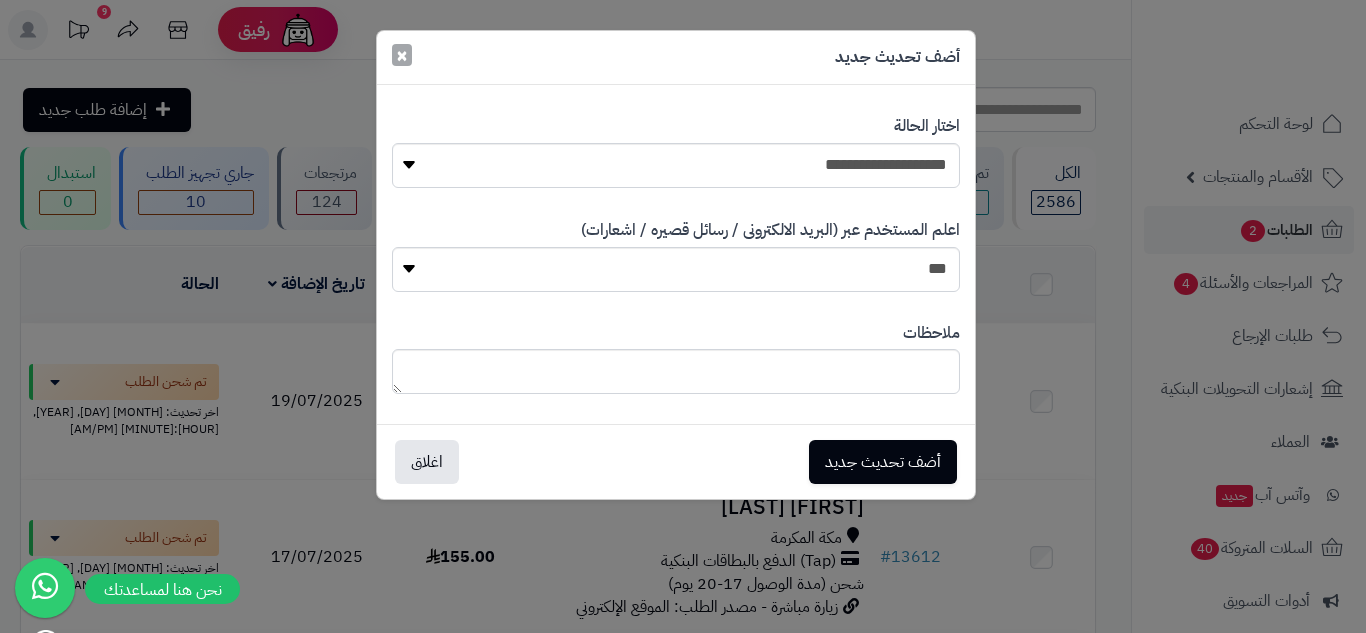 click on "×" at bounding box center [402, 55] 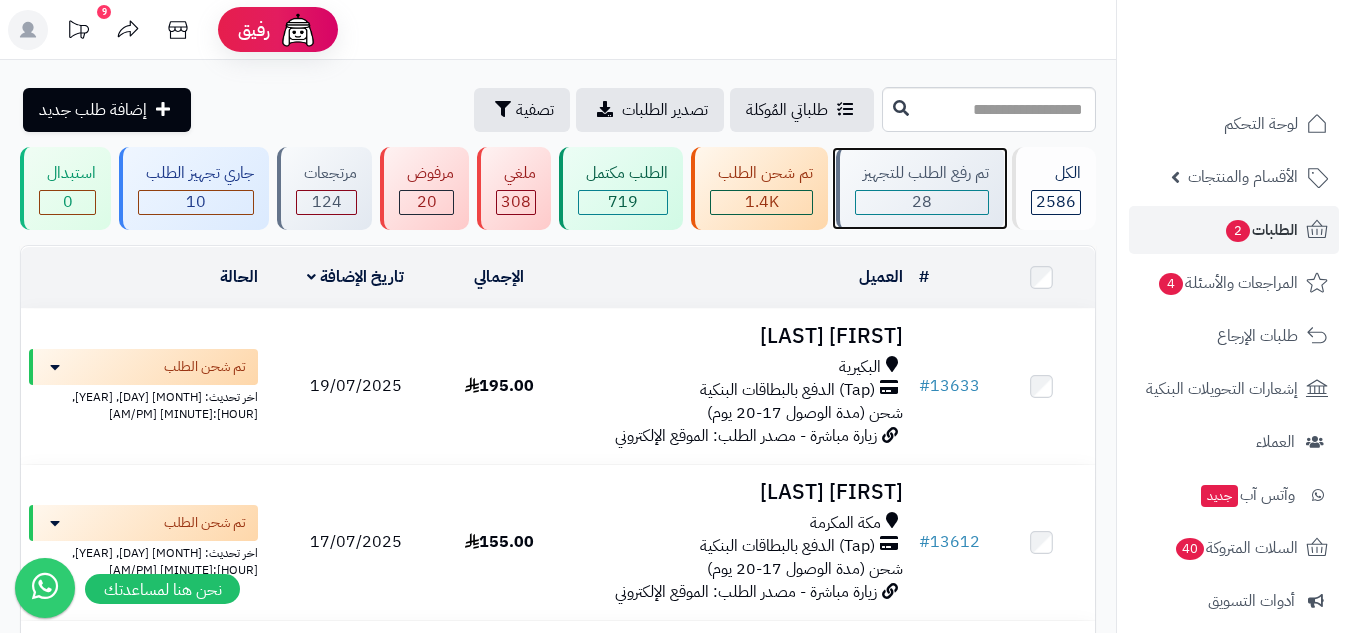 click on "28" at bounding box center (922, 202) 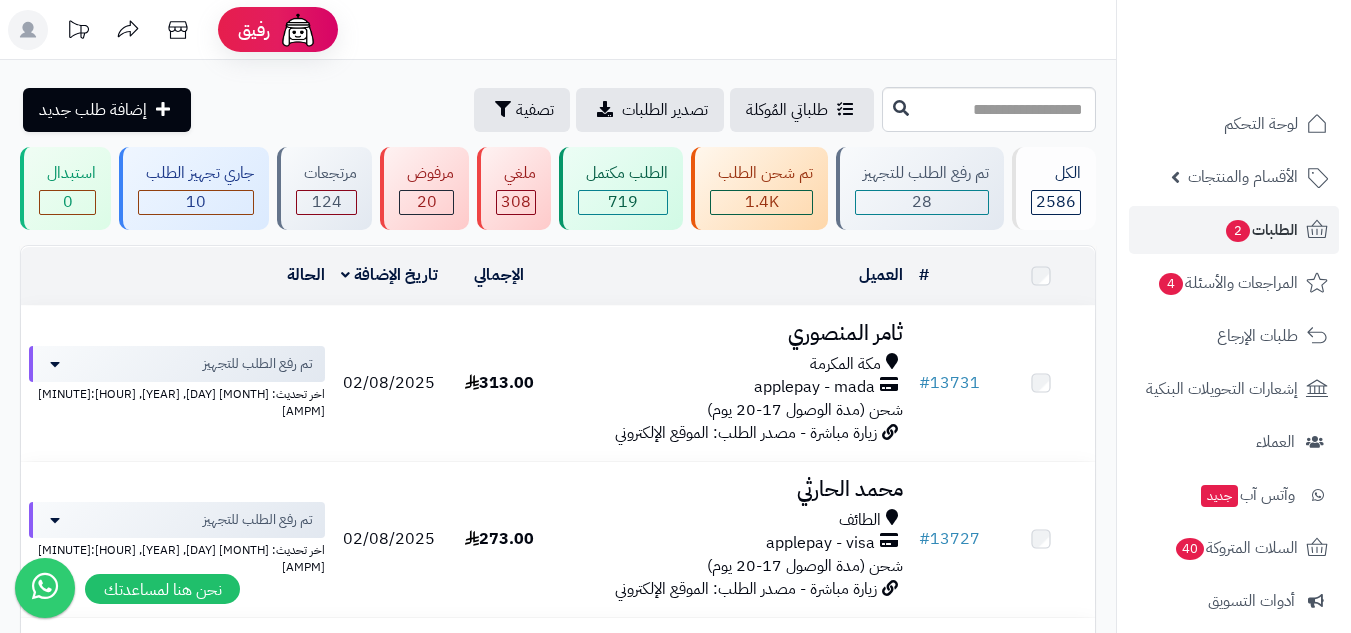scroll, scrollTop: 0, scrollLeft: 0, axis: both 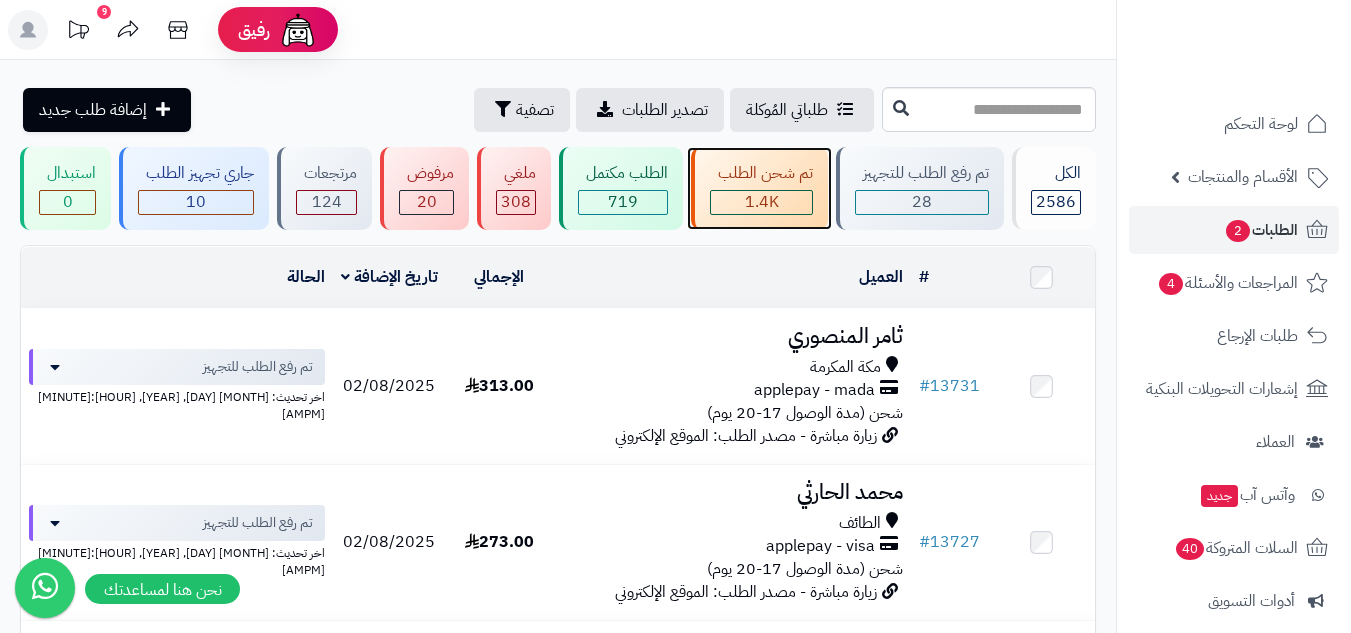 click on "1.4K" at bounding box center [761, 202] 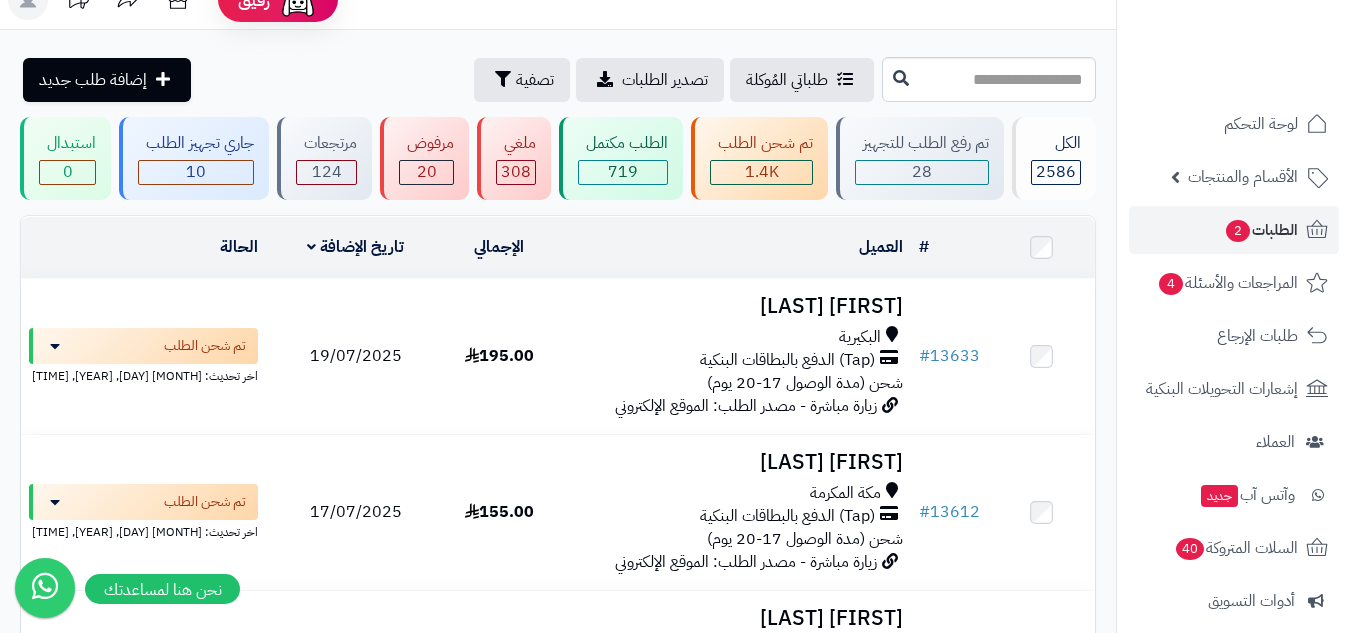scroll, scrollTop: 0, scrollLeft: 0, axis: both 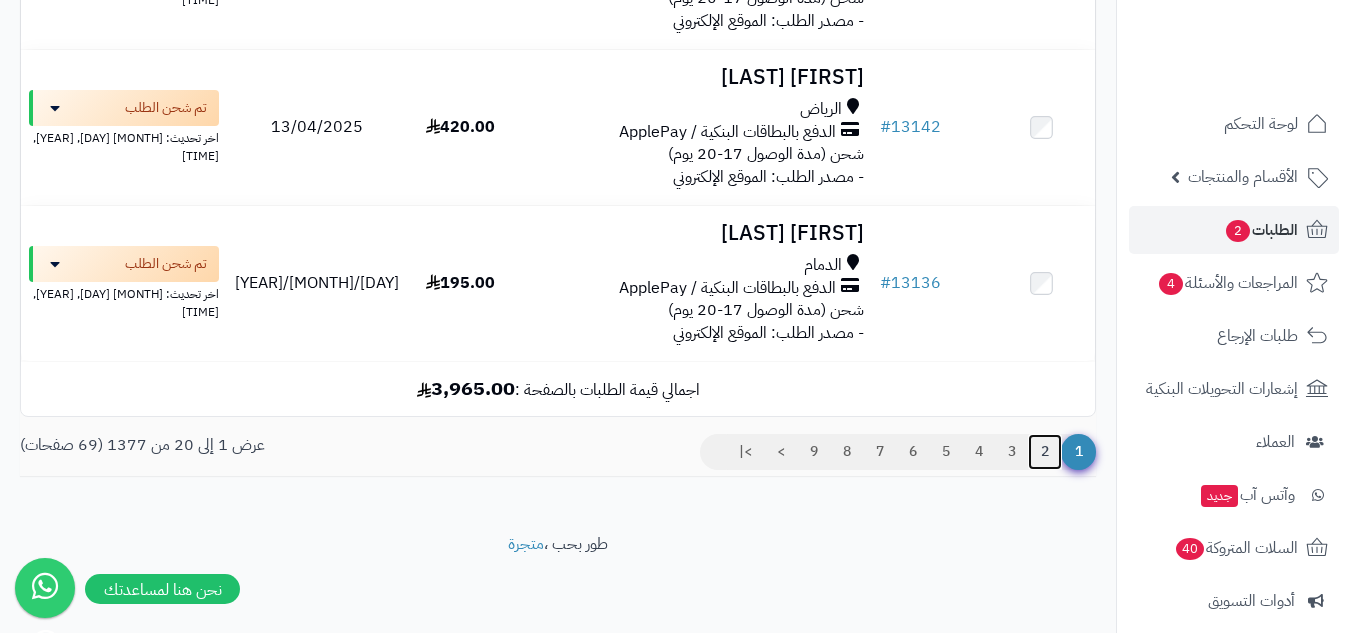 click on "2" at bounding box center (1045, 452) 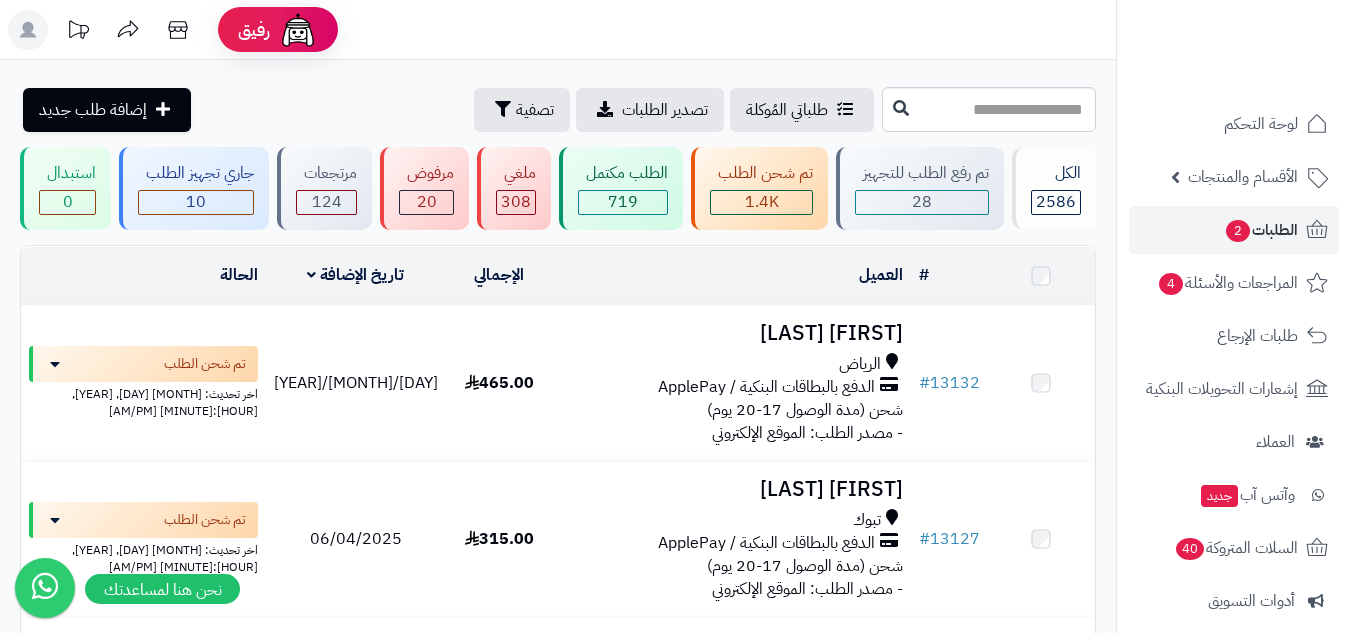 scroll, scrollTop: 0, scrollLeft: 0, axis: both 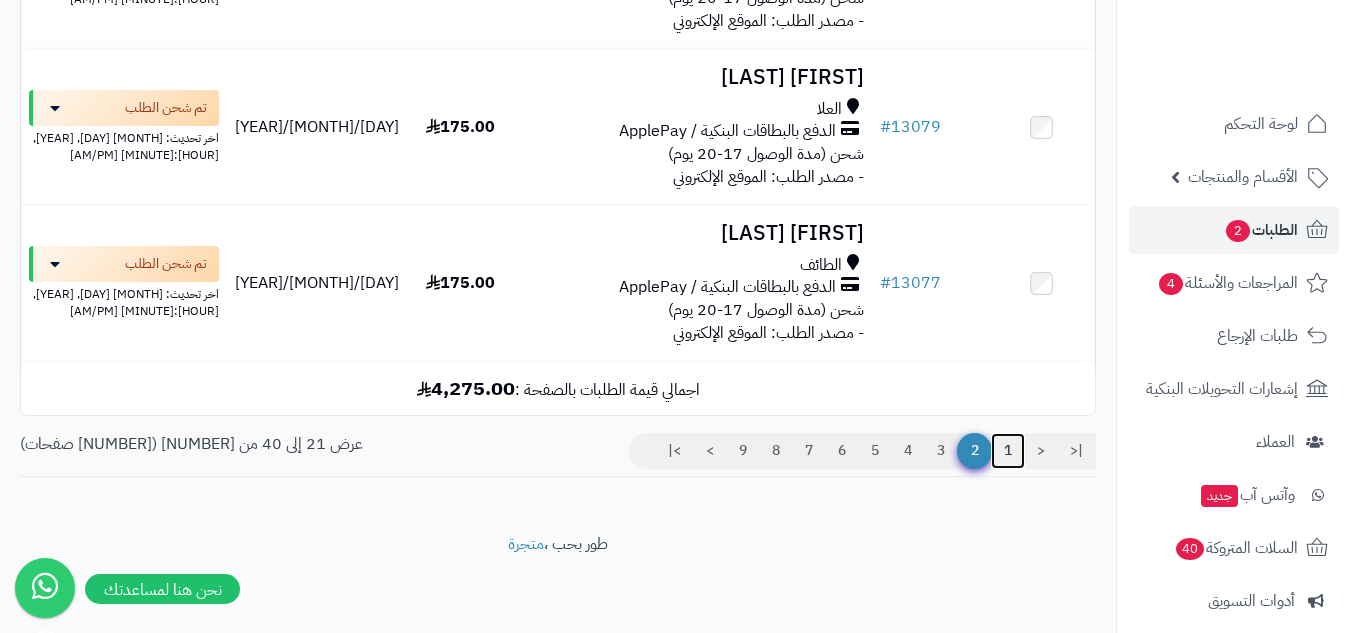 click on "1" at bounding box center (1008, 451) 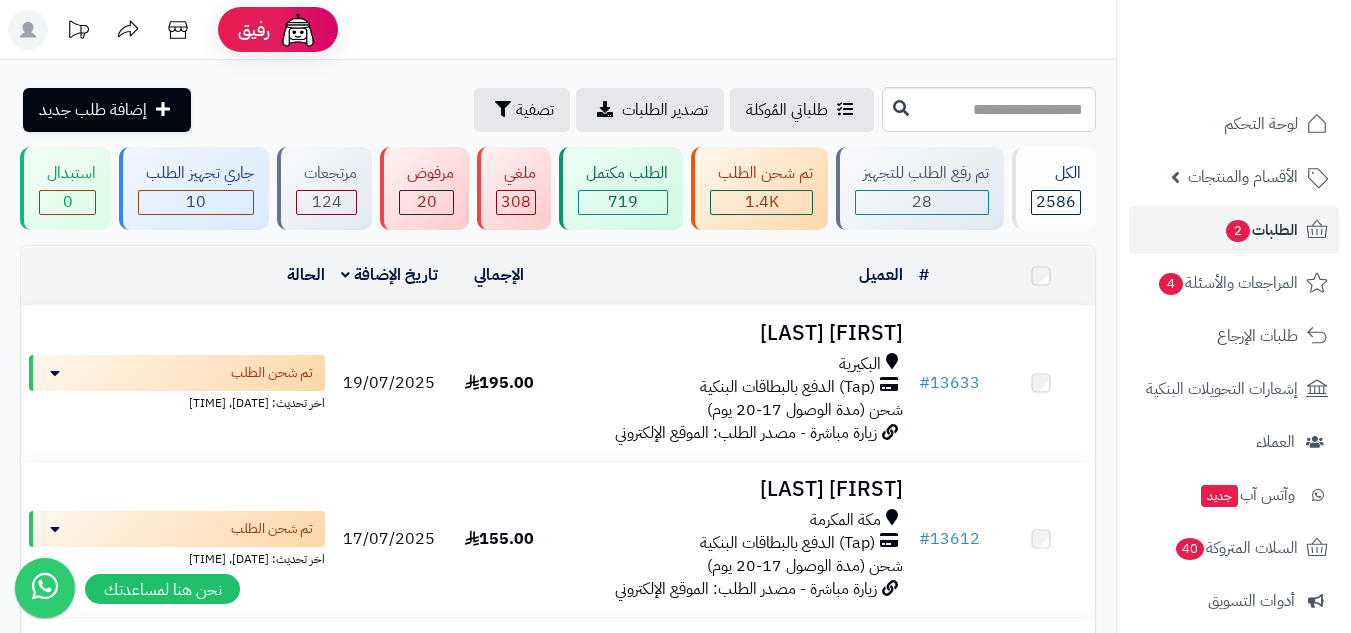 scroll, scrollTop: 0, scrollLeft: 0, axis: both 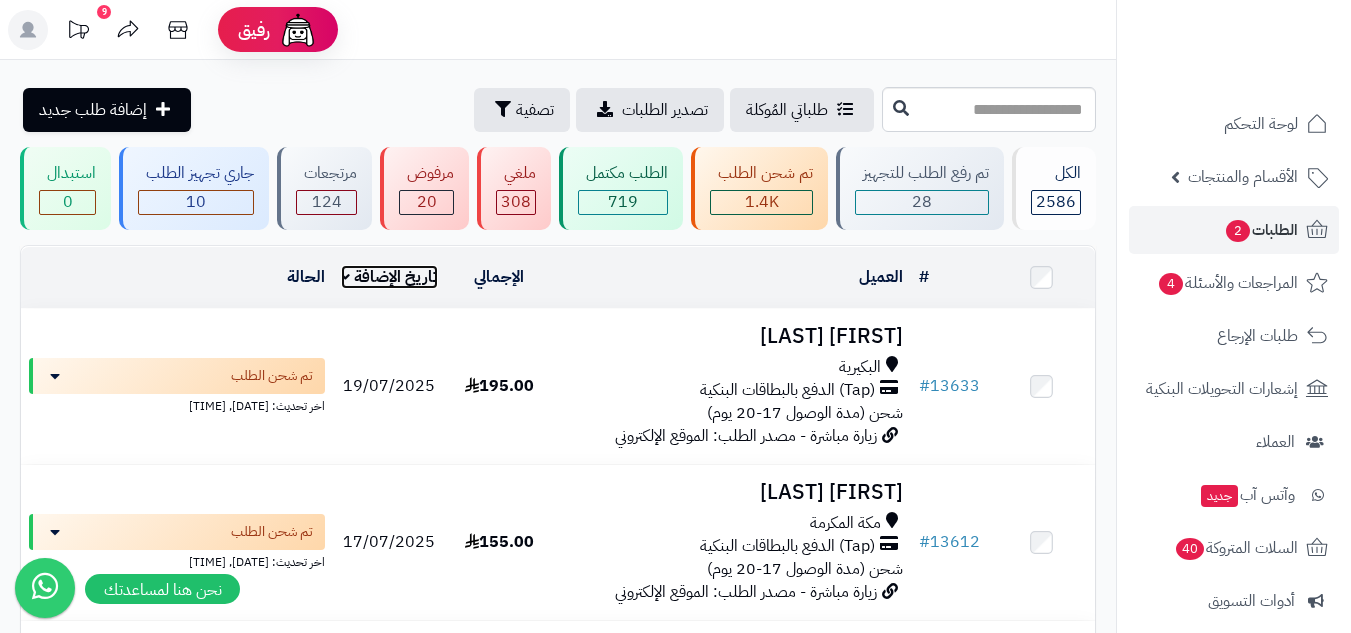 click on "تاريخ الإضافة" at bounding box center [389, 277] 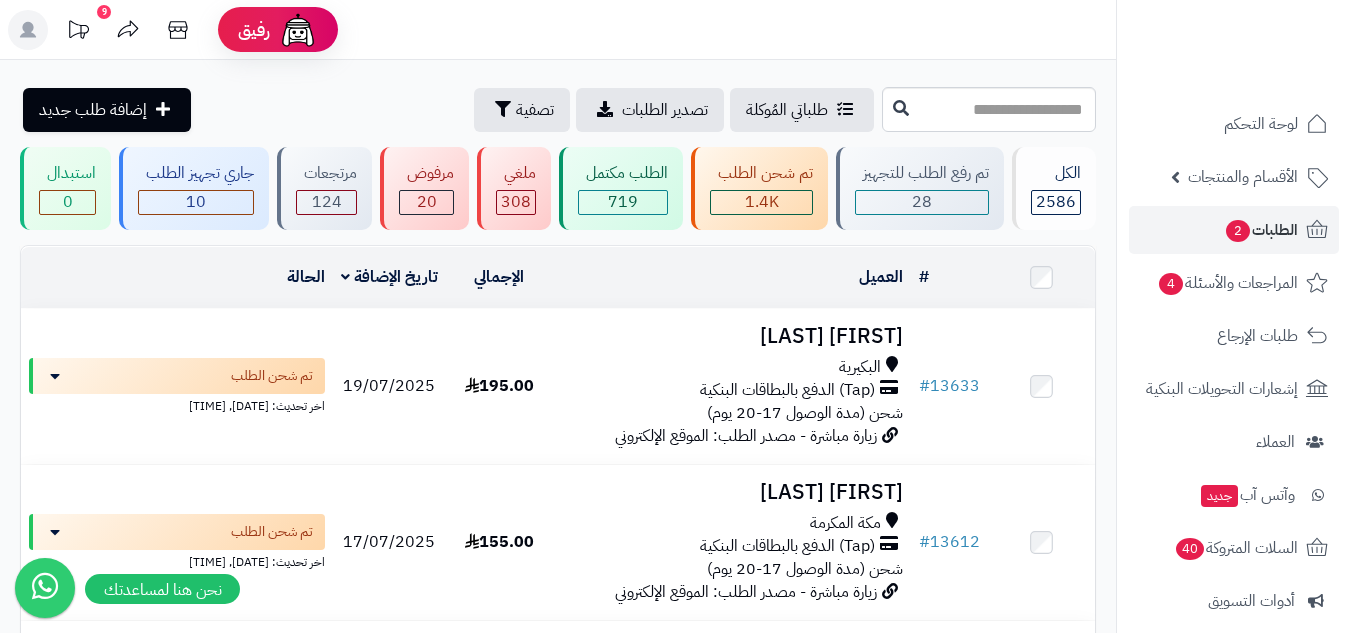 click on "تاريخ الإضافة" at bounding box center (389, 277) 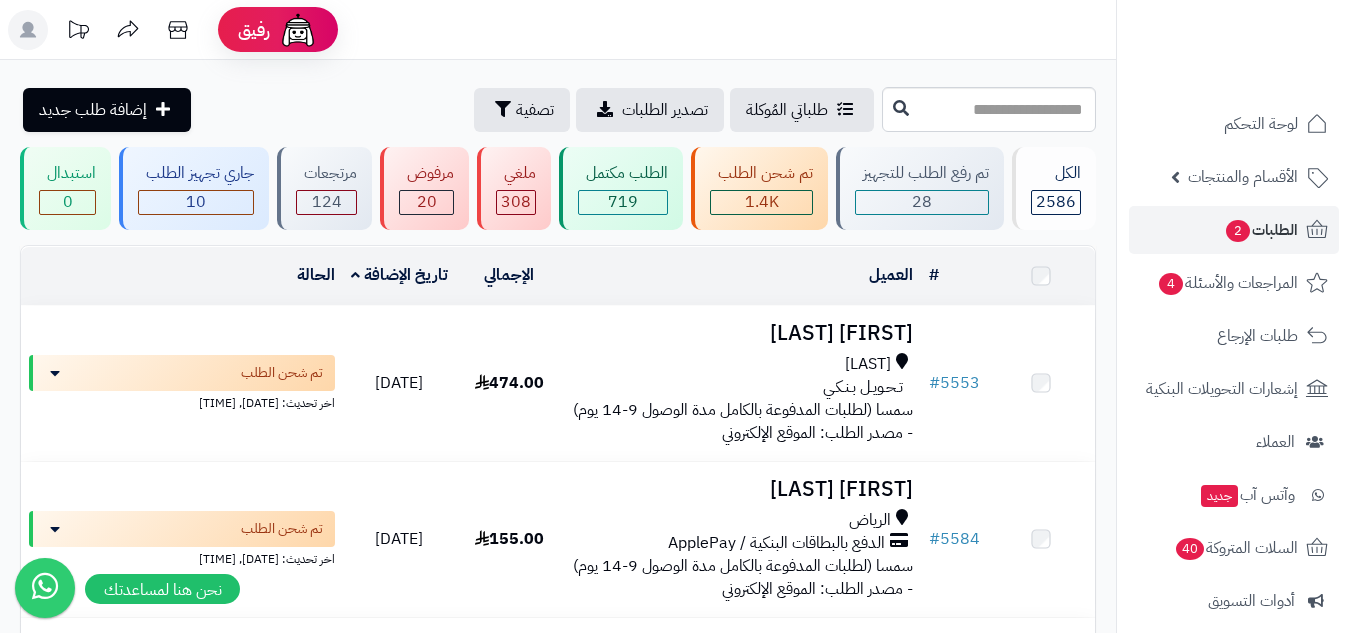 scroll, scrollTop: 0, scrollLeft: 0, axis: both 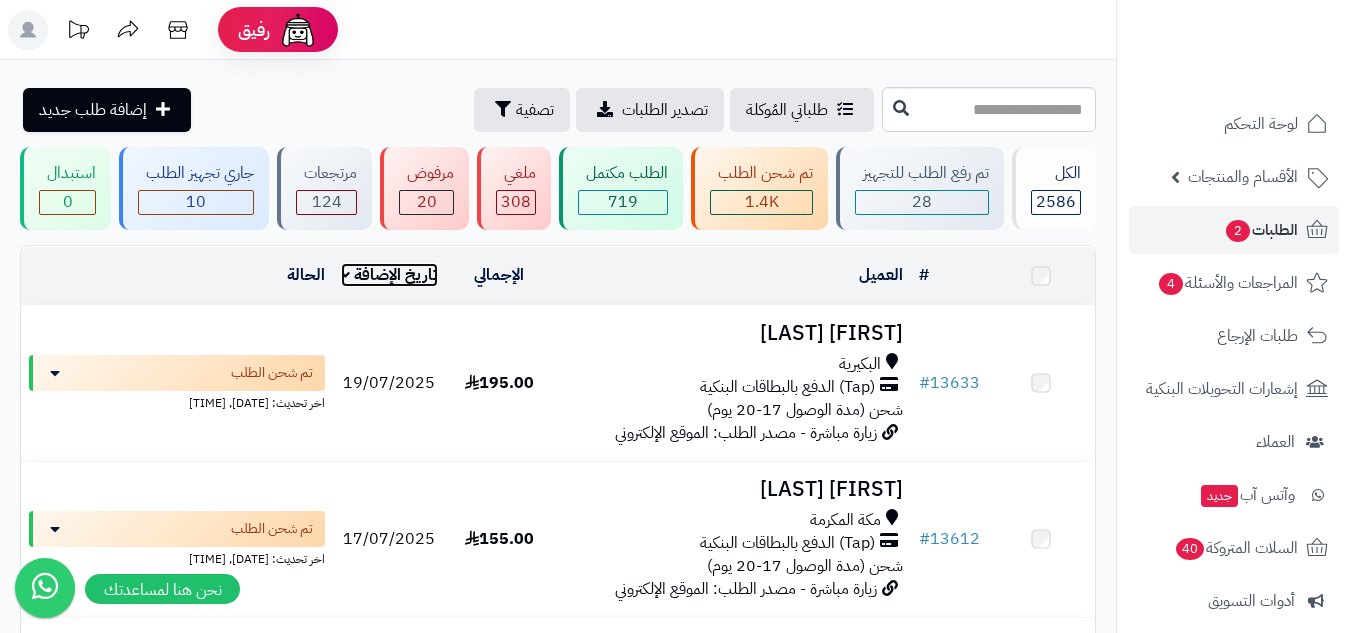 click on "تاريخ الإضافة" at bounding box center (389, 275) 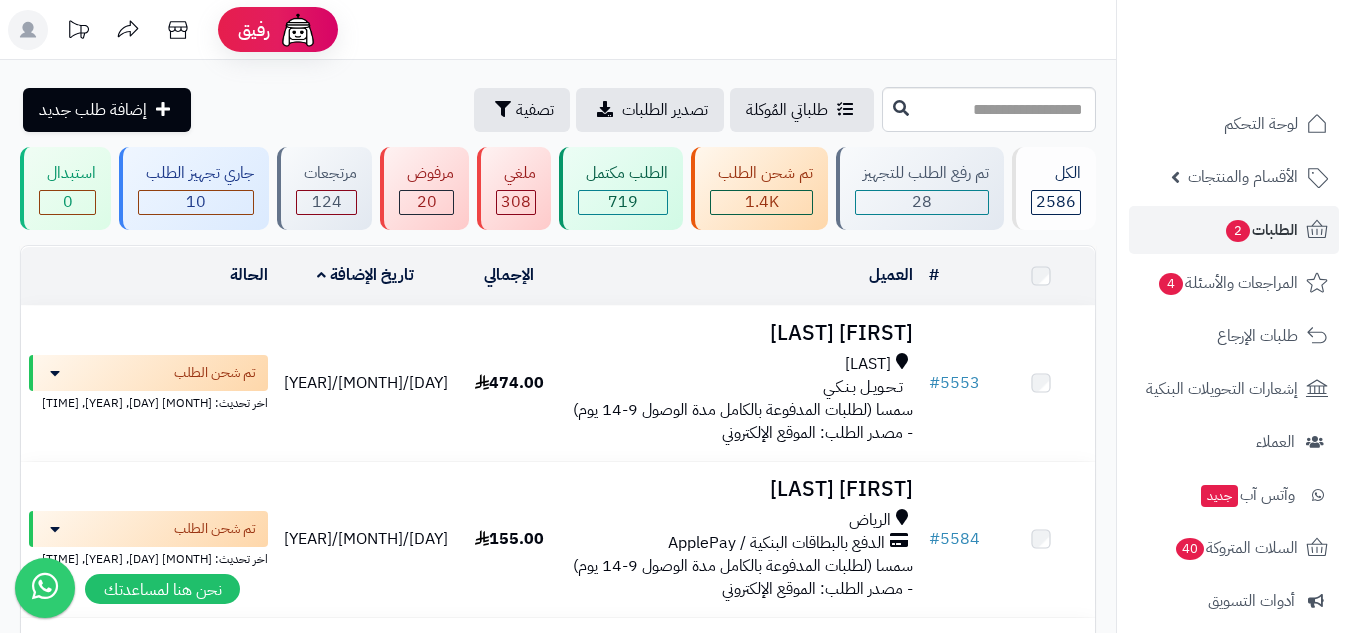 scroll, scrollTop: 0, scrollLeft: 0, axis: both 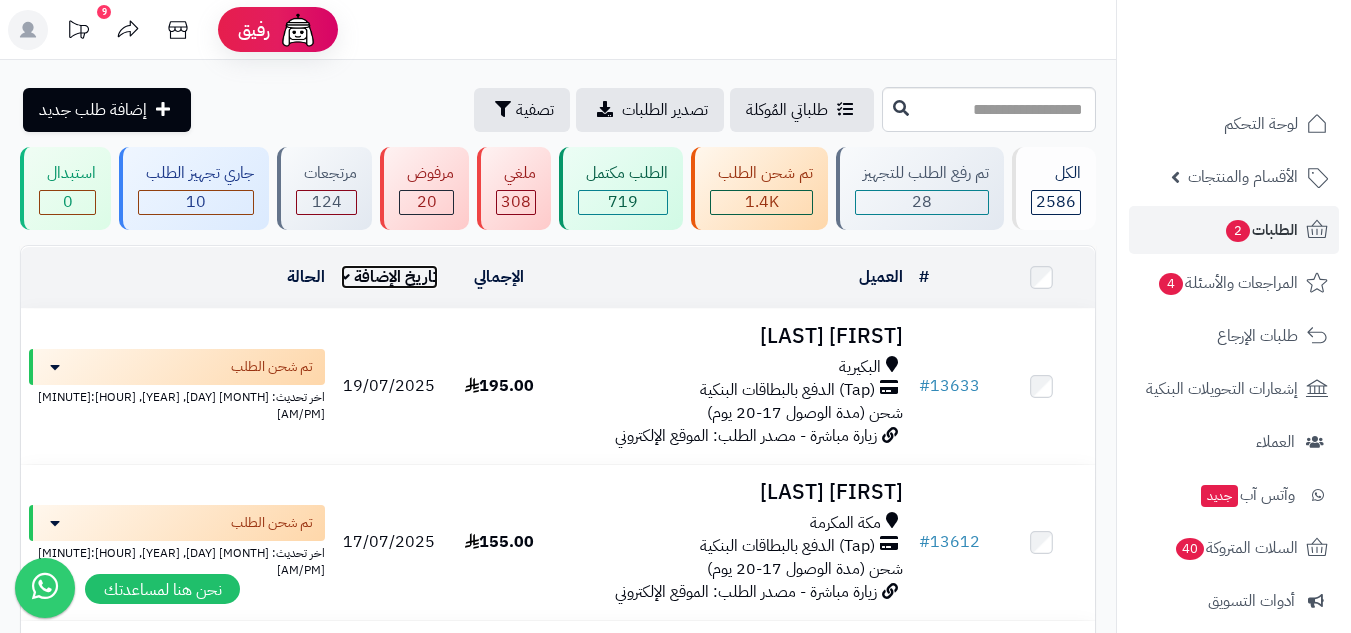 click on "تاريخ الإضافة" at bounding box center [389, 277] 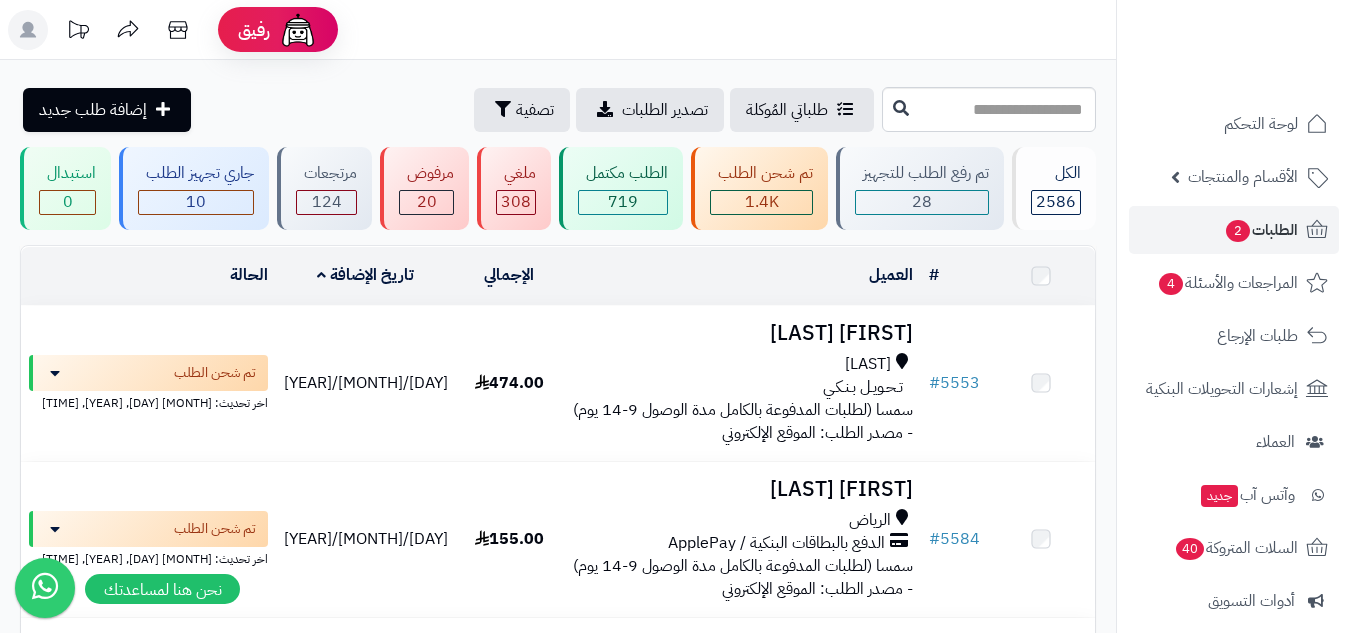 scroll, scrollTop: 0, scrollLeft: 0, axis: both 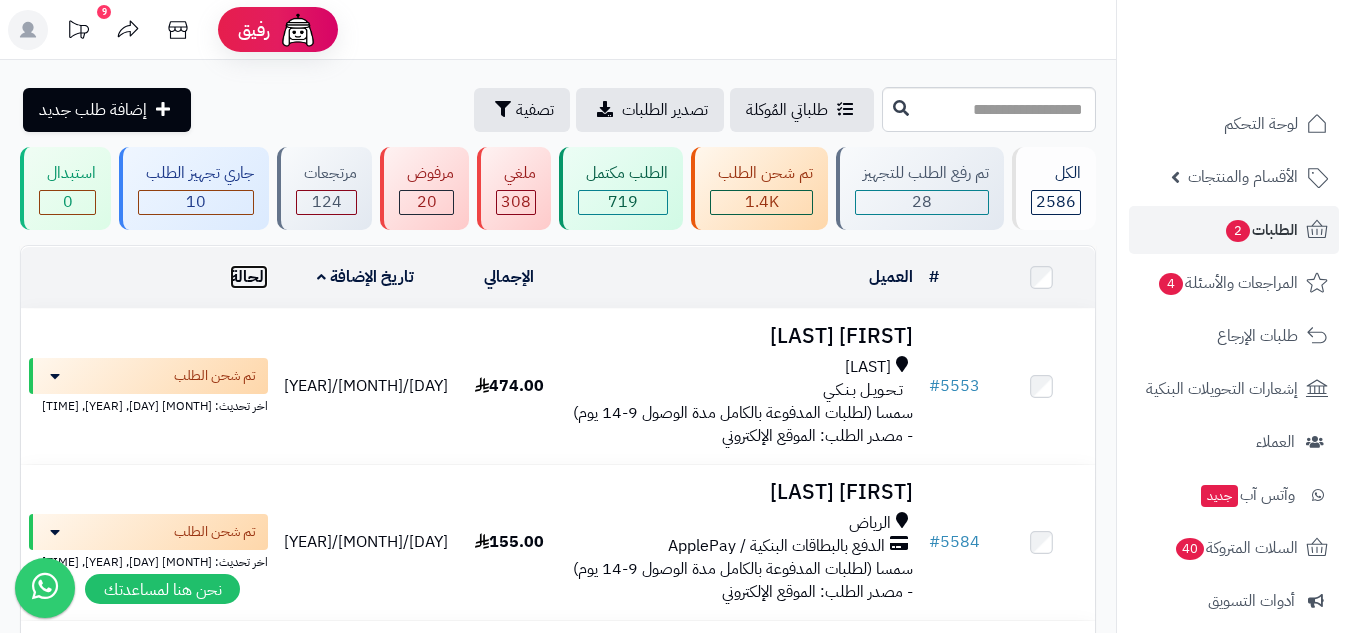 click on "الحالة" at bounding box center [249, 277] 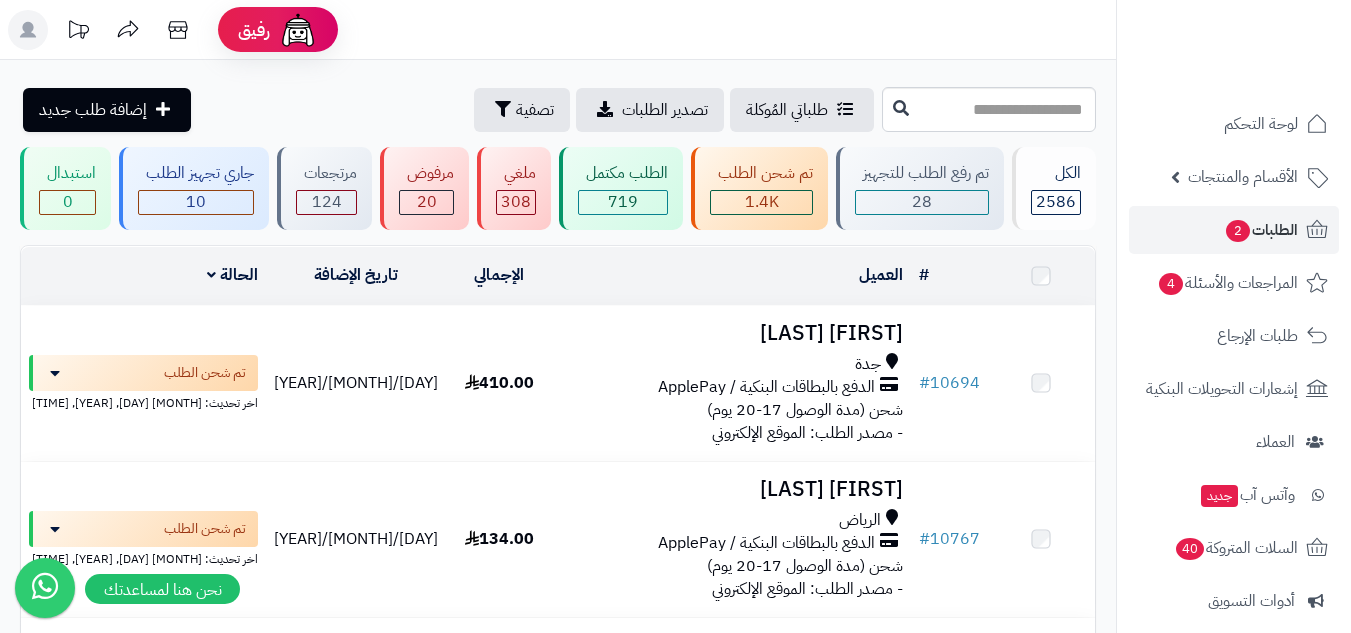 scroll, scrollTop: 0, scrollLeft: 0, axis: both 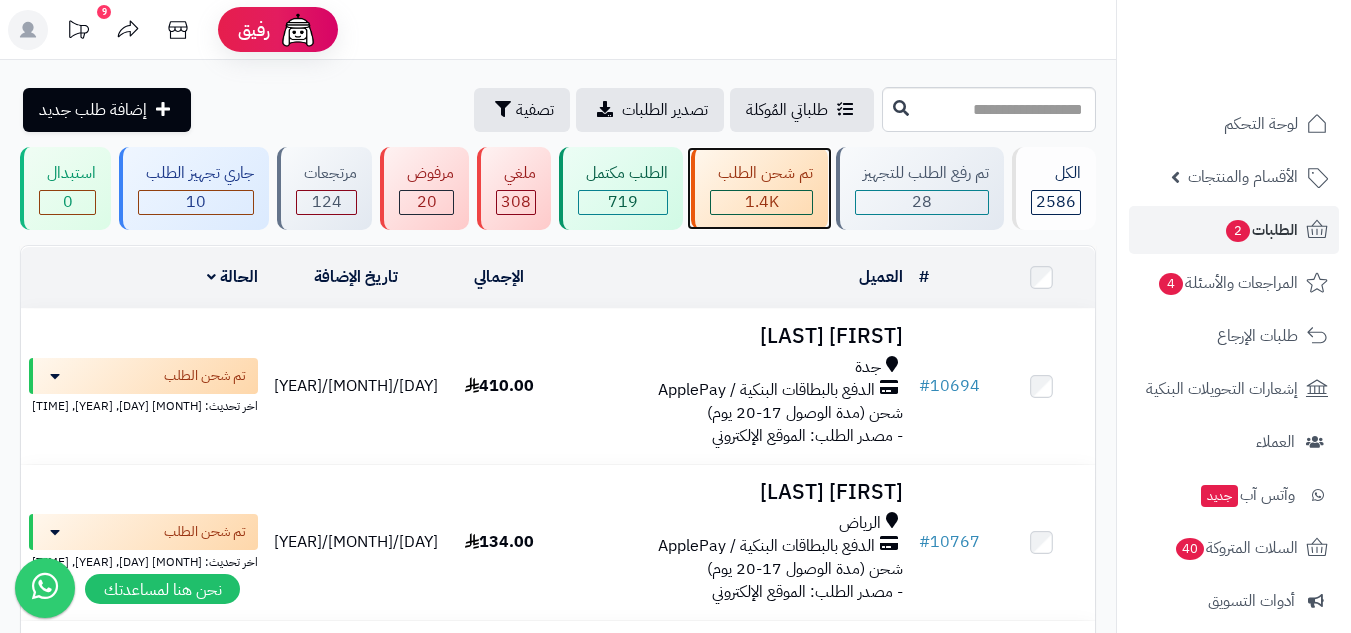 click on "1.4K" at bounding box center [762, 202] 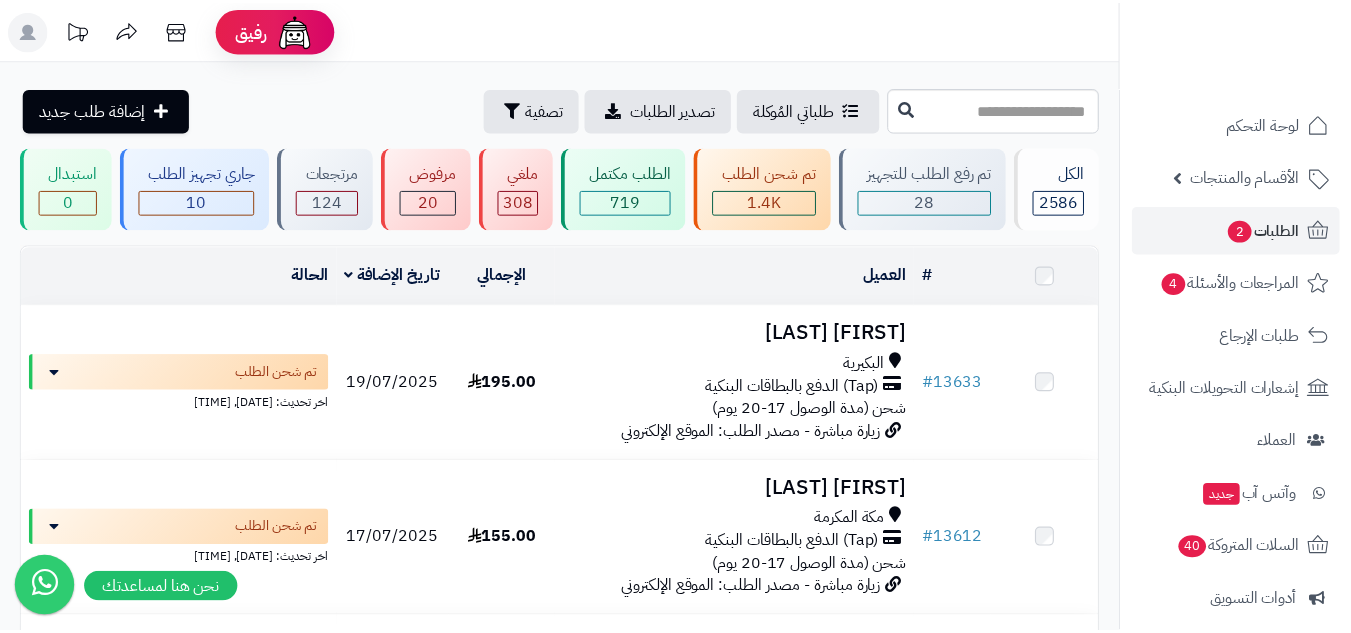 scroll, scrollTop: 0, scrollLeft: 0, axis: both 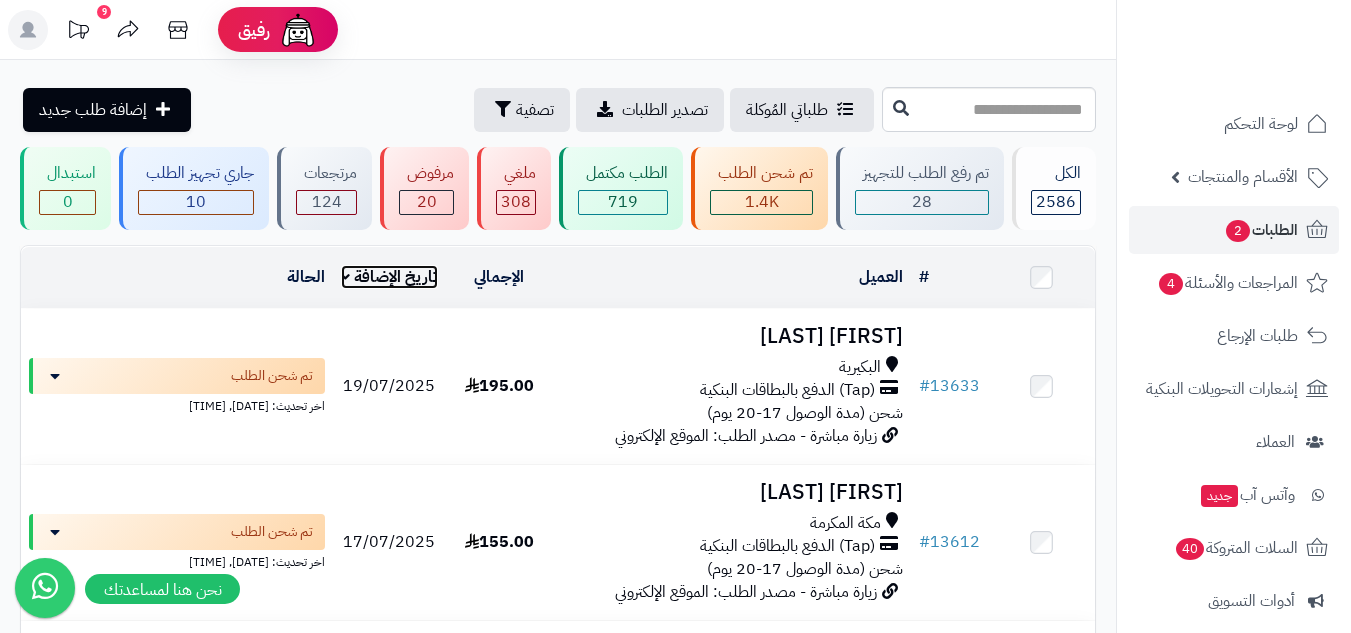 click on "تاريخ الإضافة" at bounding box center [389, 277] 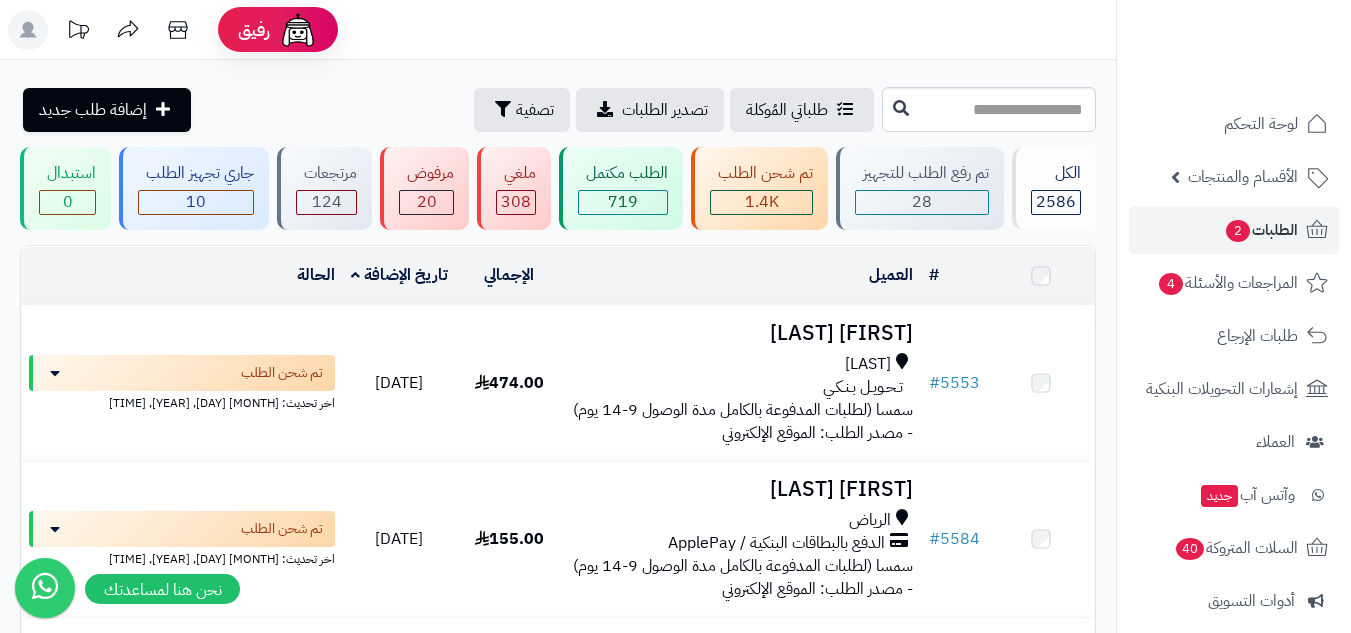 scroll, scrollTop: 0, scrollLeft: 0, axis: both 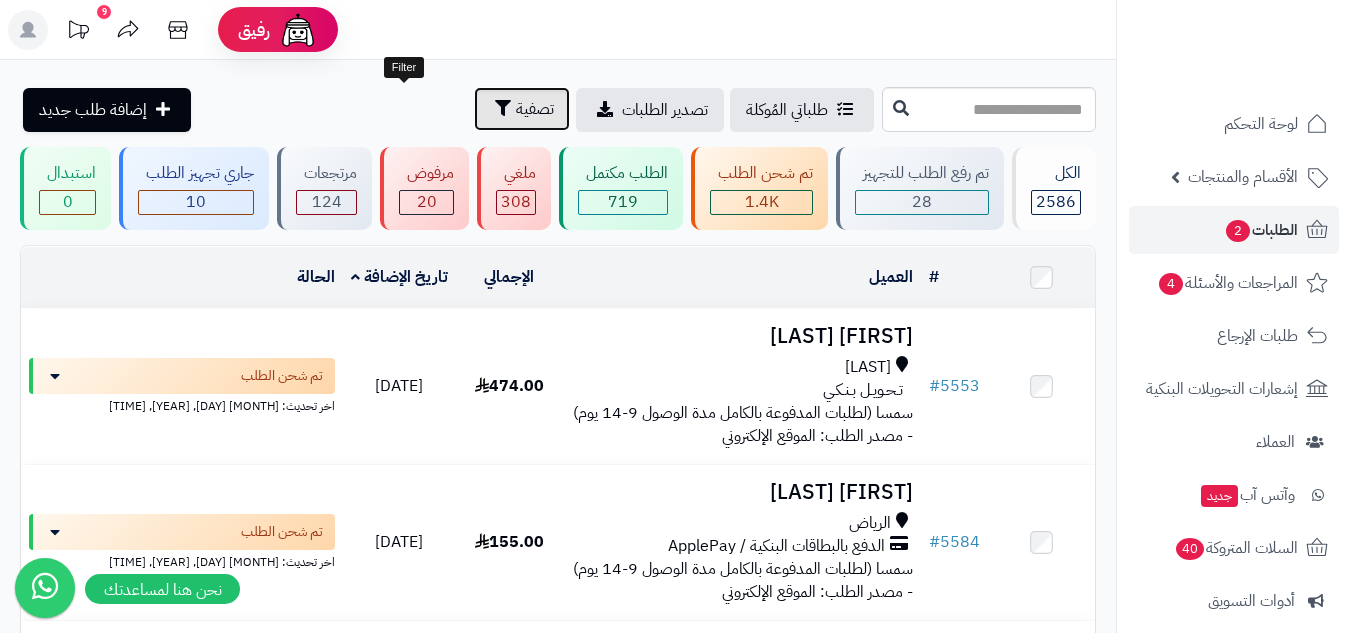 click on "تصفية" at bounding box center [535, 109] 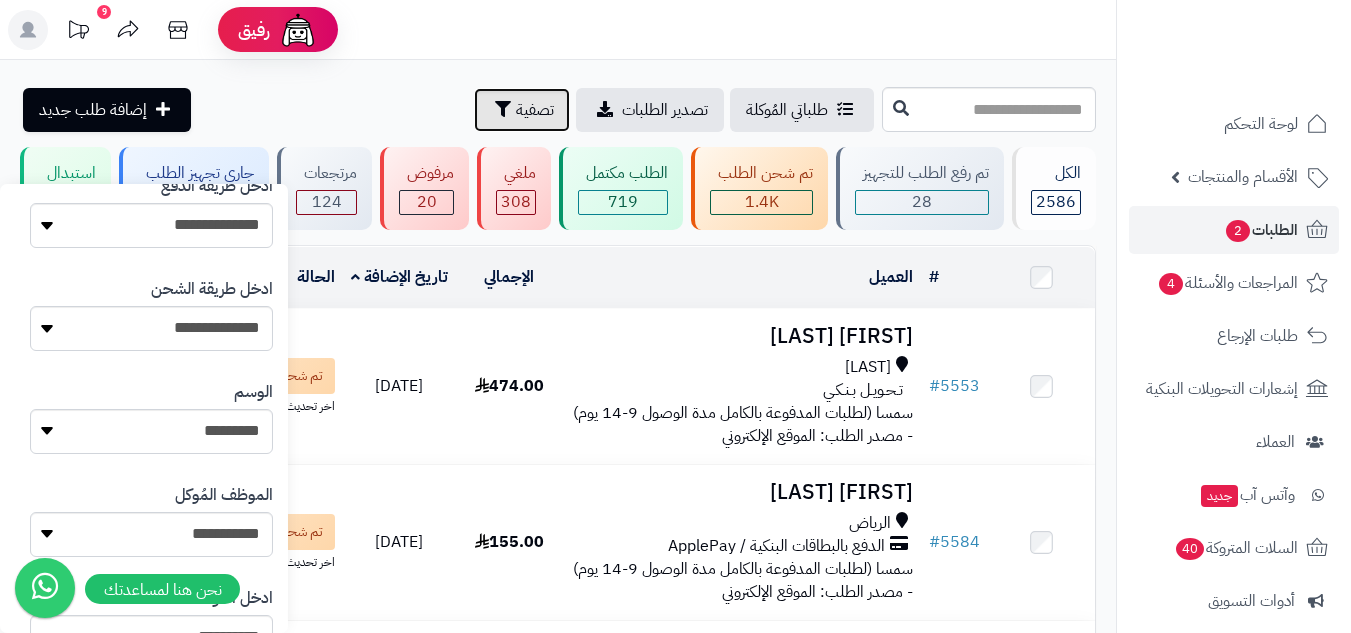 scroll, scrollTop: 333, scrollLeft: 0, axis: vertical 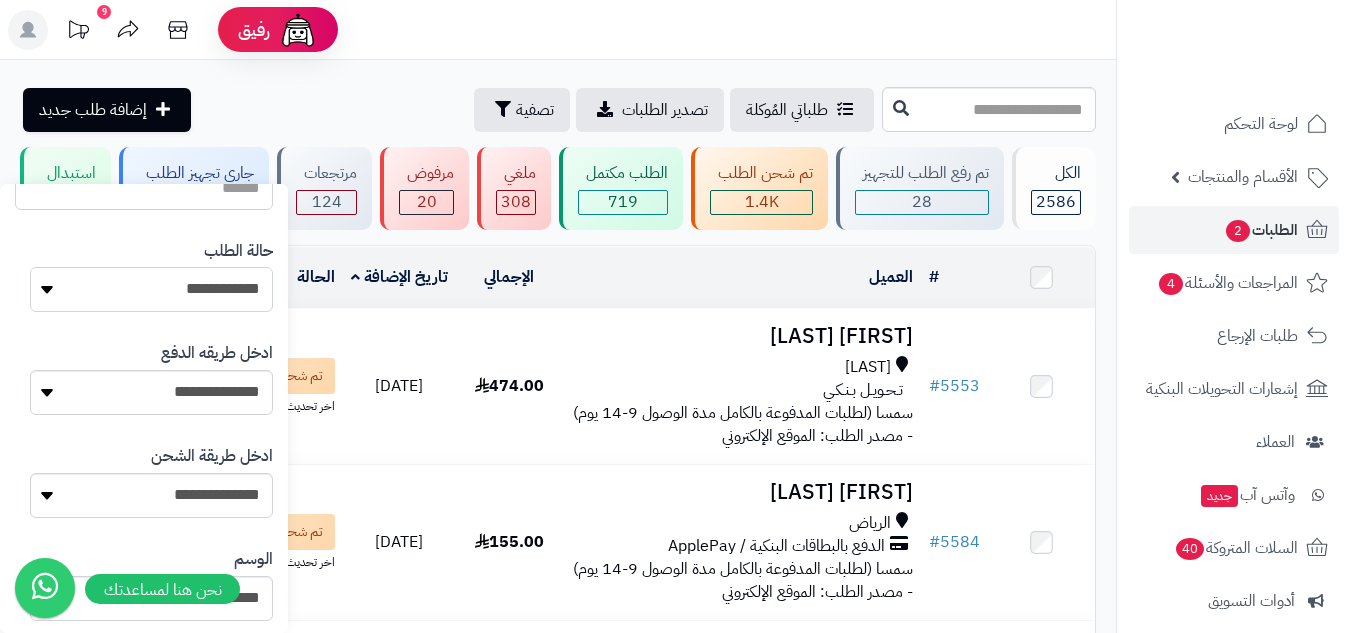 click on "**********" at bounding box center (151, 289) 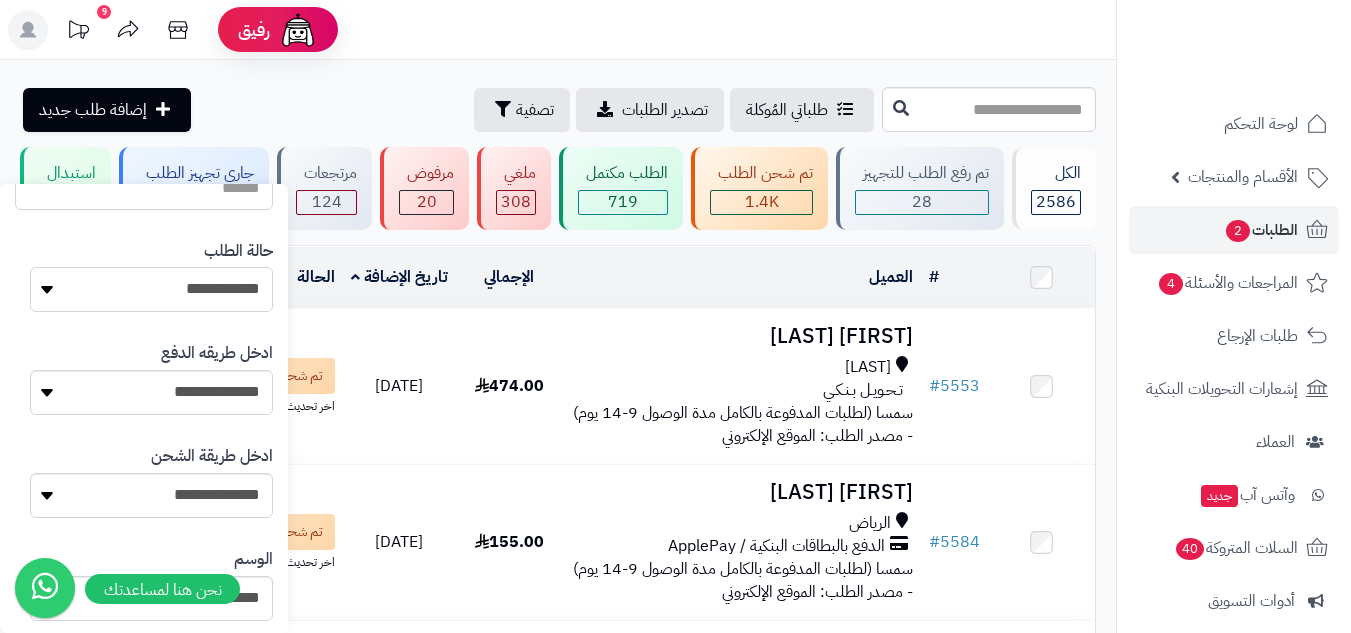 click on "**********" at bounding box center [151, 289] 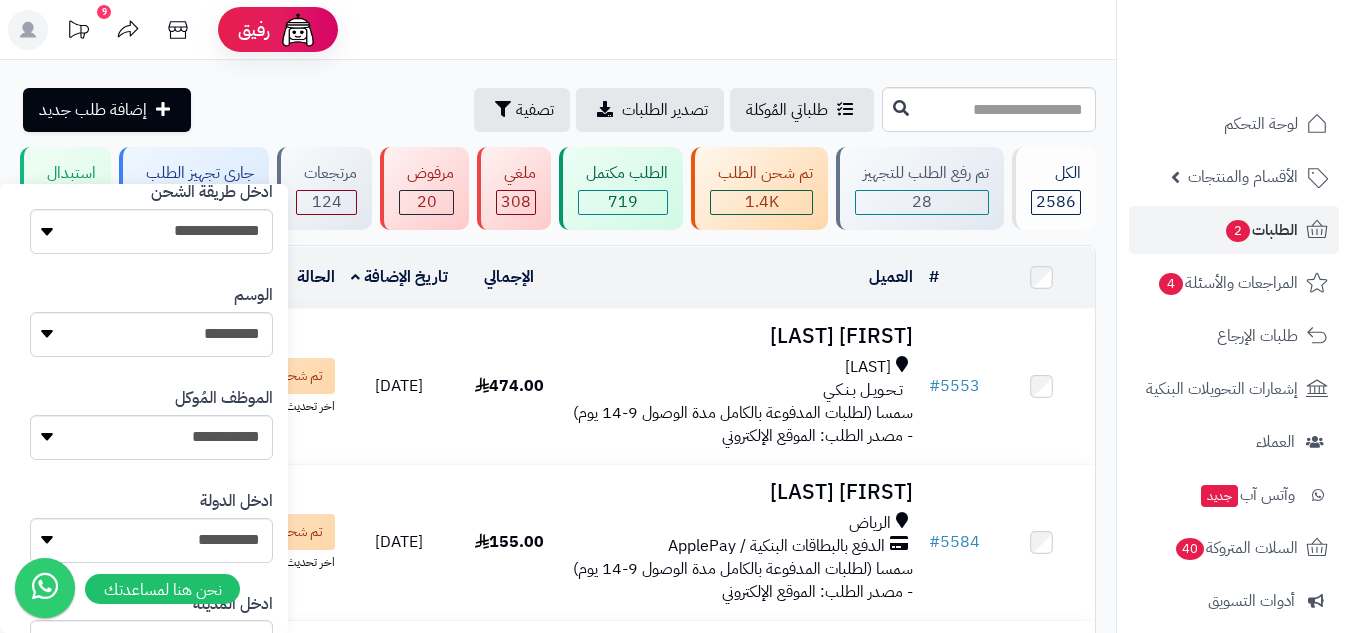 scroll, scrollTop: 667, scrollLeft: 0, axis: vertical 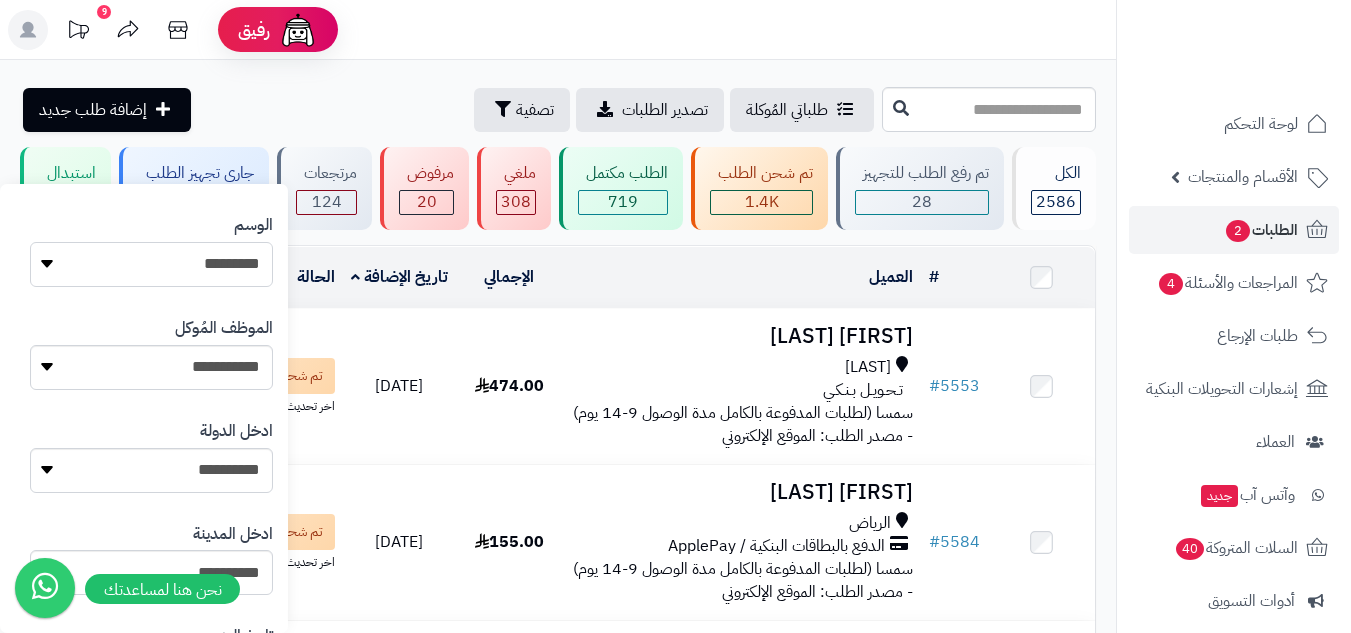 click on "*********" at bounding box center (151, 264) 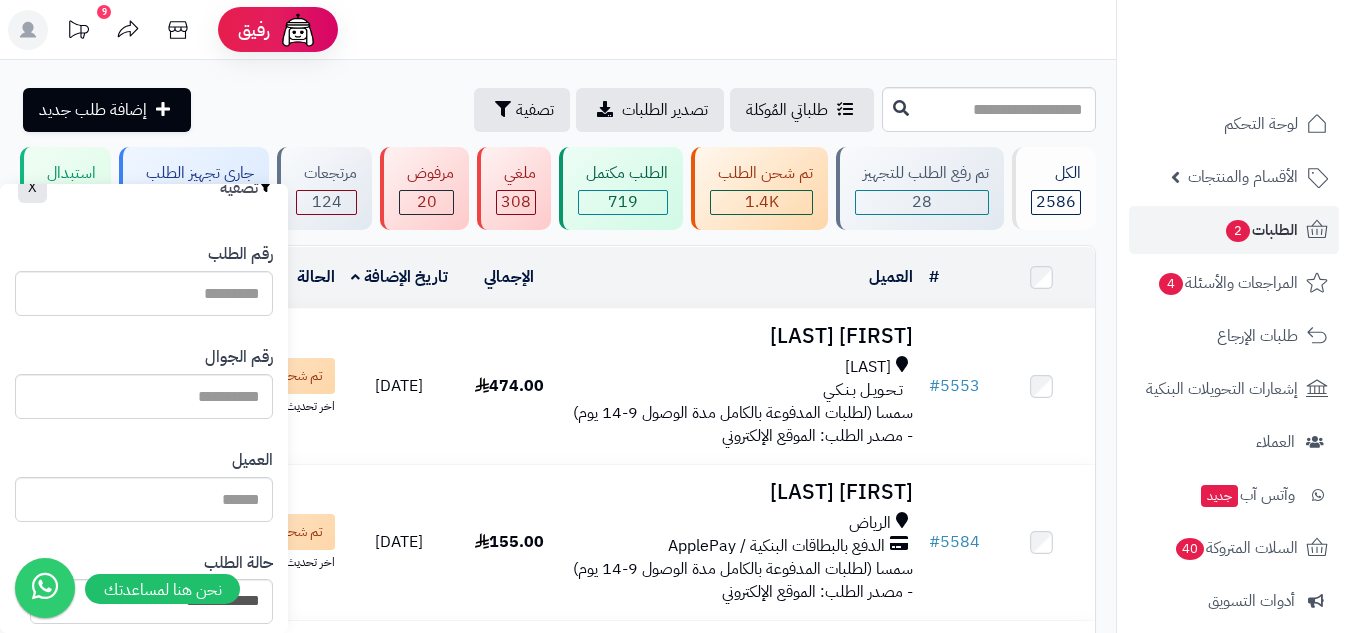 scroll, scrollTop: 0, scrollLeft: 0, axis: both 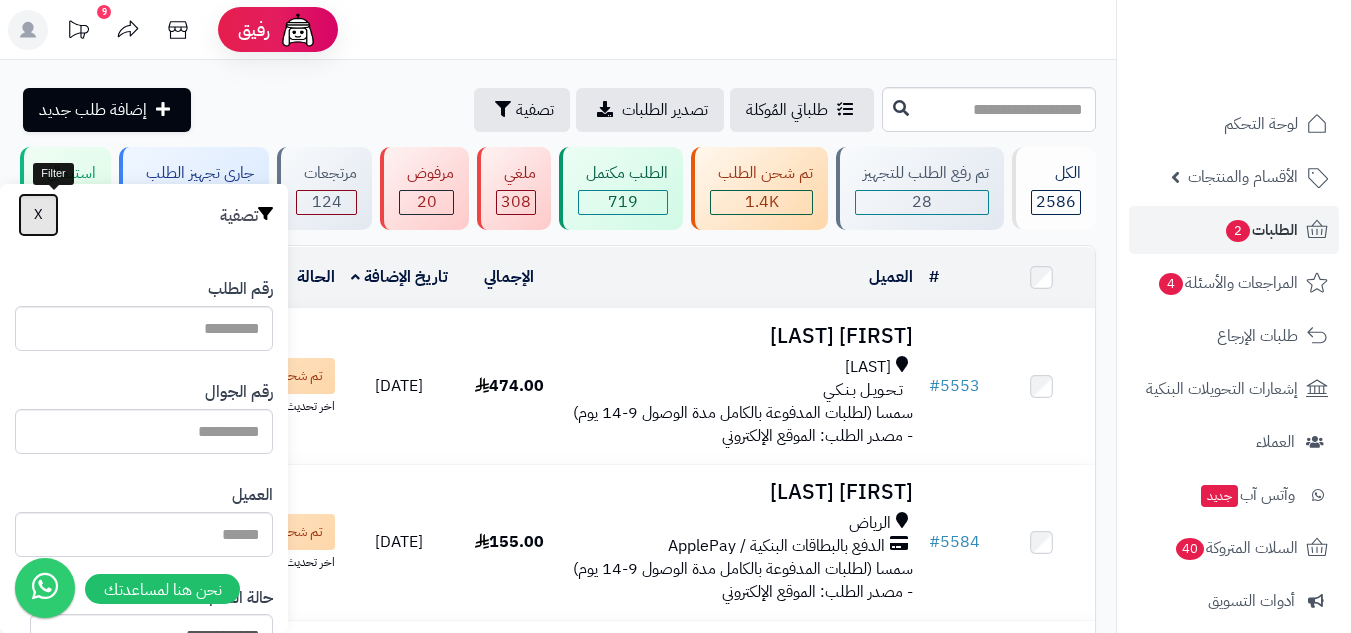 click on "X" at bounding box center [38, 215] 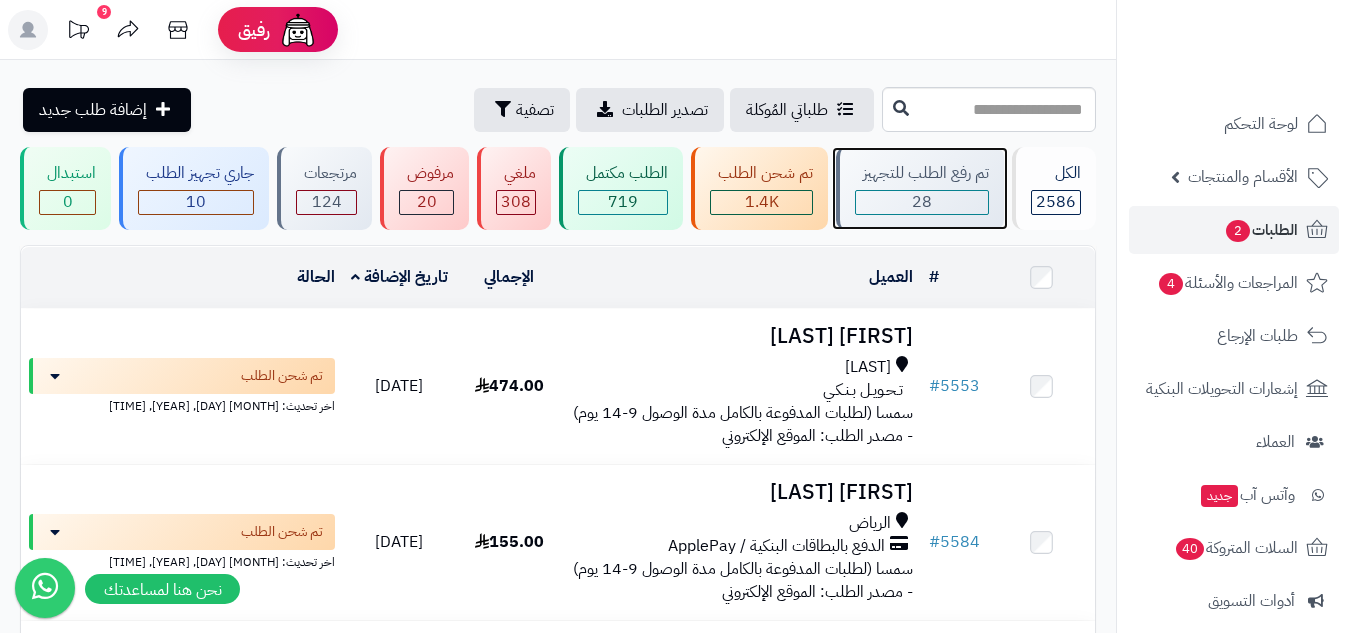 click on "28" at bounding box center [922, 202] 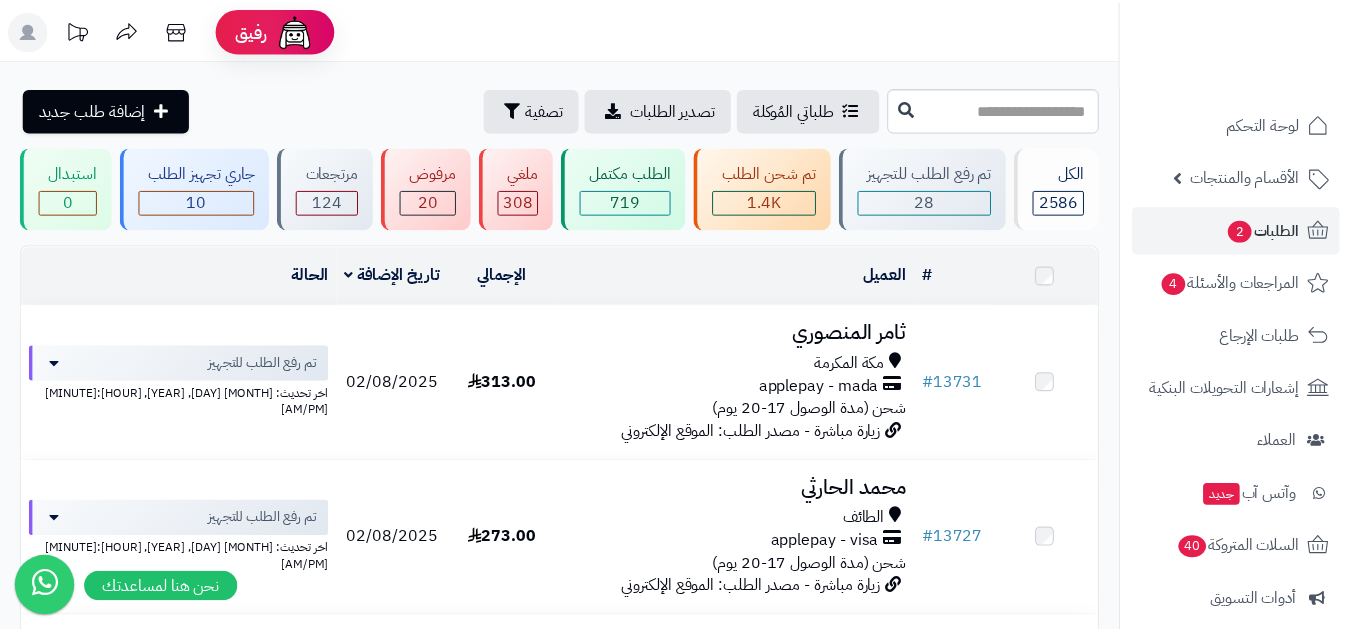 scroll, scrollTop: 0, scrollLeft: 0, axis: both 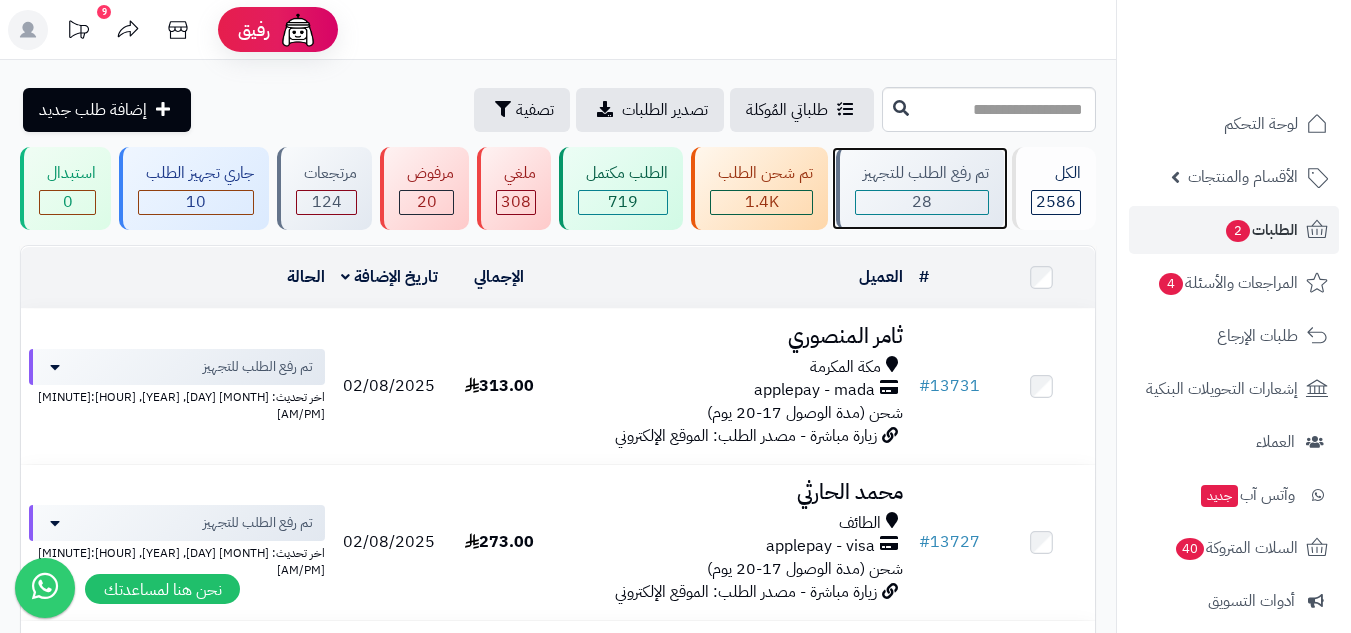 click on "28" at bounding box center (922, 202) 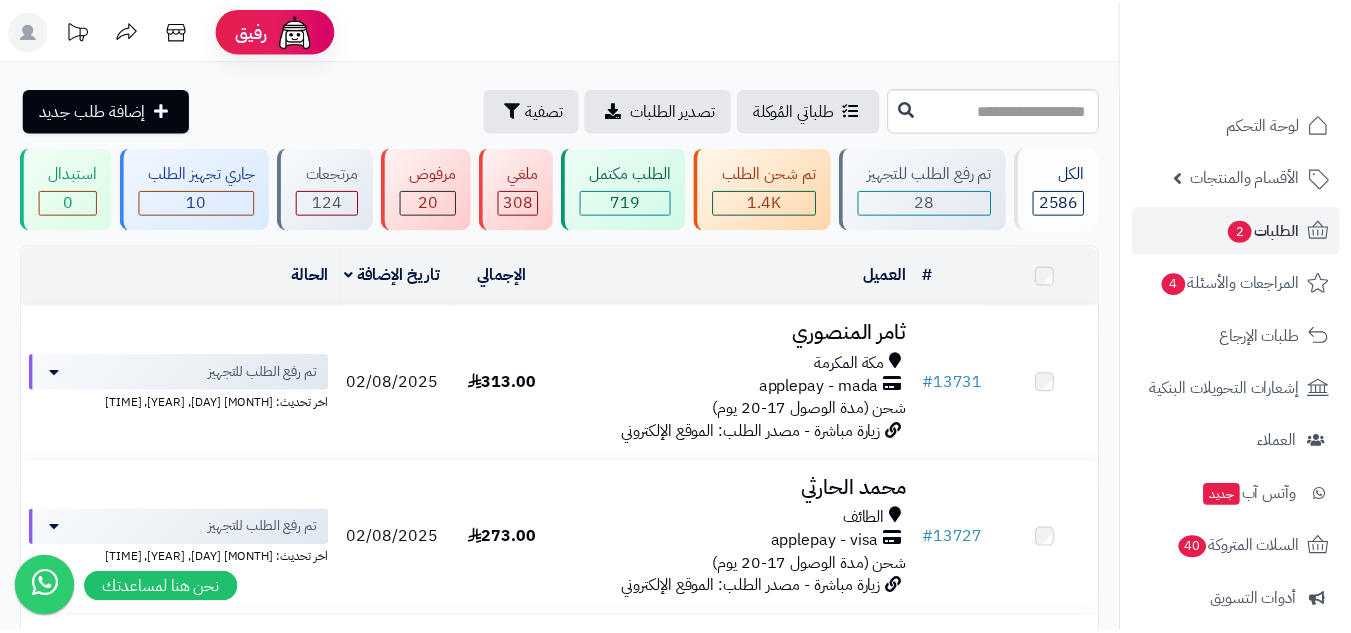 scroll, scrollTop: 0, scrollLeft: 0, axis: both 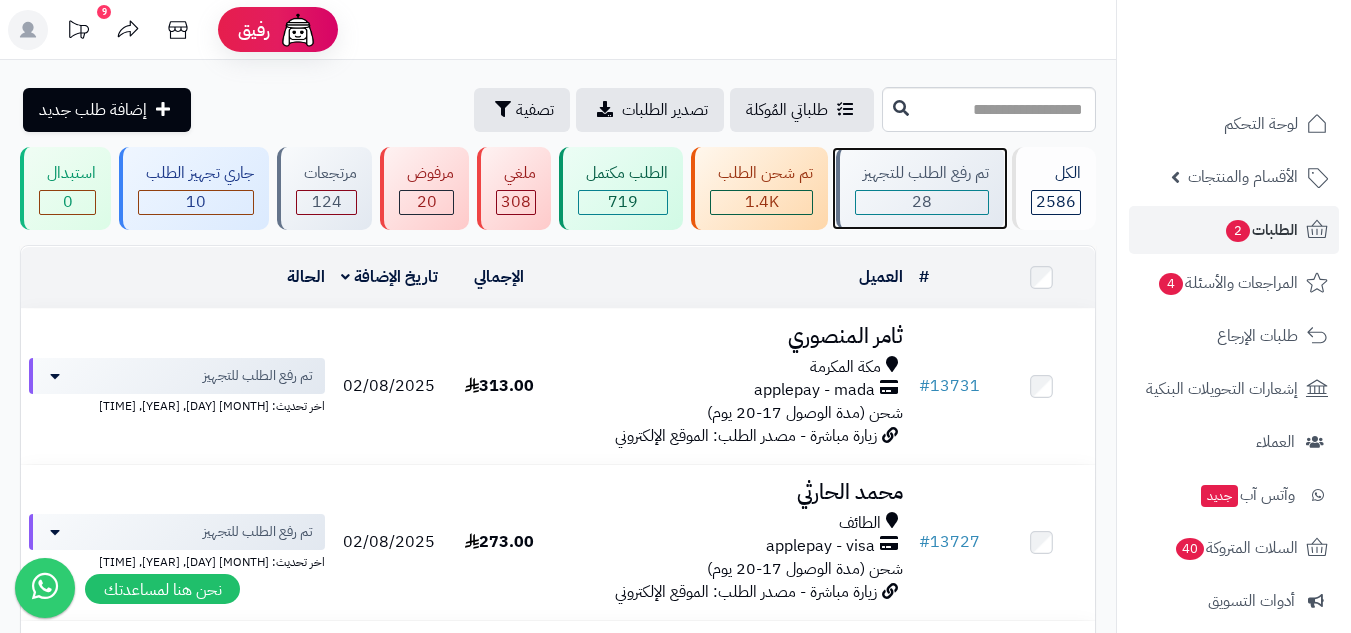 click on "28" at bounding box center [922, 202] 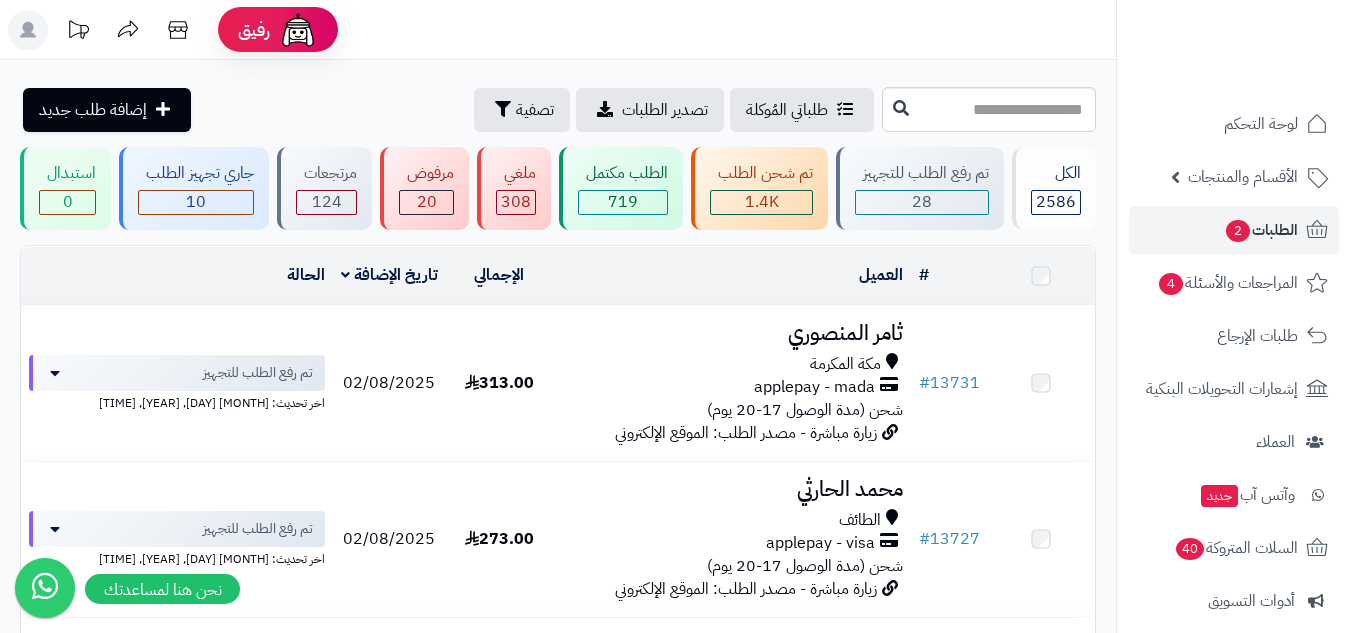 scroll, scrollTop: 0, scrollLeft: 0, axis: both 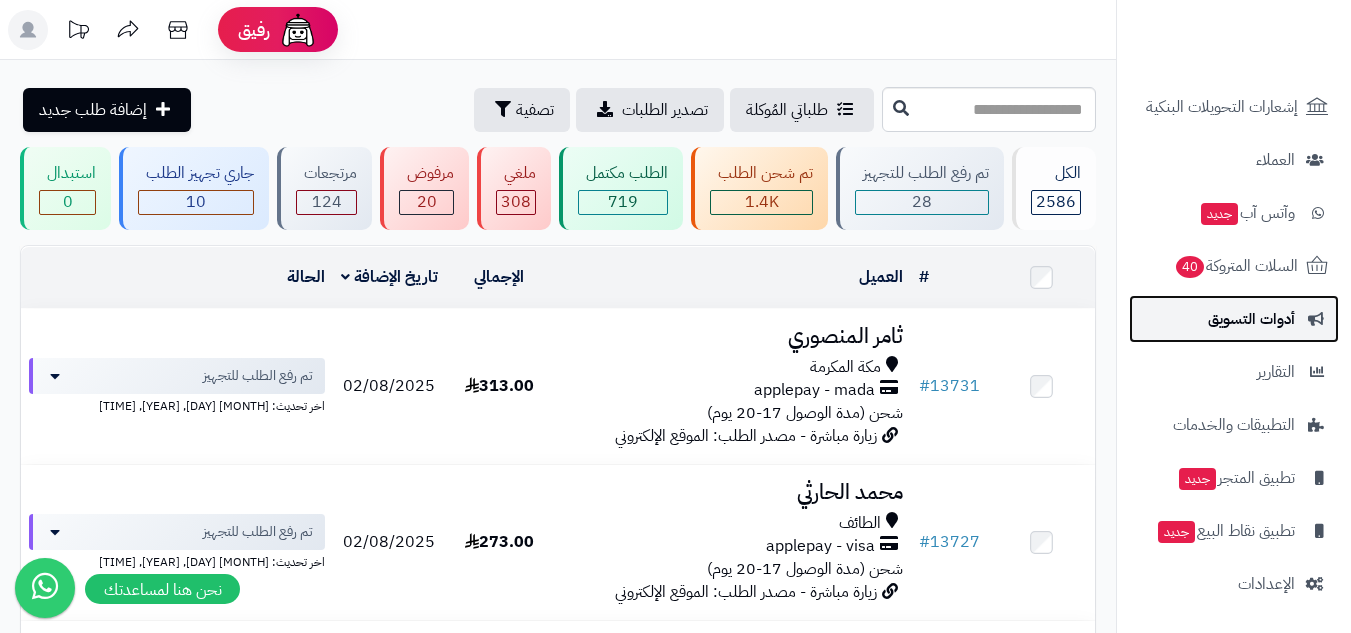 click on "أدوات التسويق" at bounding box center [1234, 319] 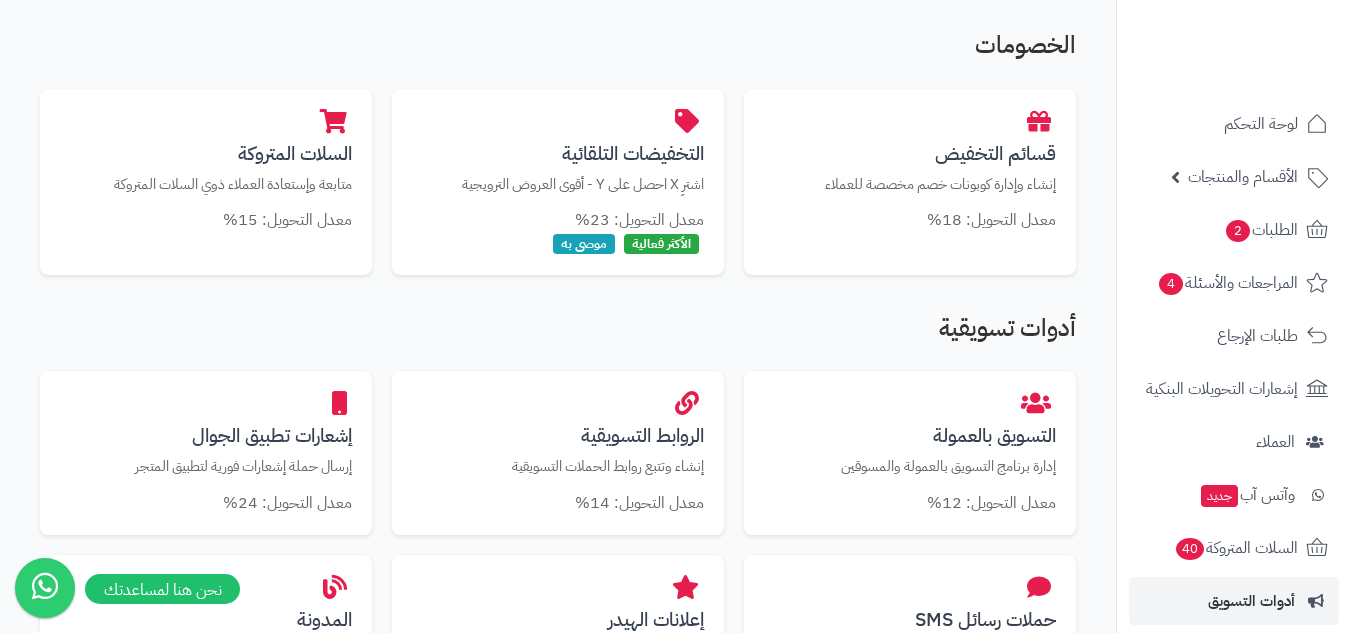 scroll, scrollTop: 500, scrollLeft: 0, axis: vertical 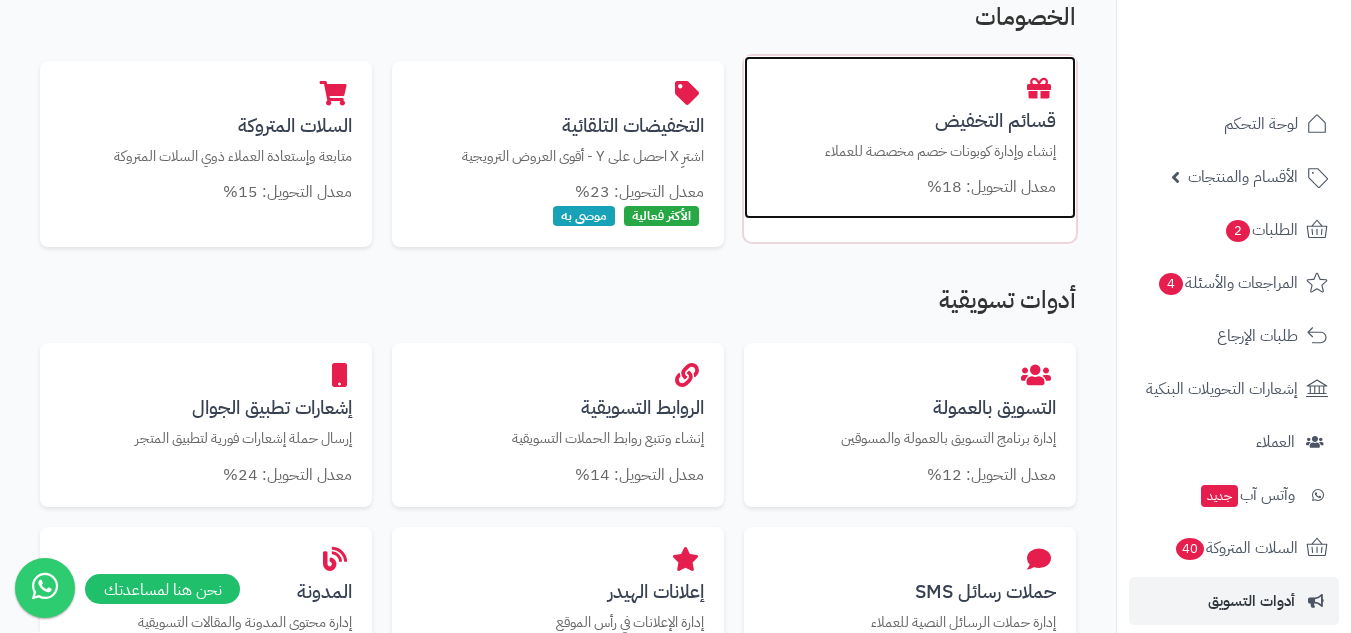 click on "إنشاء وإدارة كوبونات خصم مخصصة للعملاء" at bounding box center [910, 151] 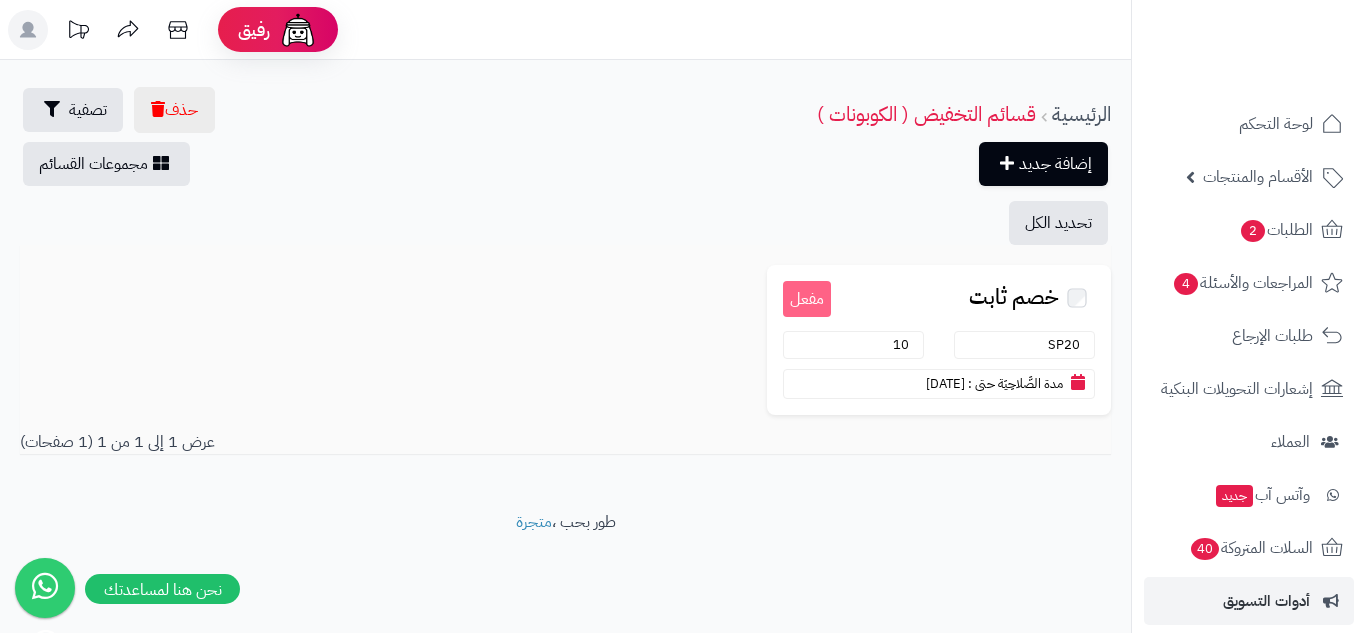 scroll, scrollTop: 0, scrollLeft: 0, axis: both 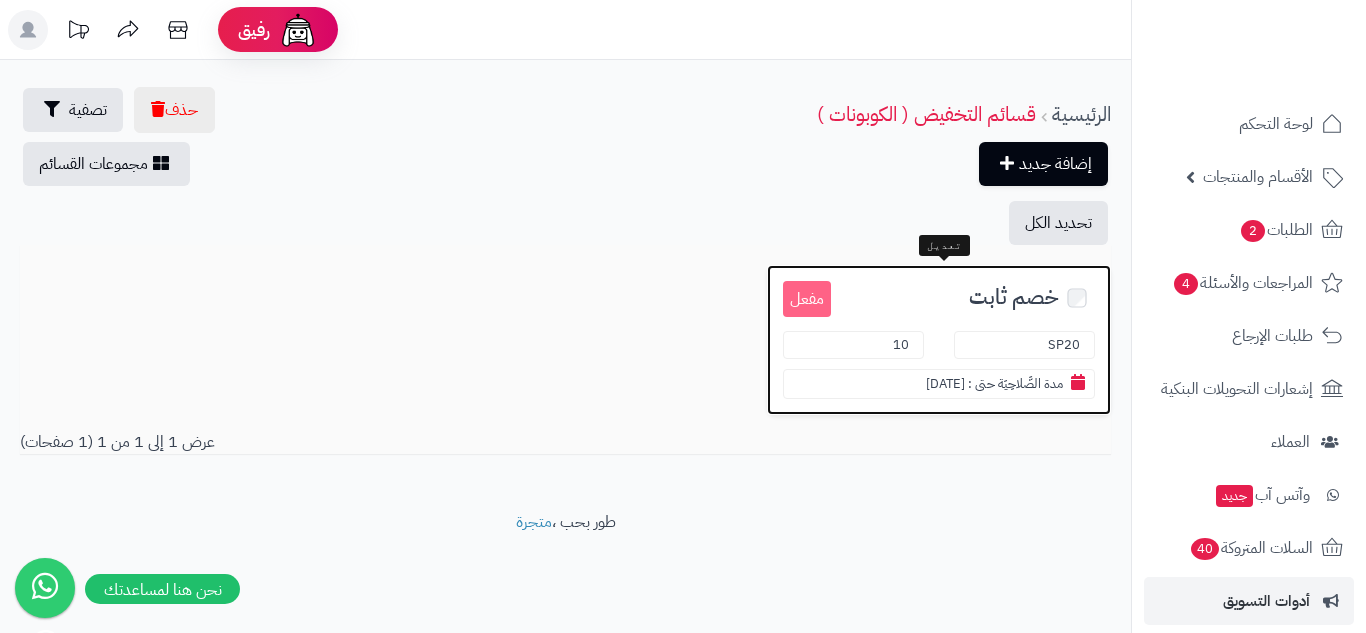 click on "خصم ثابت" at bounding box center (963, 296) 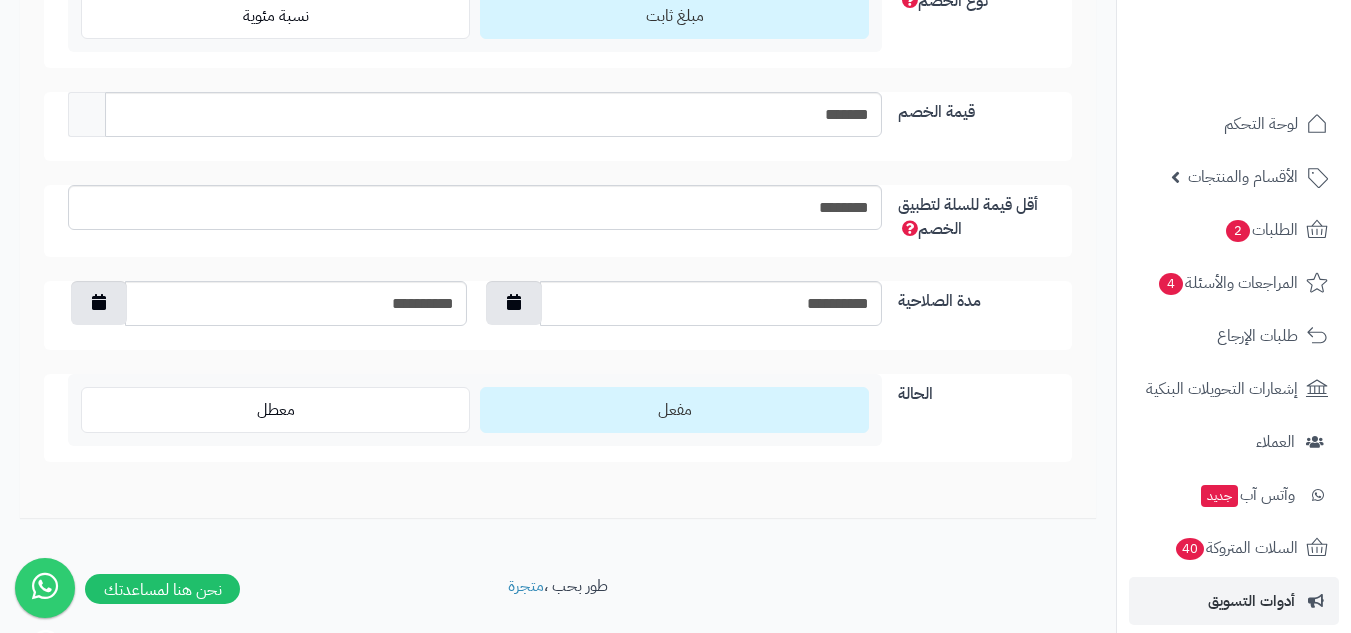 scroll, scrollTop: 500, scrollLeft: 0, axis: vertical 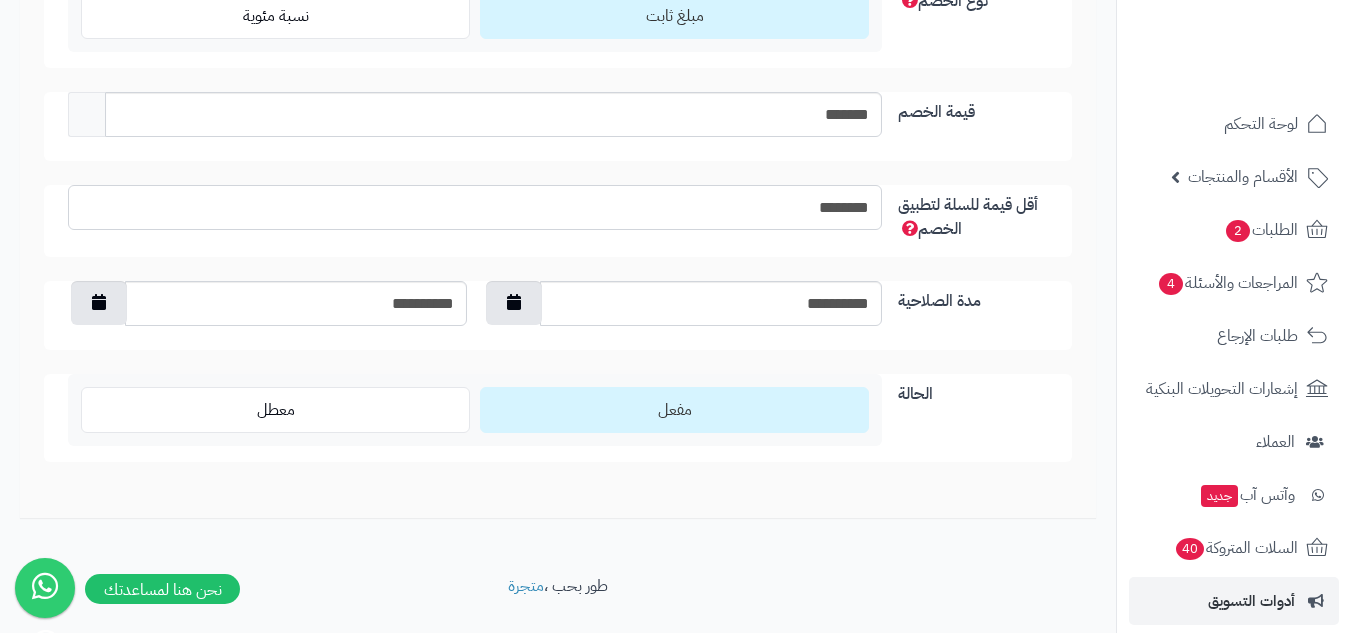 click on "********" at bounding box center (475, 207) 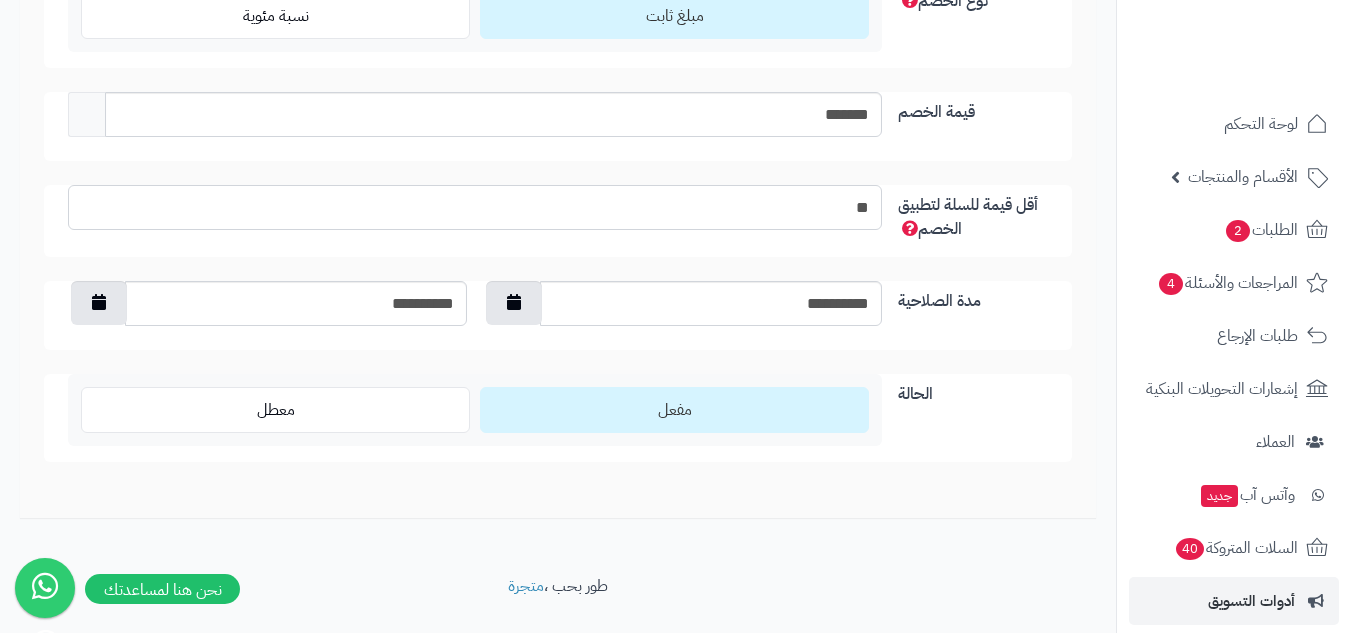 type on "*" 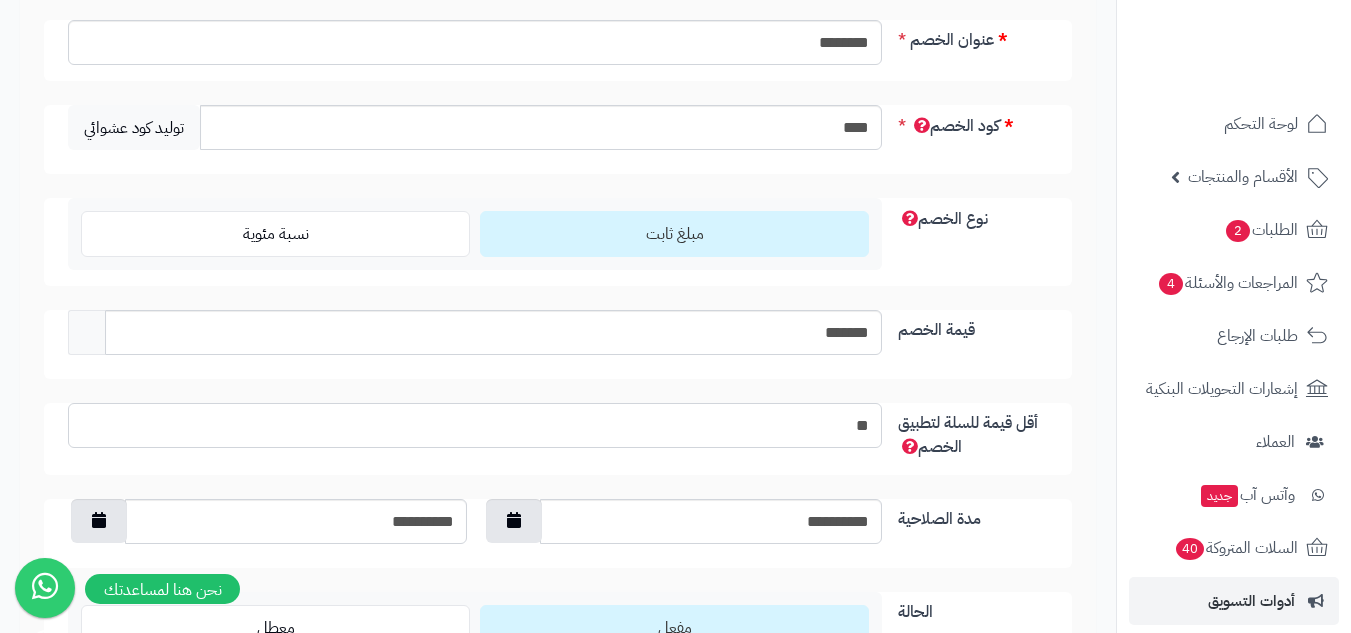 scroll, scrollTop: 0, scrollLeft: 0, axis: both 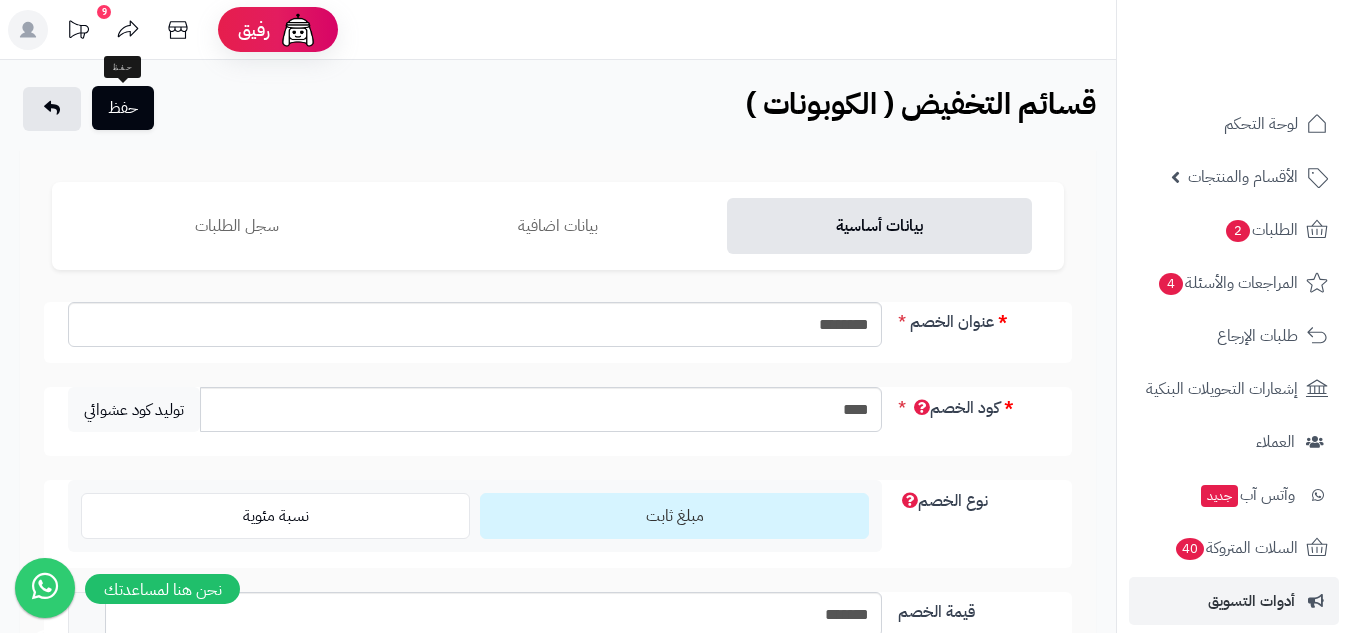 type on "**" 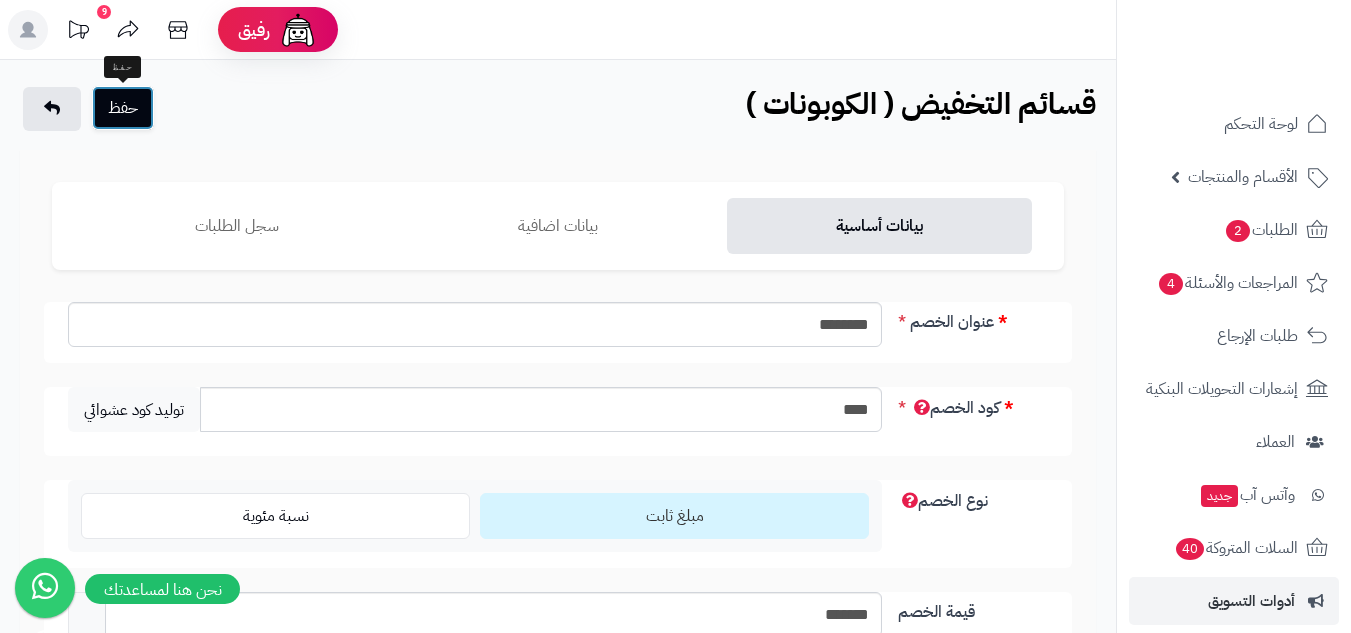 click on "حفظ" at bounding box center (123, 108) 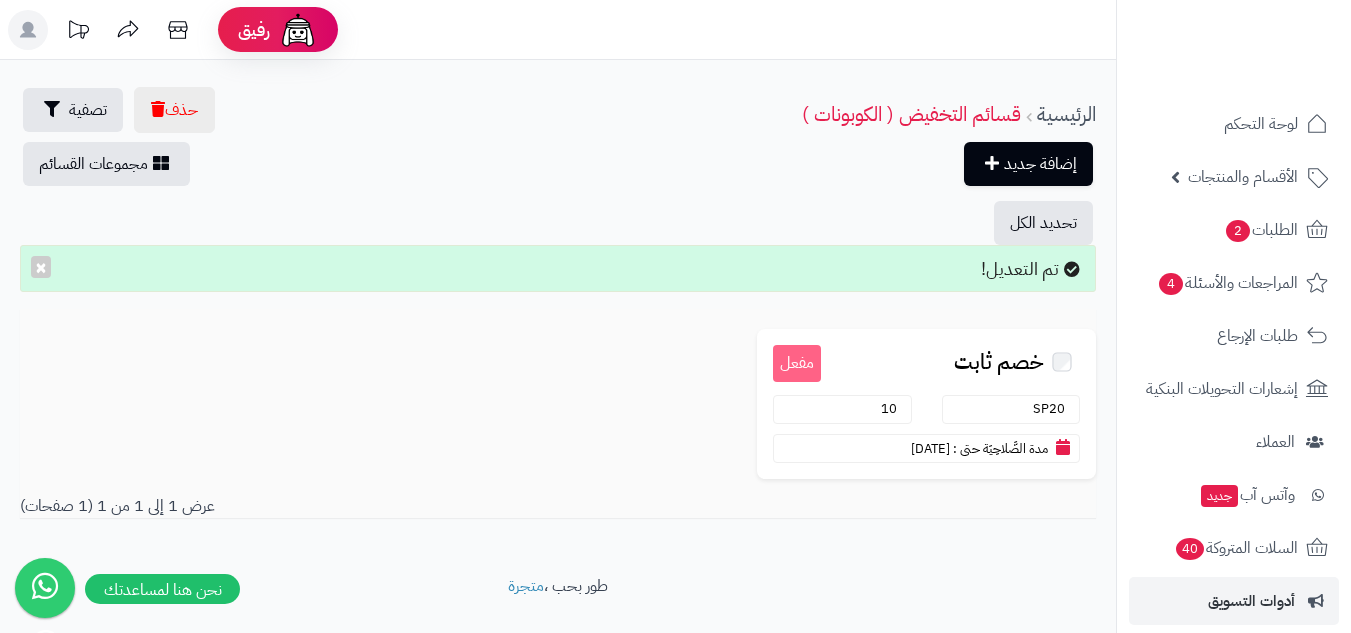 scroll, scrollTop: 0, scrollLeft: 0, axis: both 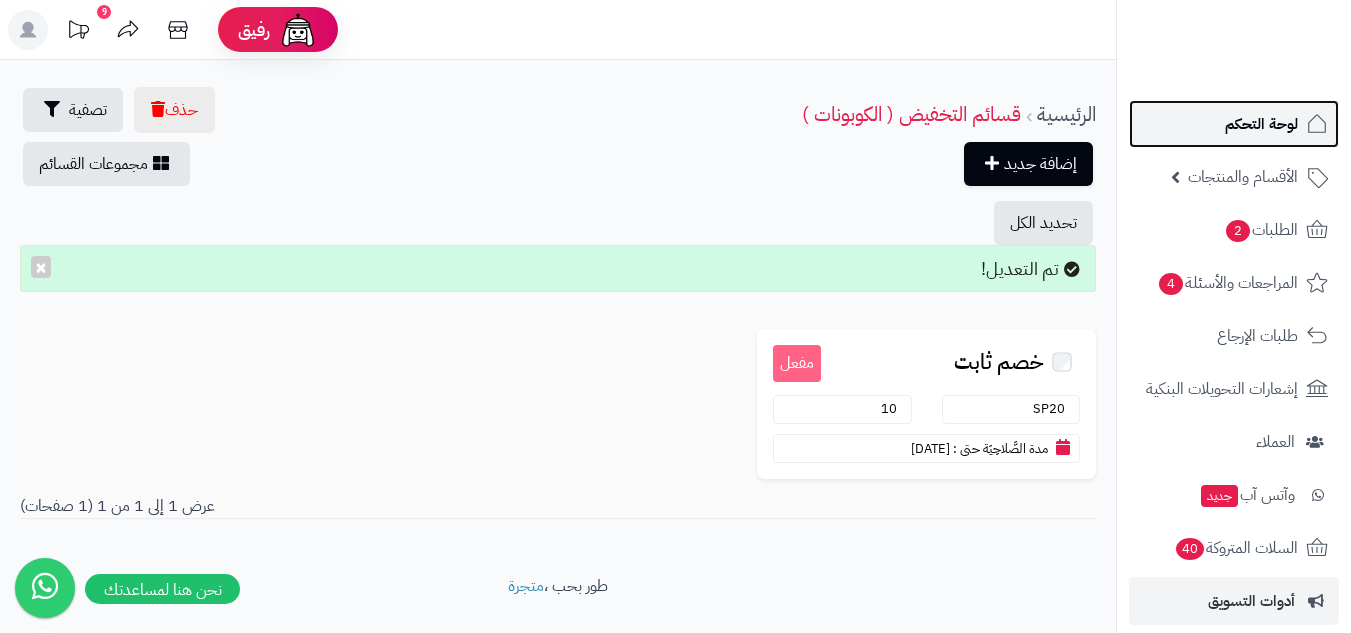 click on "لوحة التحكم" at bounding box center (1261, 124) 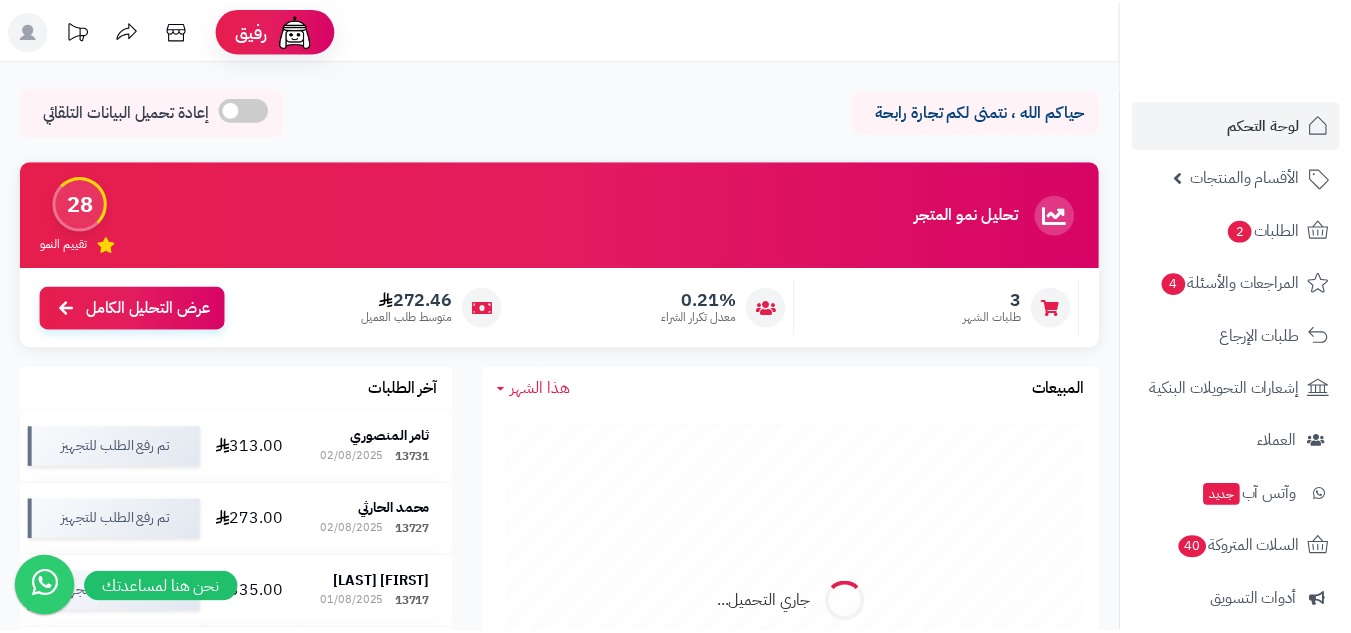 scroll, scrollTop: 0, scrollLeft: 0, axis: both 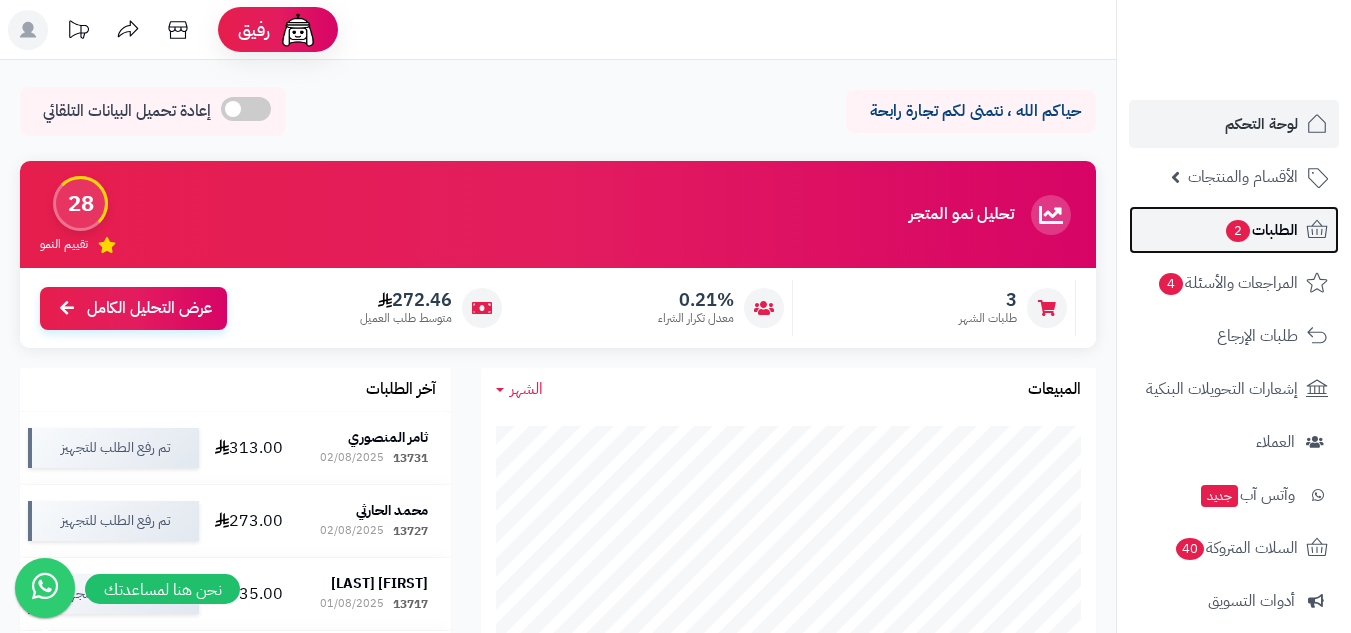 click on "الطلبات  2" at bounding box center (1261, 230) 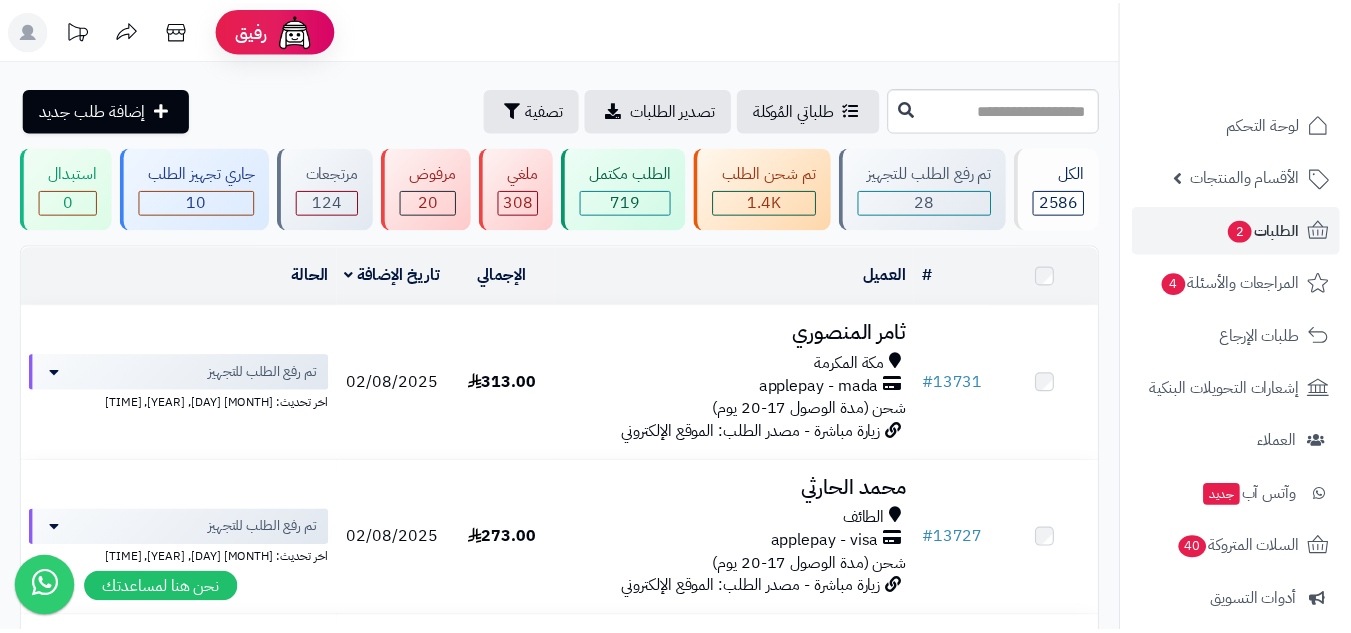 scroll, scrollTop: 0, scrollLeft: 0, axis: both 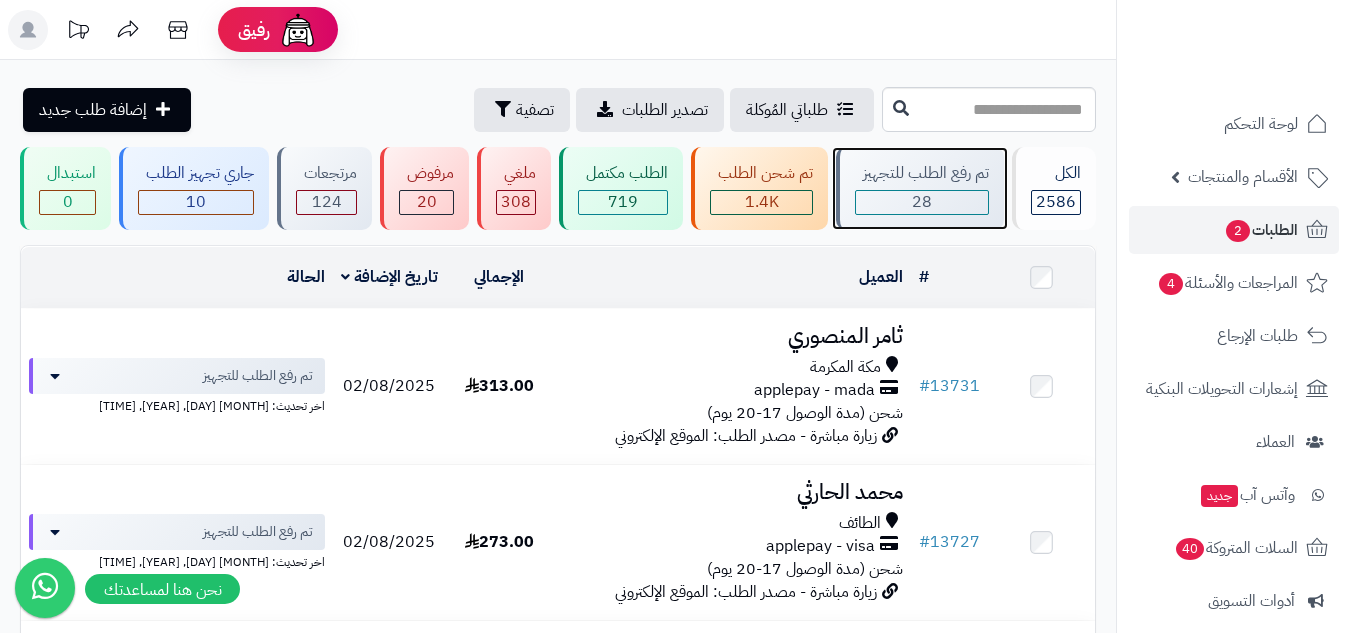 click on "28" at bounding box center [922, 202] 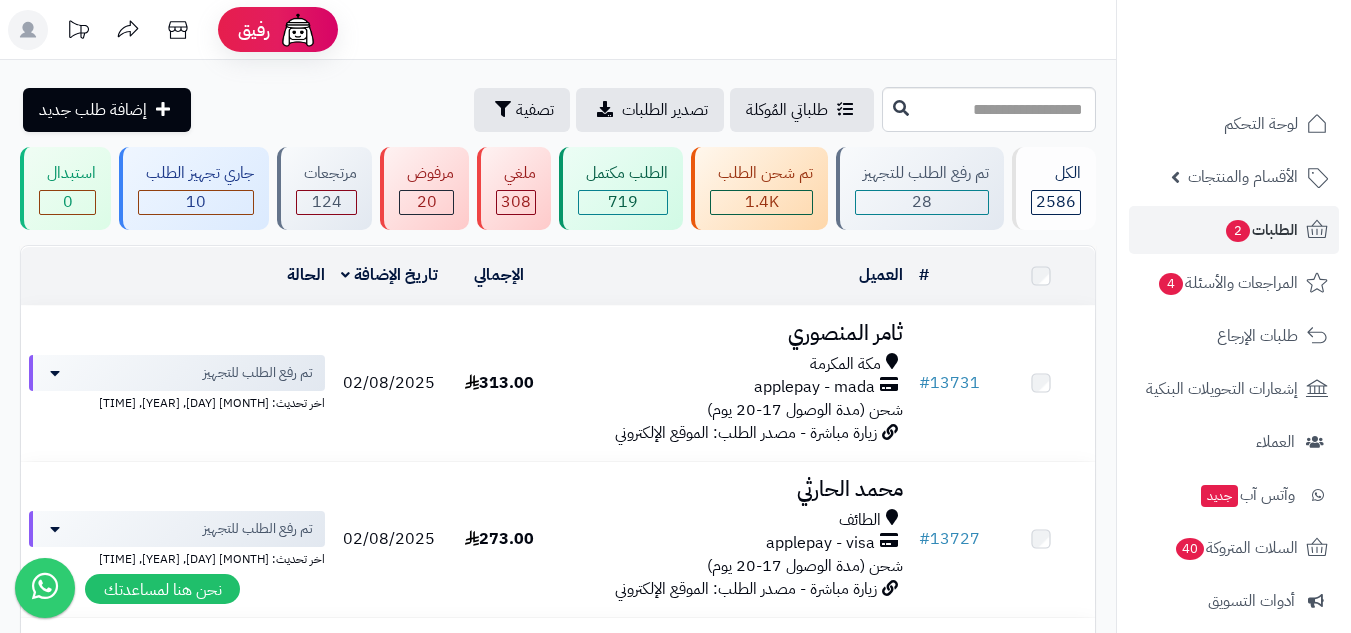 scroll, scrollTop: 0, scrollLeft: 0, axis: both 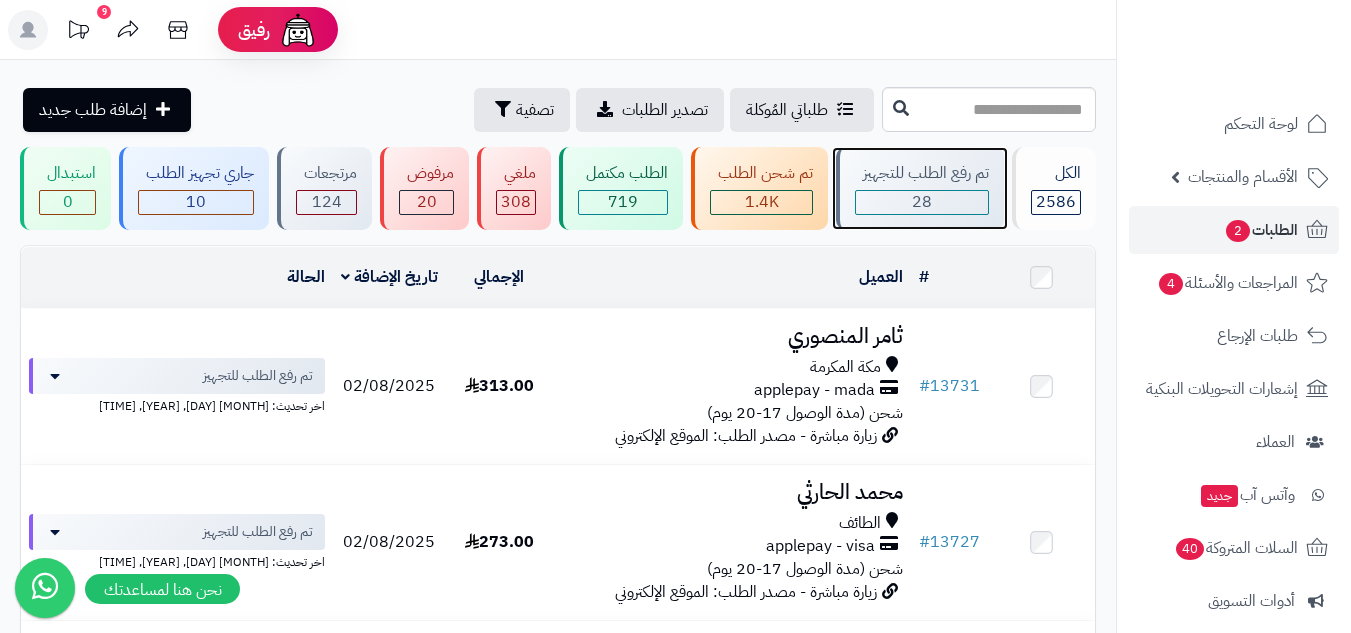 click on "28" at bounding box center (922, 202) 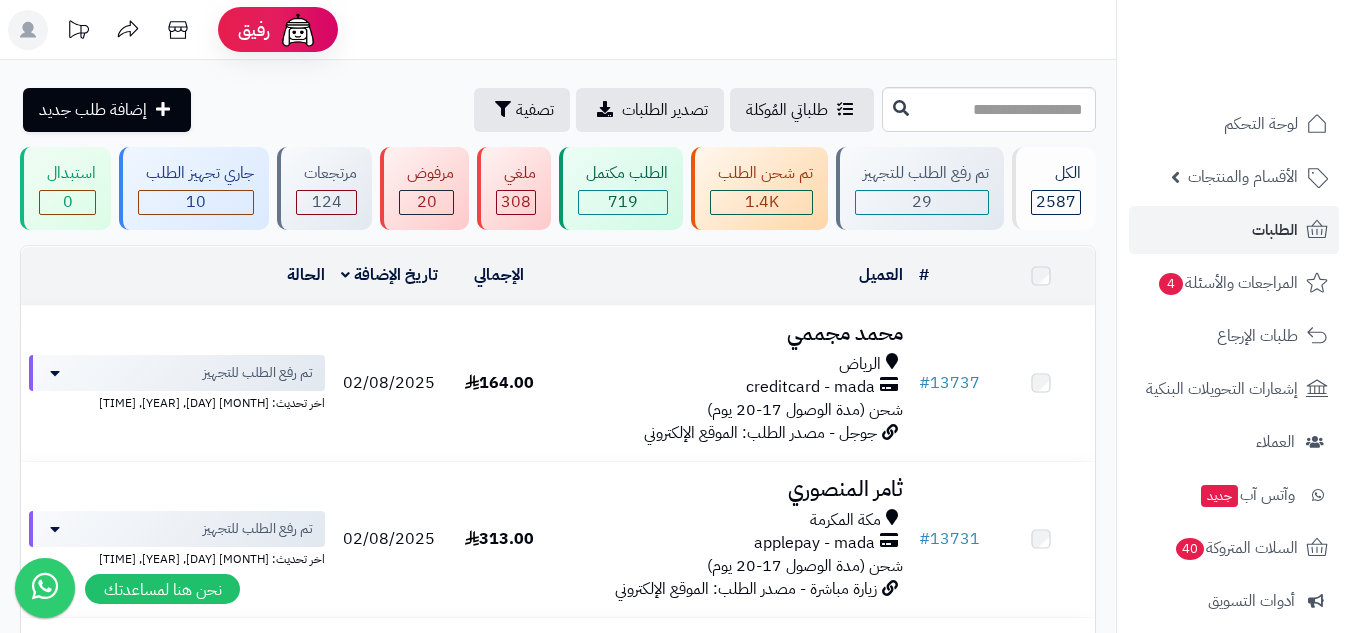 scroll, scrollTop: 0, scrollLeft: 0, axis: both 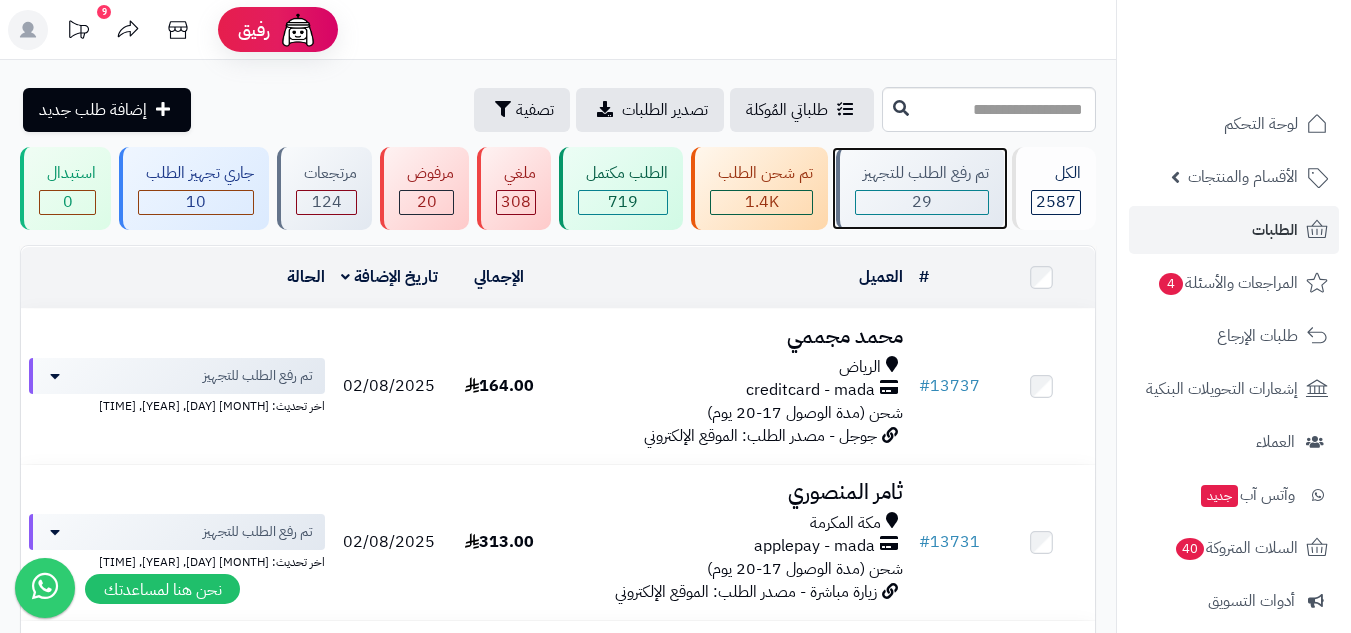 click on "29" at bounding box center [922, 202] 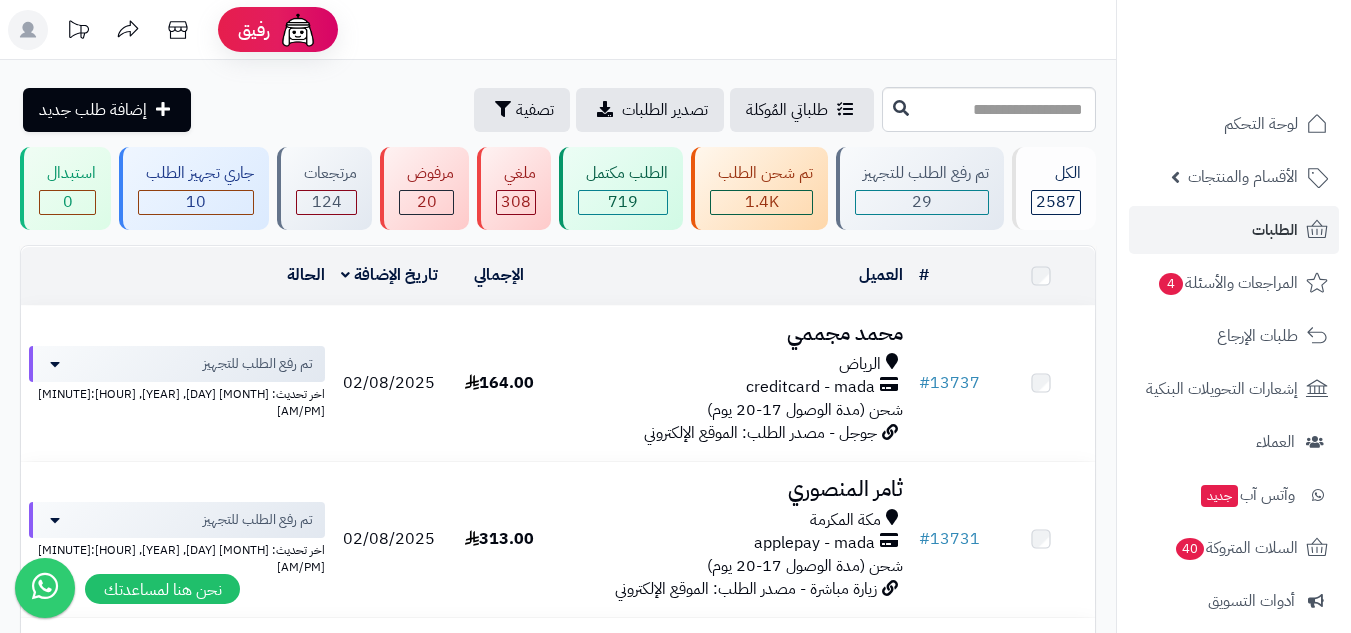 scroll, scrollTop: 0, scrollLeft: 0, axis: both 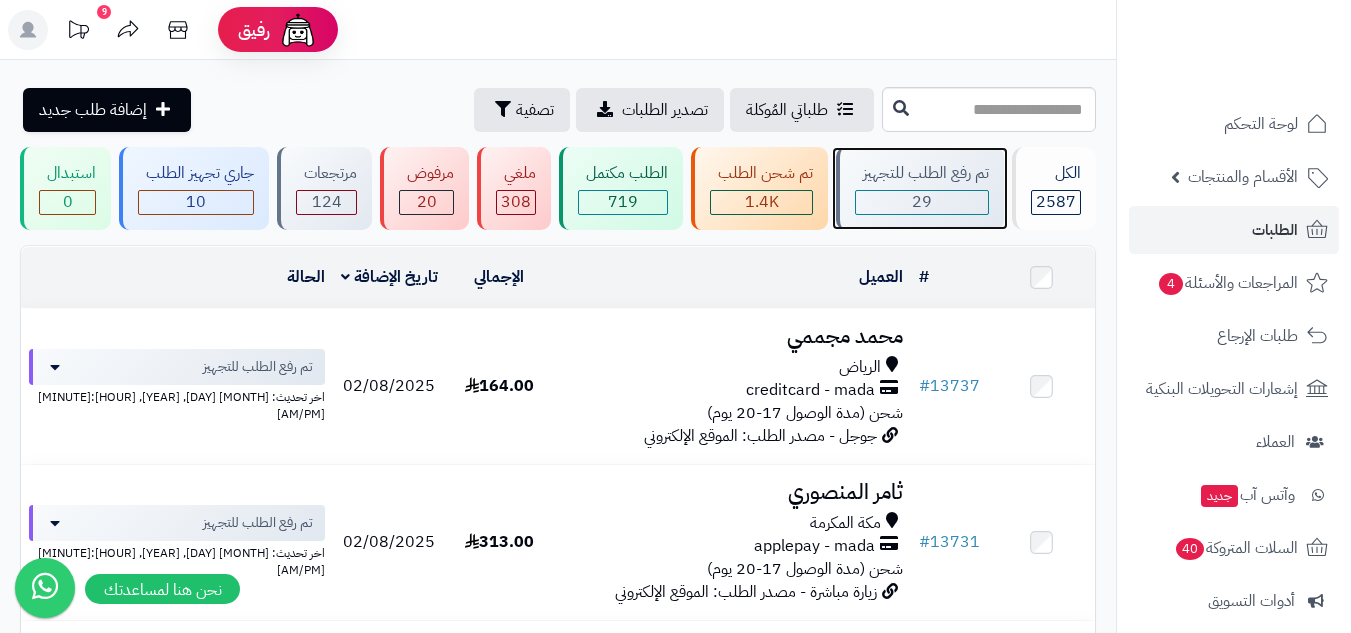 click on "29" at bounding box center (922, 202) 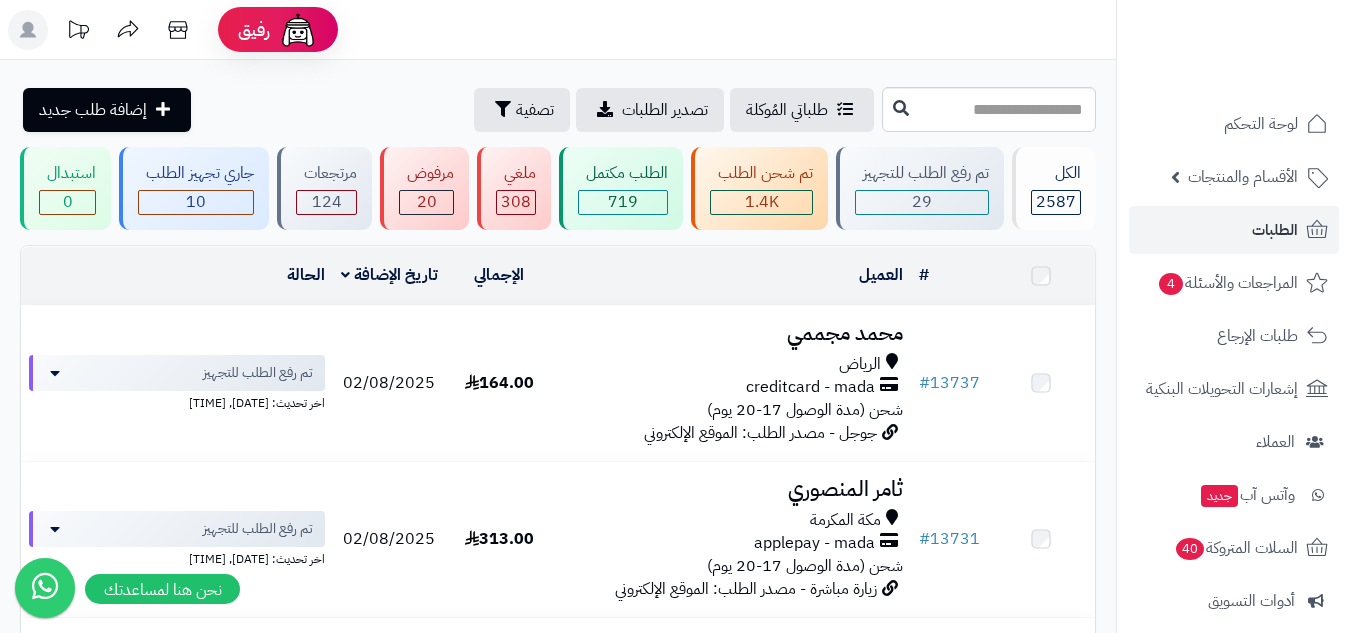 scroll, scrollTop: 0, scrollLeft: 0, axis: both 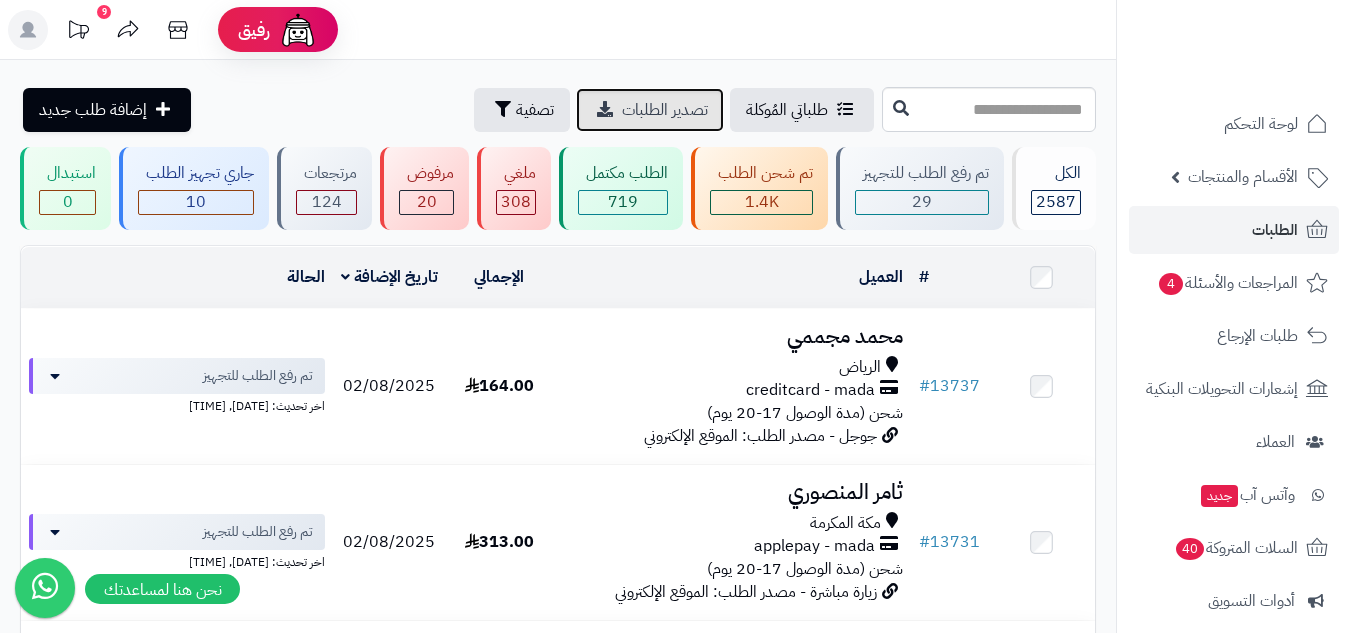click on "تصدير الطلبات" at bounding box center (665, 110) 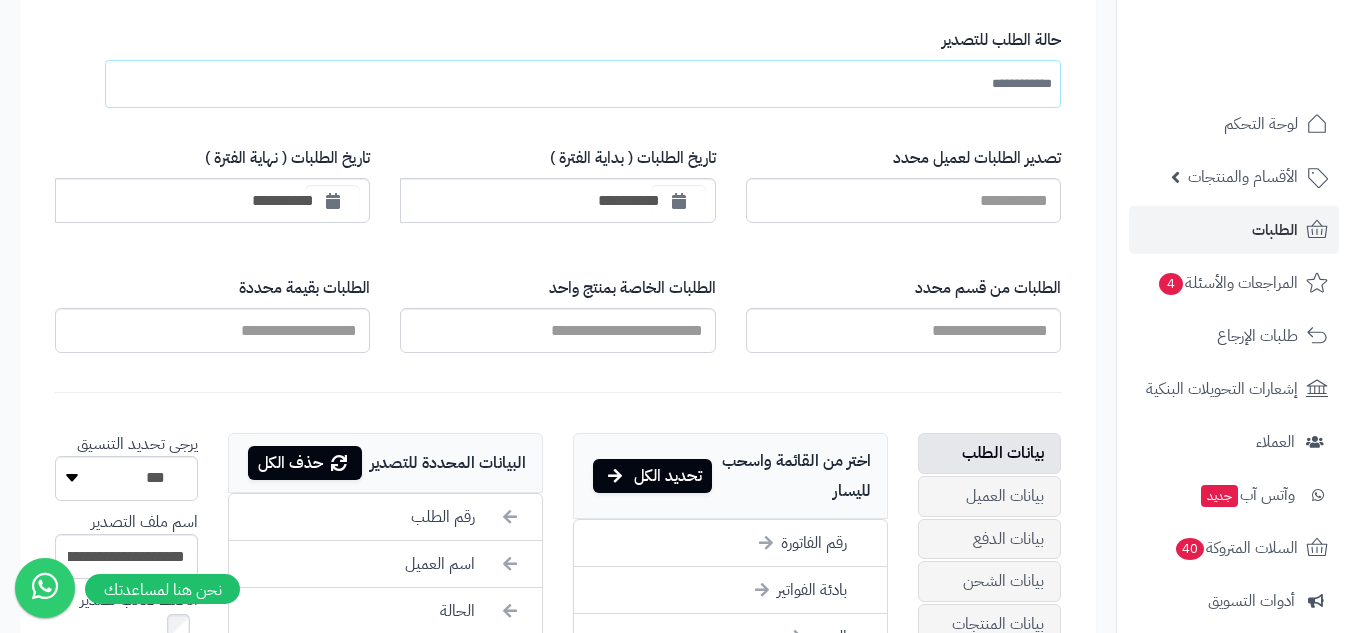 scroll, scrollTop: 167, scrollLeft: 0, axis: vertical 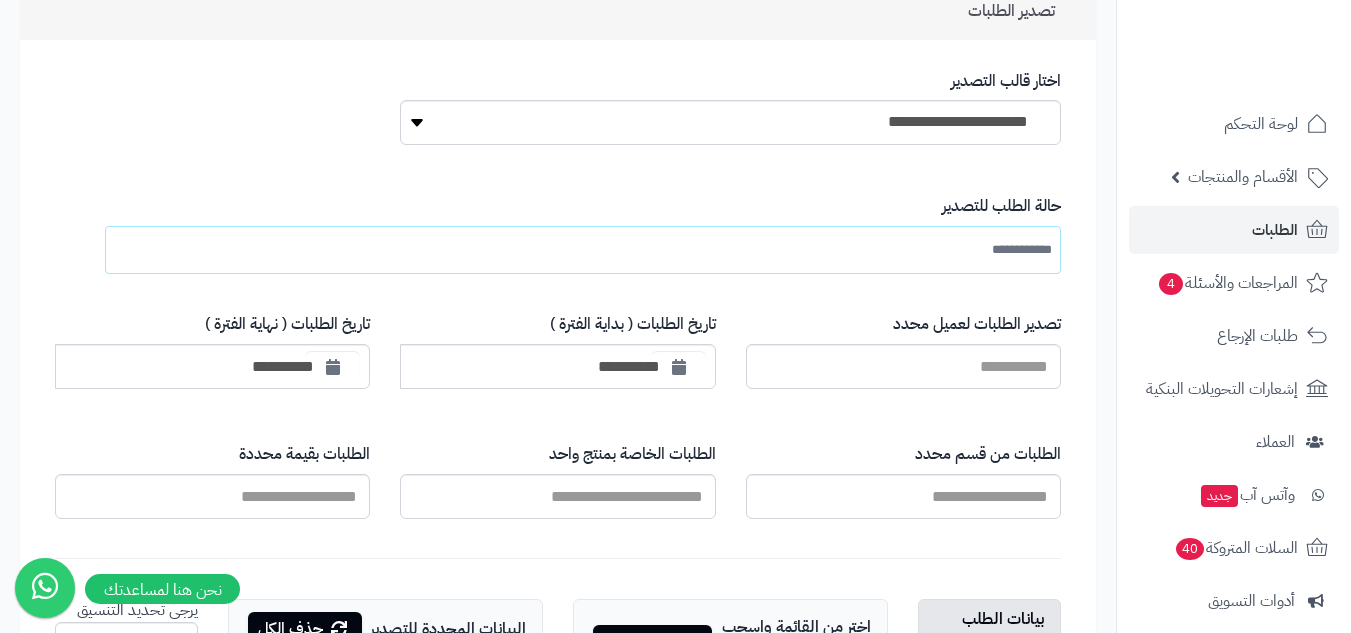 type 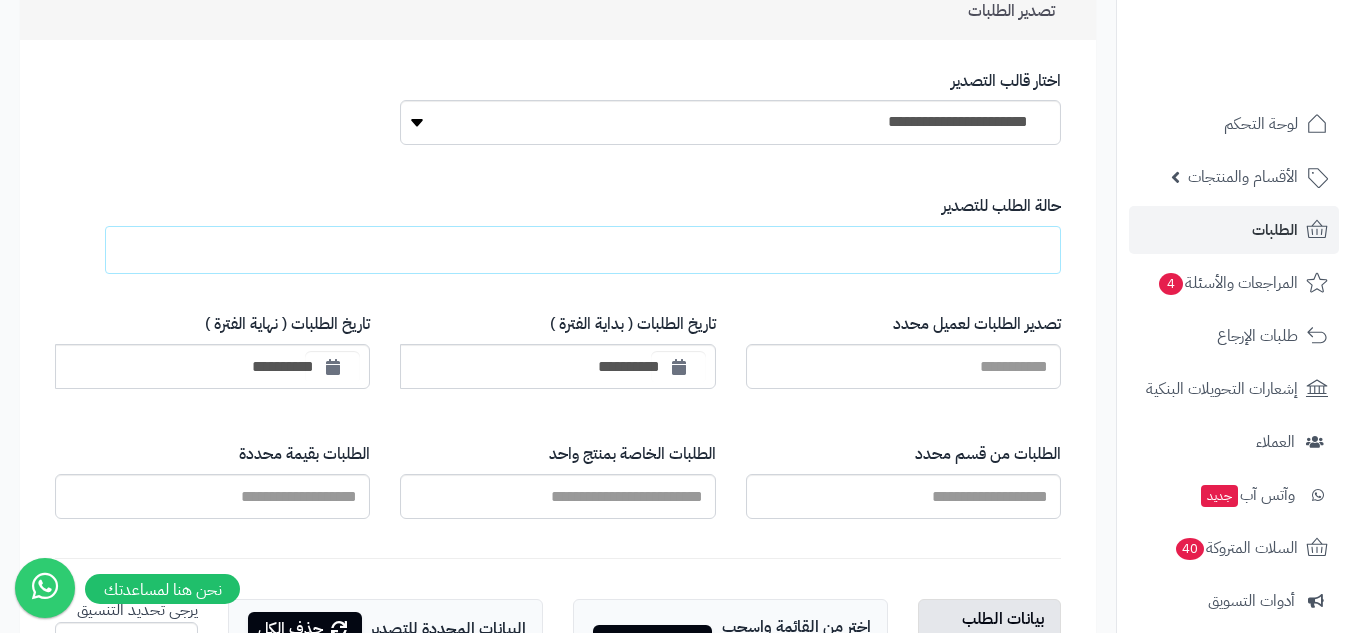 click at bounding box center [583, 250] 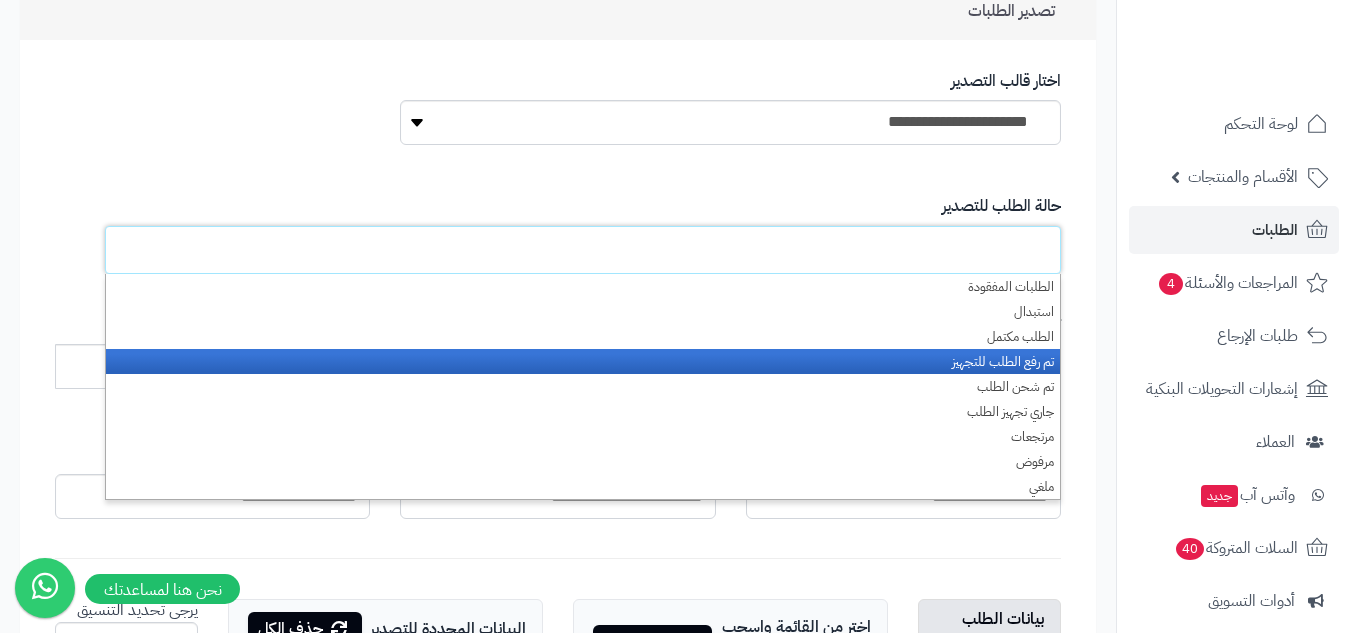 click on "تم رفع الطلب للتجهيز" at bounding box center [583, 361] 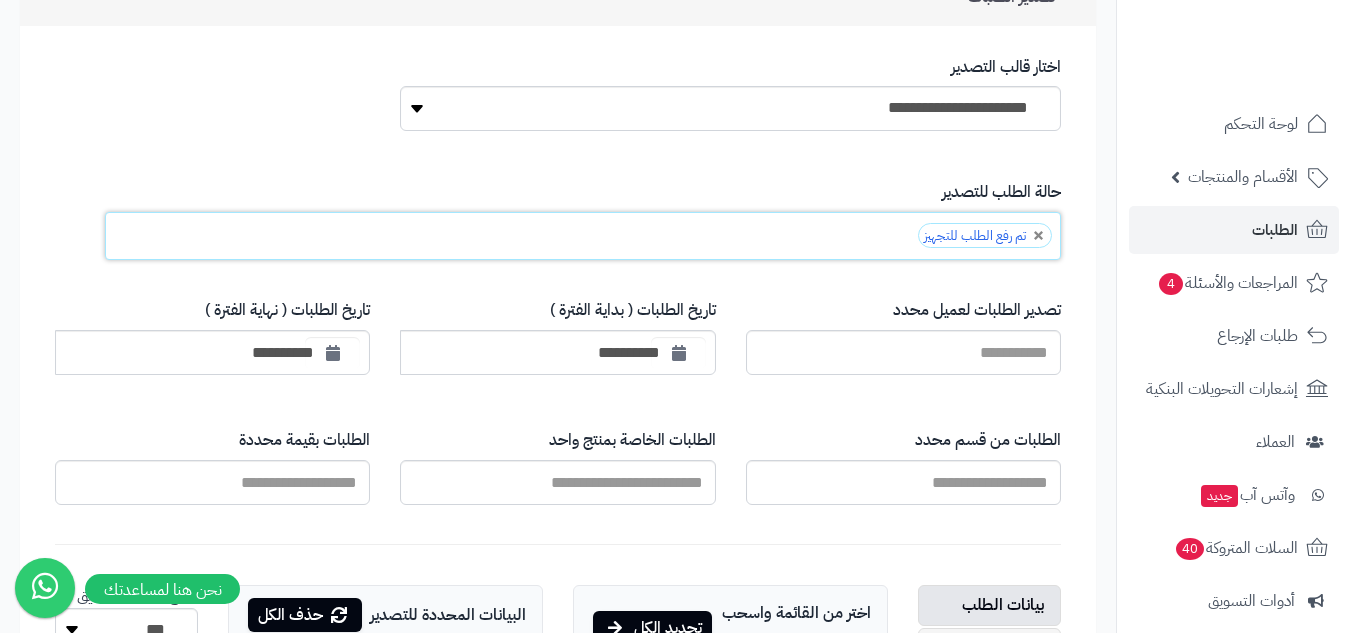 scroll, scrollTop: 333, scrollLeft: 0, axis: vertical 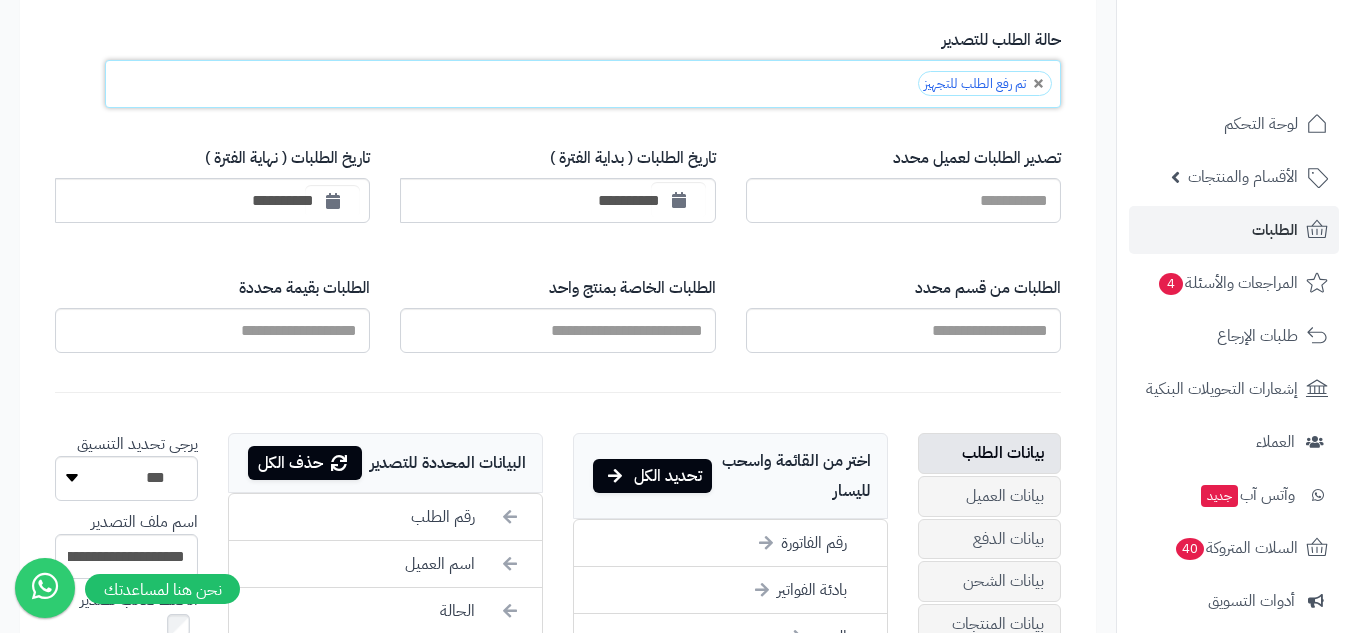 click at bounding box center (678, 200) 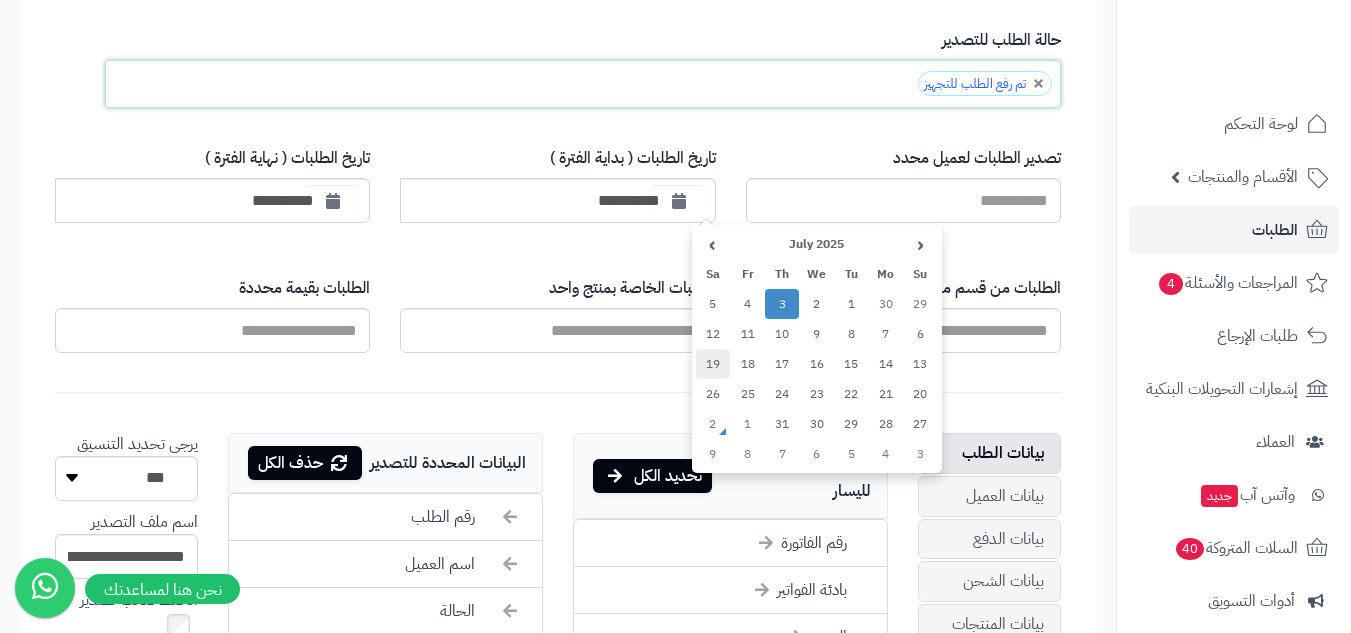click on "19" at bounding box center [713, 364] 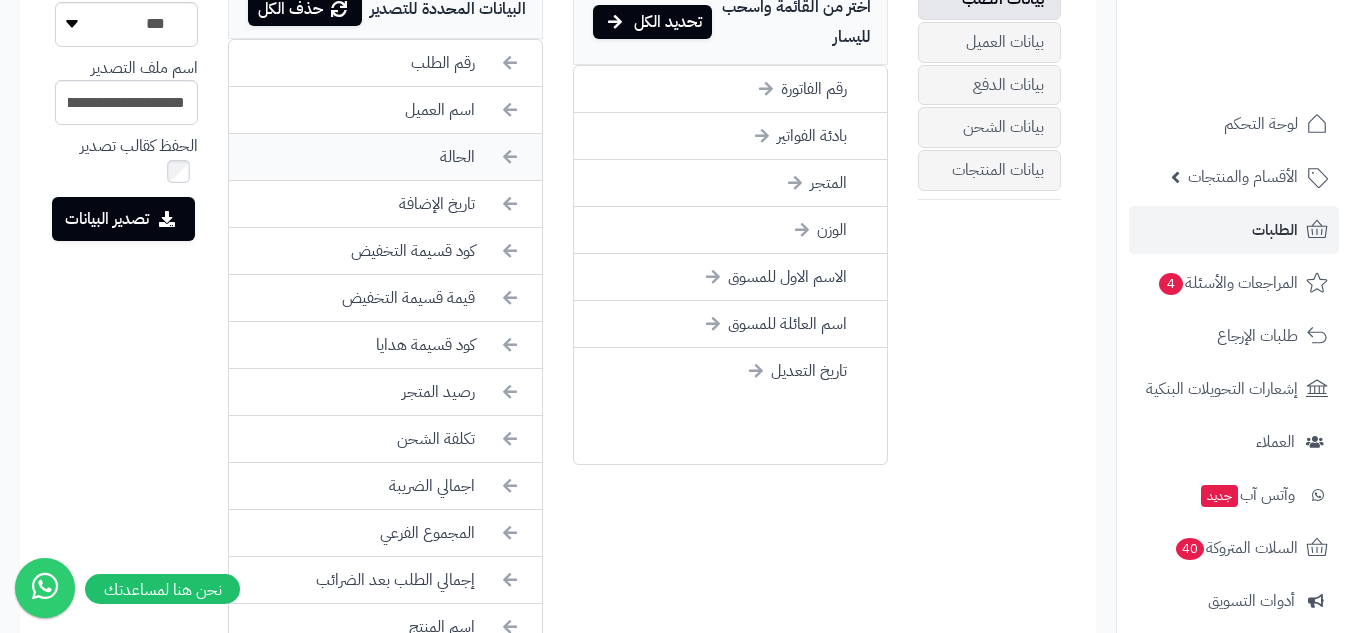 scroll, scrollTop: 833, scrollLeft: 0, axis: vertical 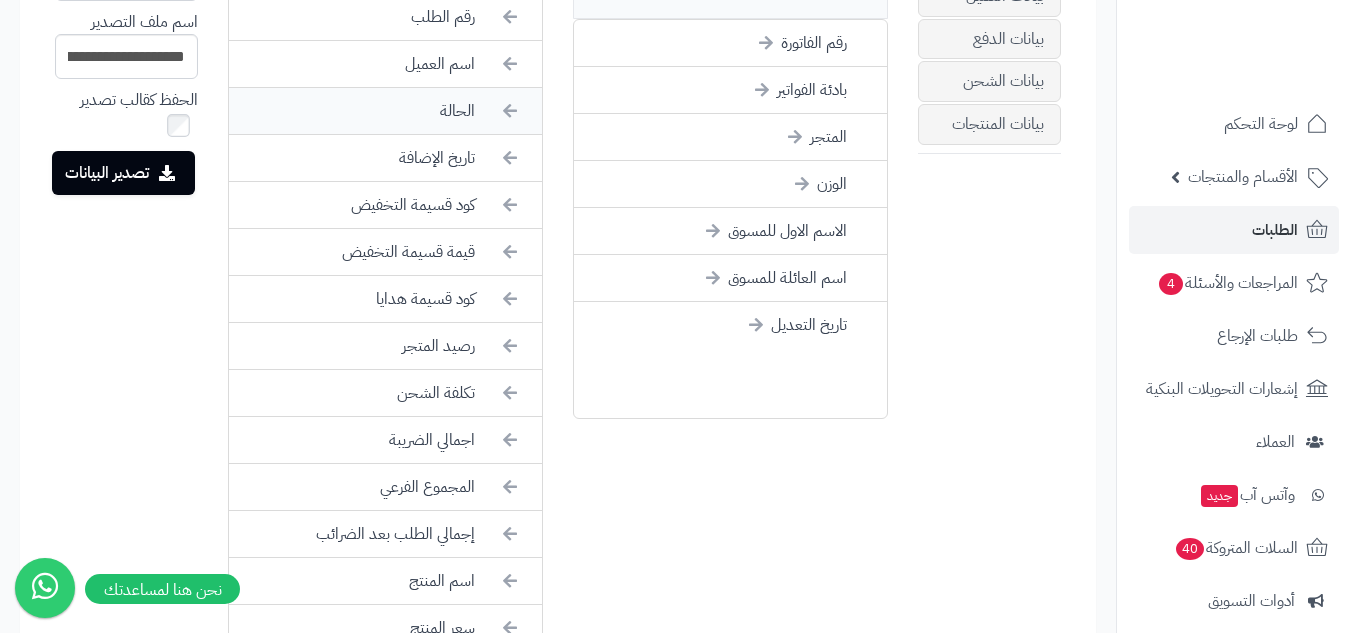 click on "الحالة" at bounding box center [385, 111] 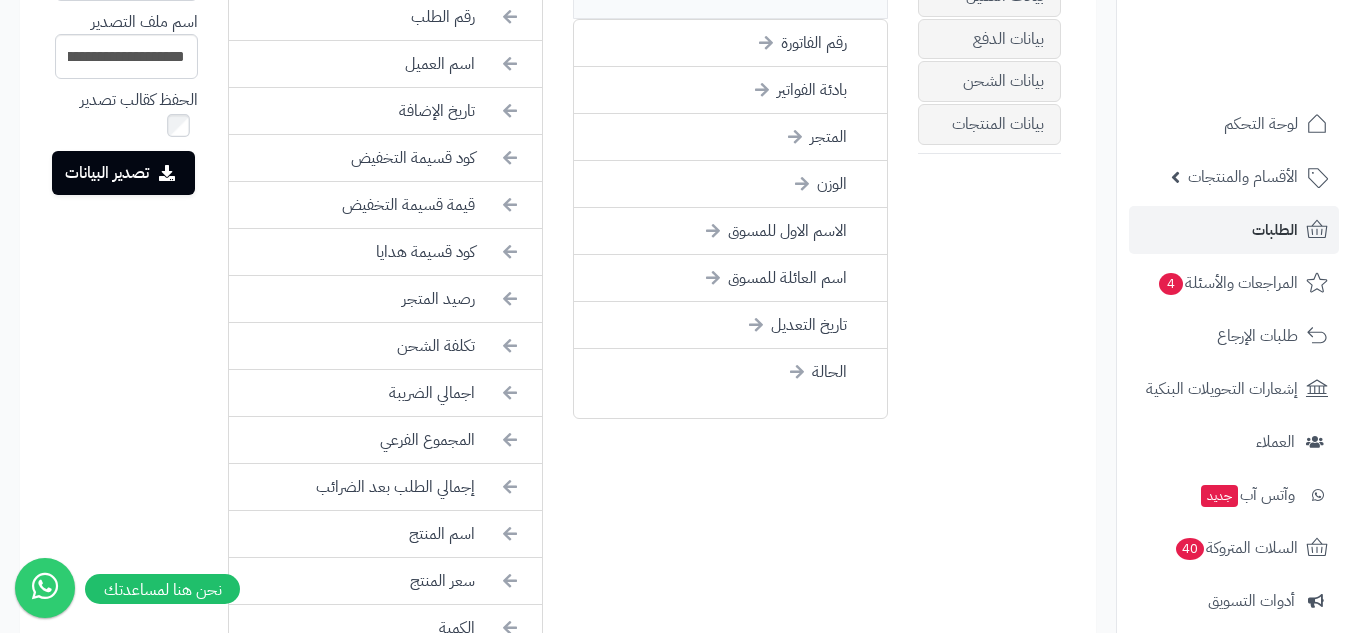 click on "تاريخ الإضافة" at bounding box center (385, 111) 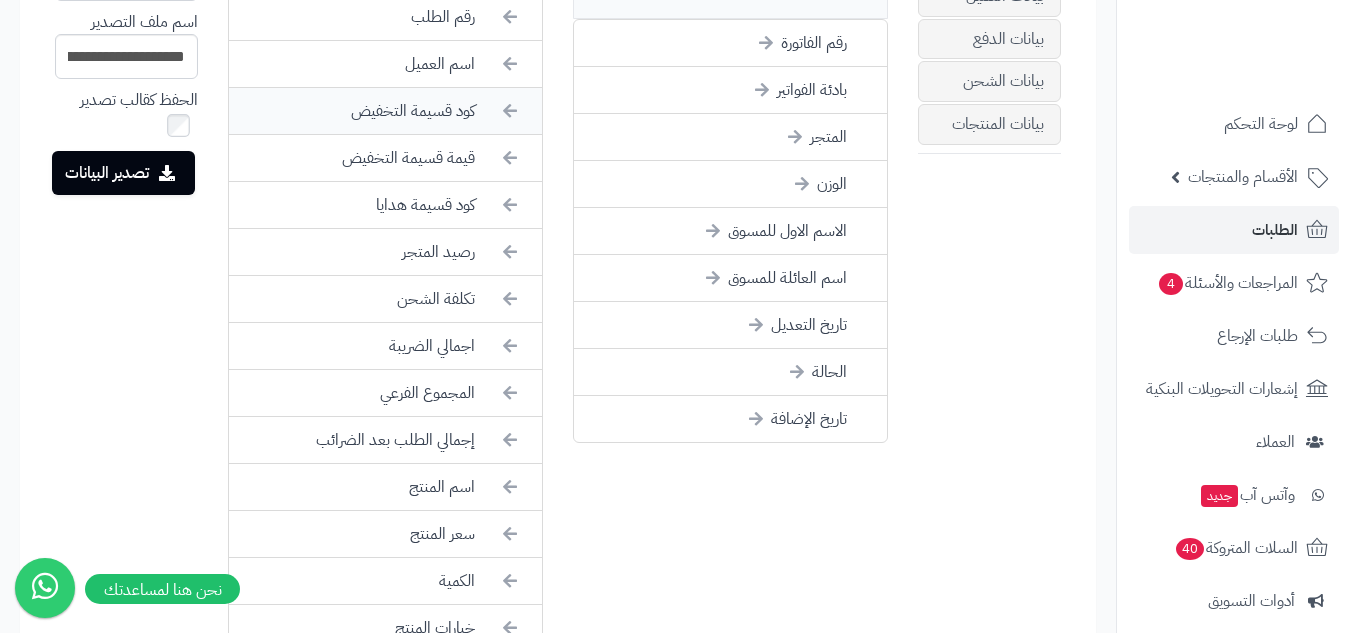 click on "كود قسيمة التخفيض" at bounding box center (385, 111) 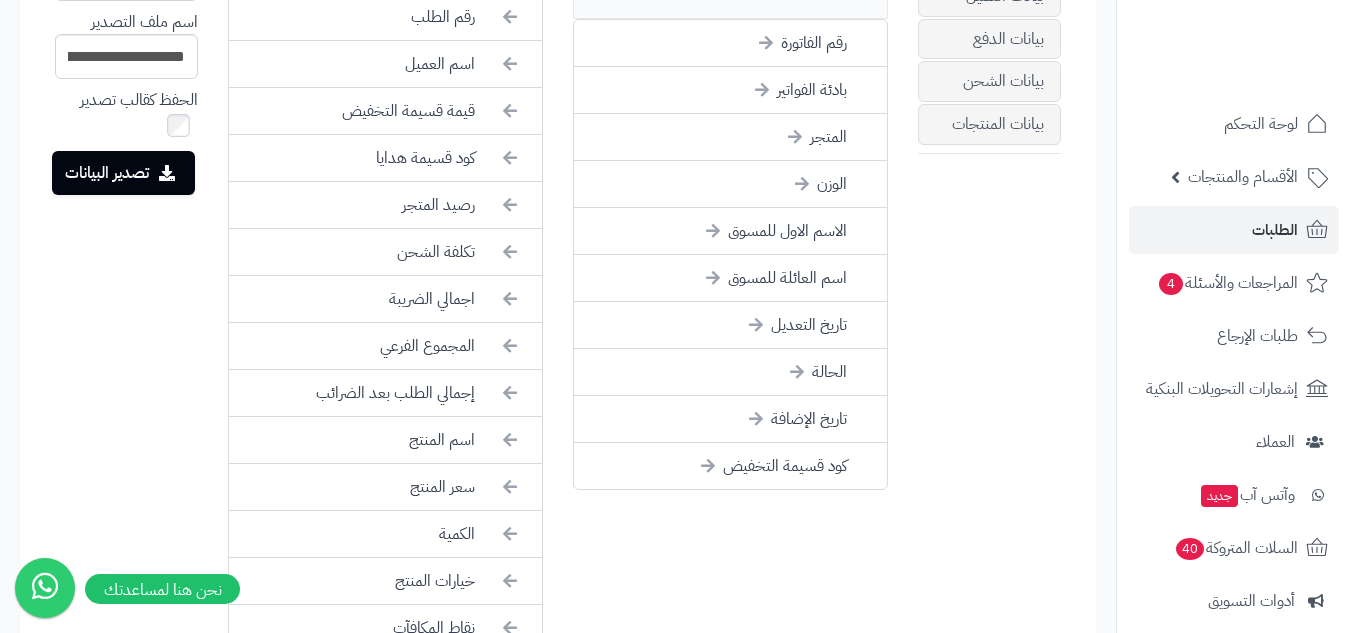 click on "قيمة قسيمة التخفيض" at bounding box center [385, 111] 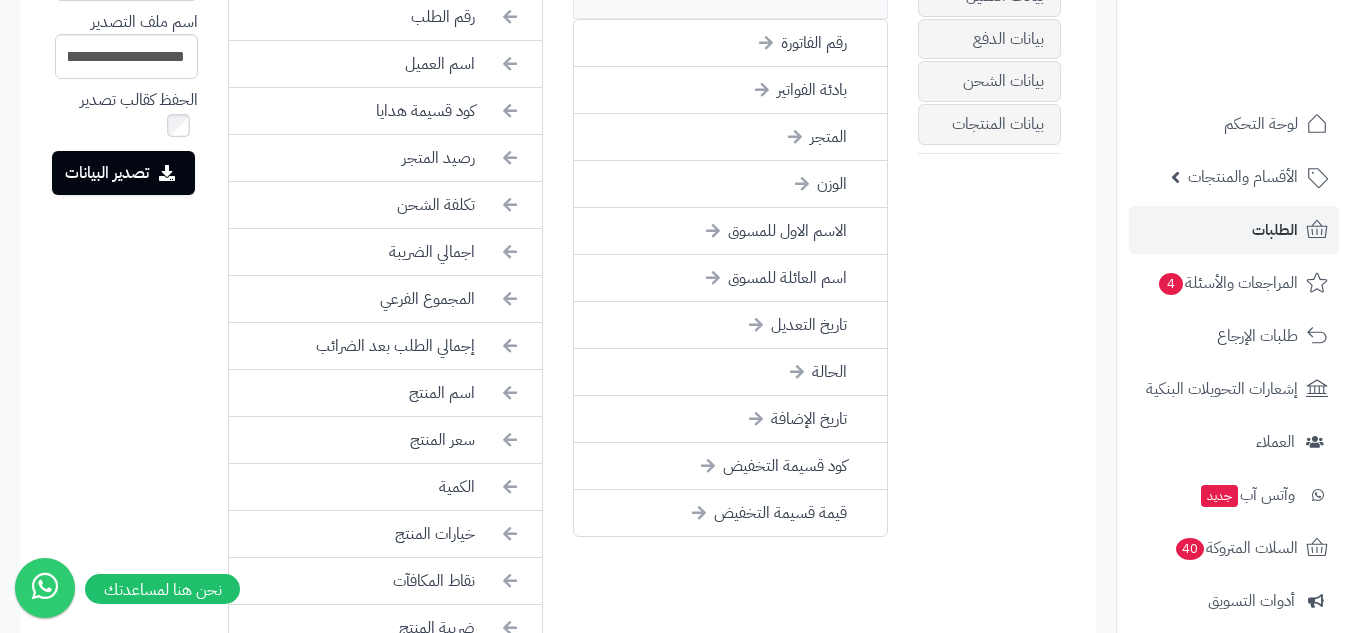 click on "كود قسيمة هدايا" at bounding box center [385, 111] 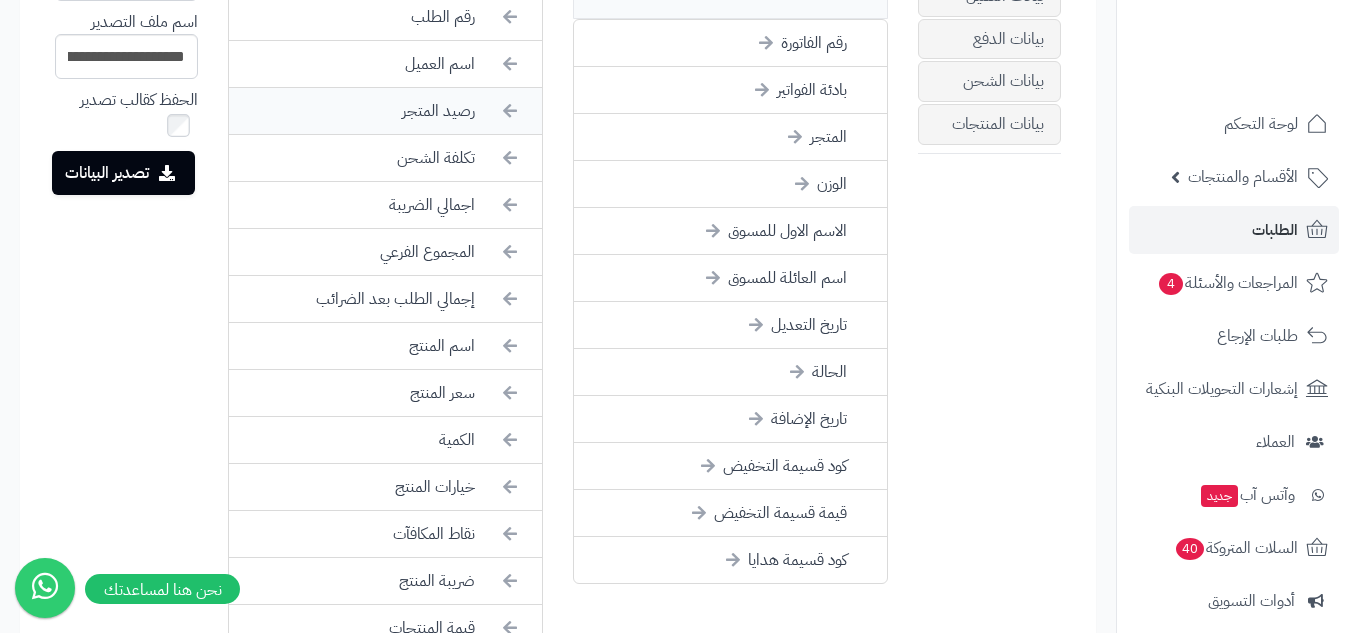 click on "رصيد المتجر" at bounding box center (385, 111) 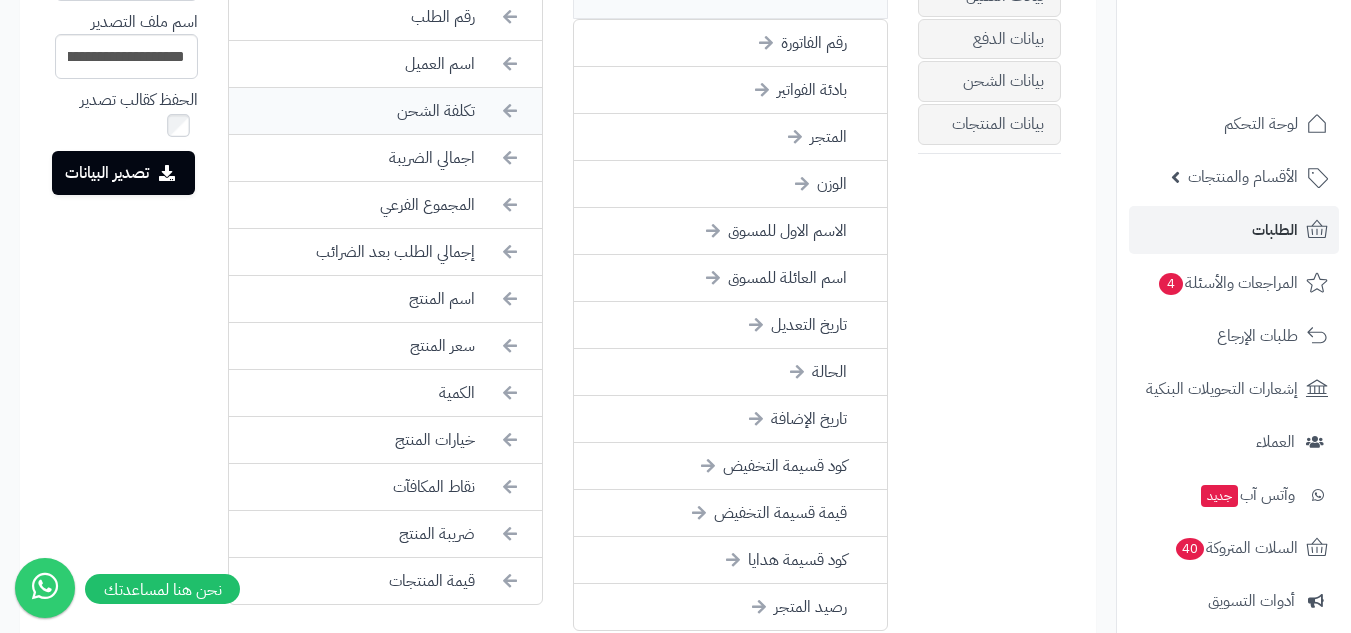 click on "تكلفة الشحن" at bounding box center (385, 111) 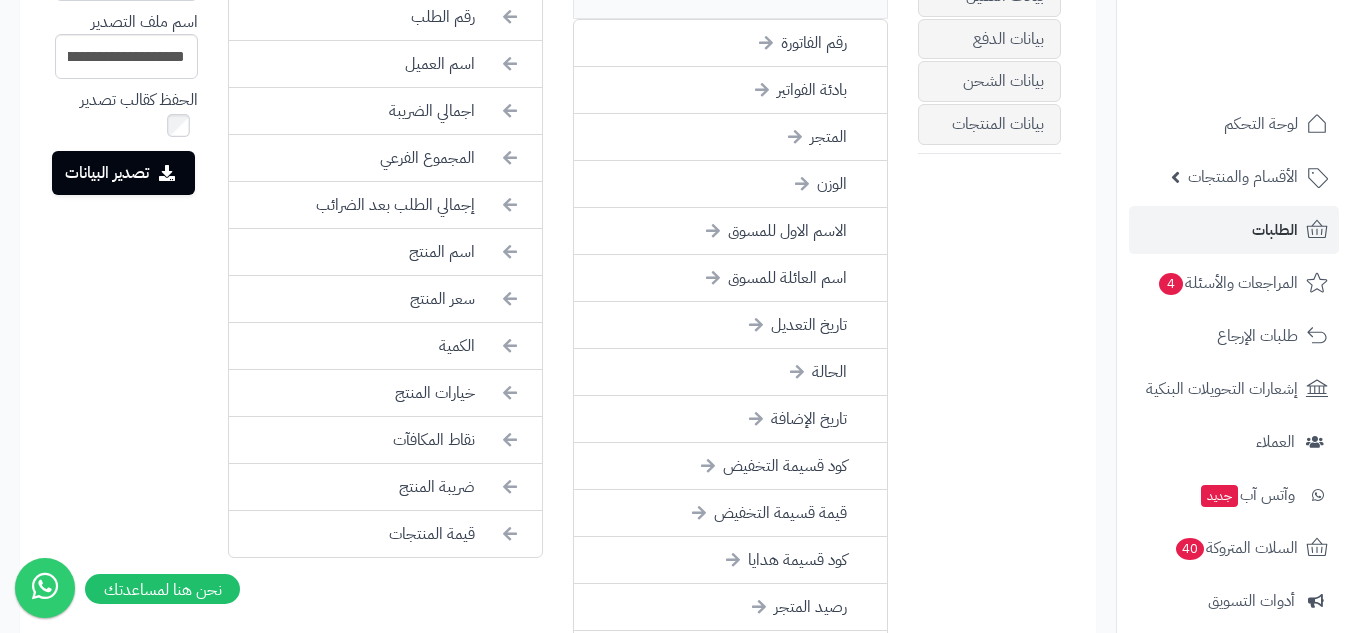 click on "اجمالي الضريبة" at bounding box center (385, 111) 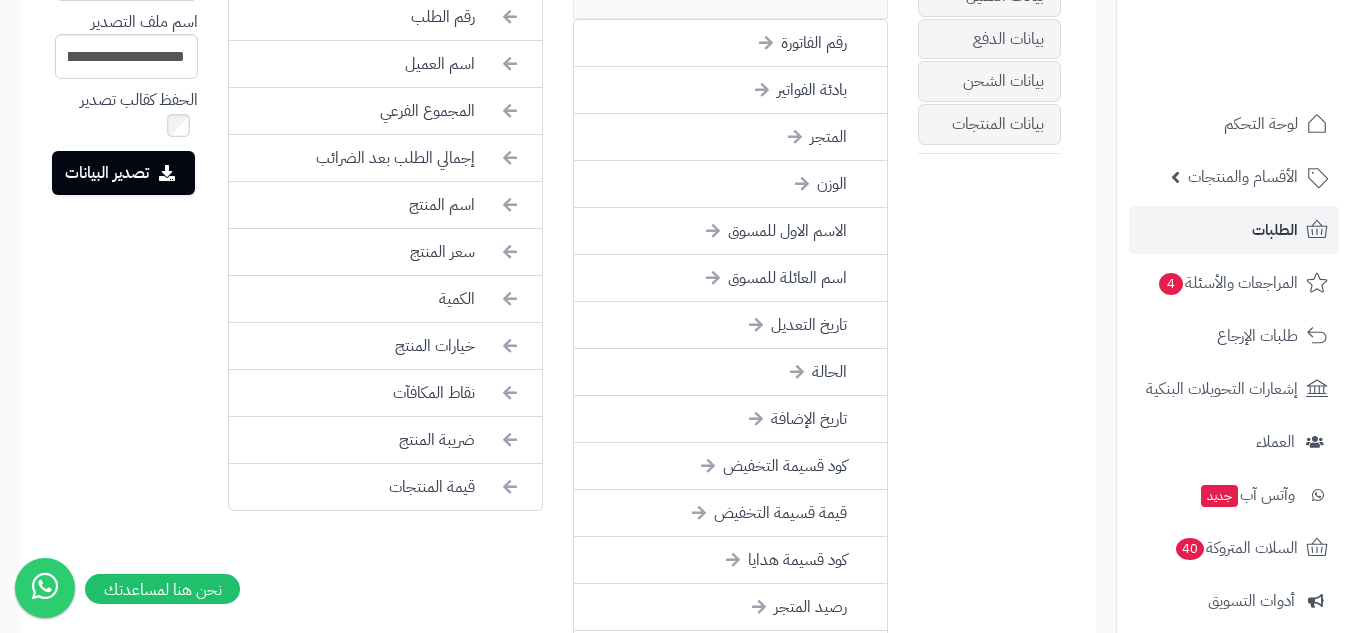 click on "المجموع الفرعي" at bounding box center (385, 111) 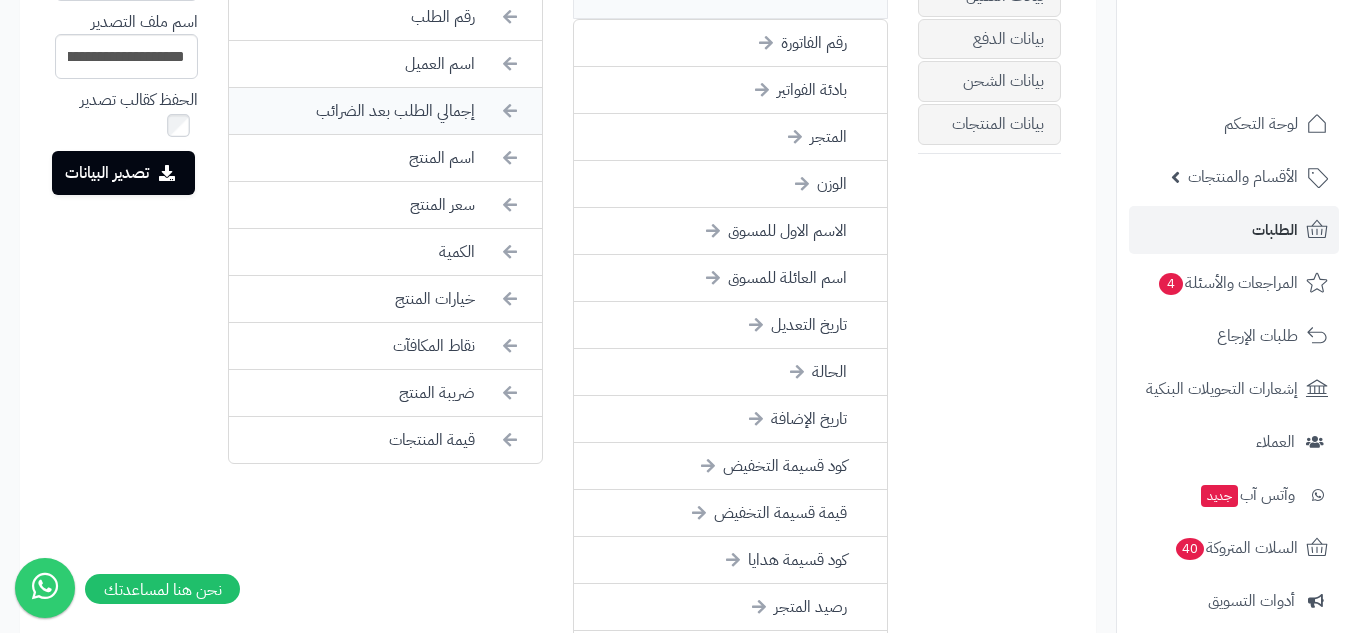 click on "إجمالي الطلب بعد الضرائب" at bounding box center [385, 111] 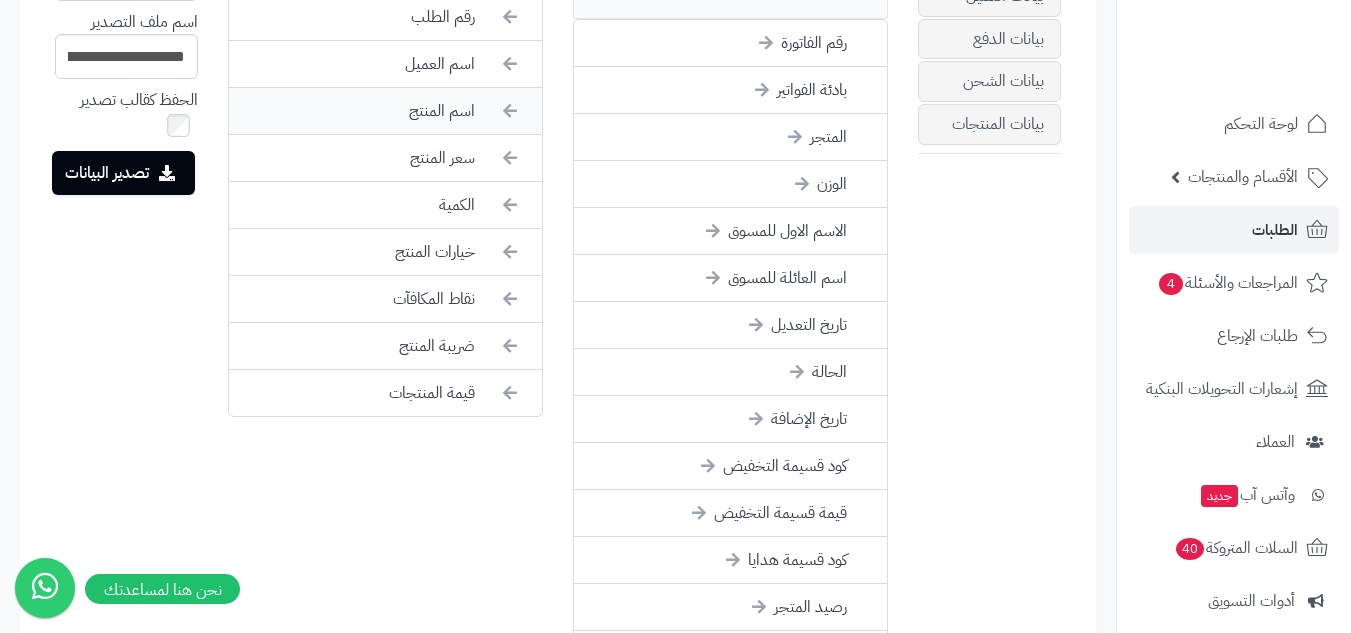 click on "اسم المنتج" at bounding box center (385, 111) 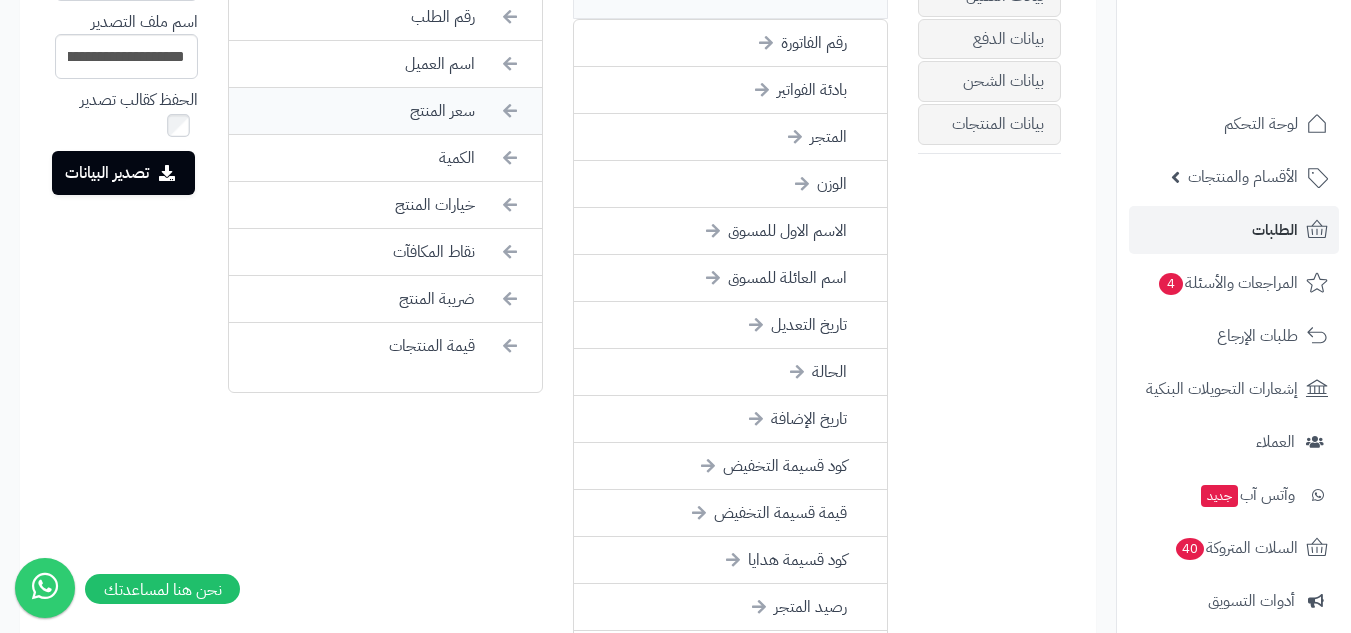 click on "سعر المنتج" at bounding box center (385, 111) 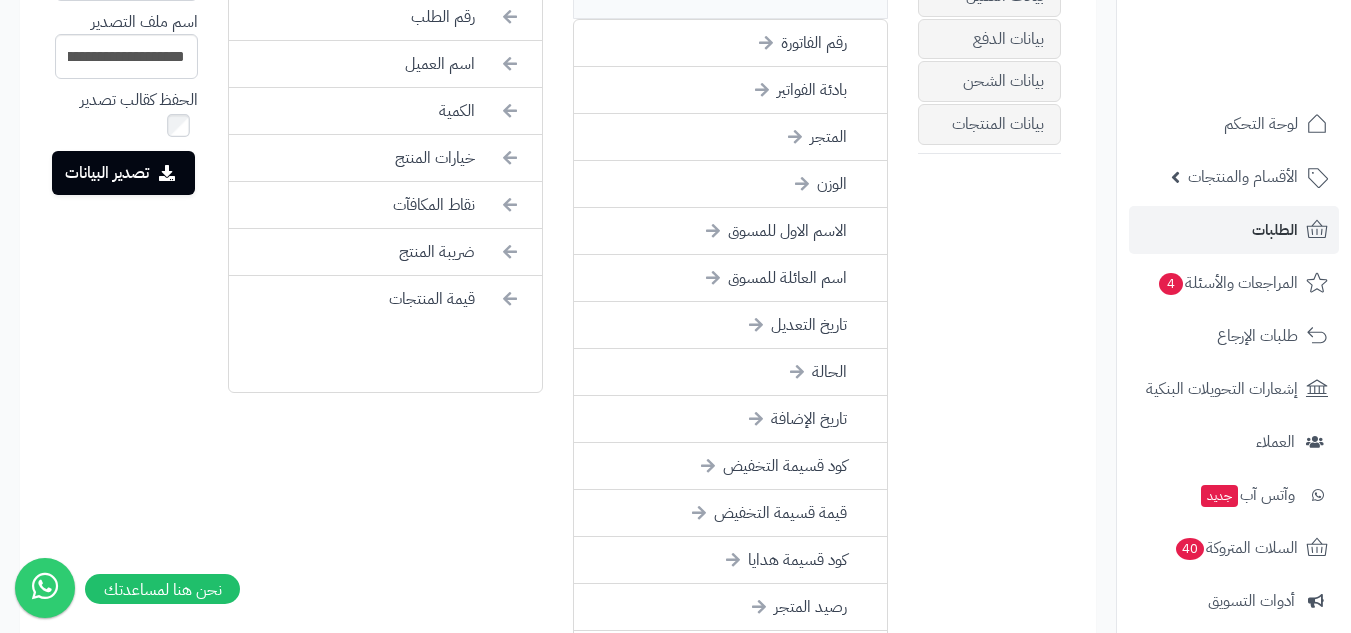 click on "الكمية" at bounding box center [385, 111] 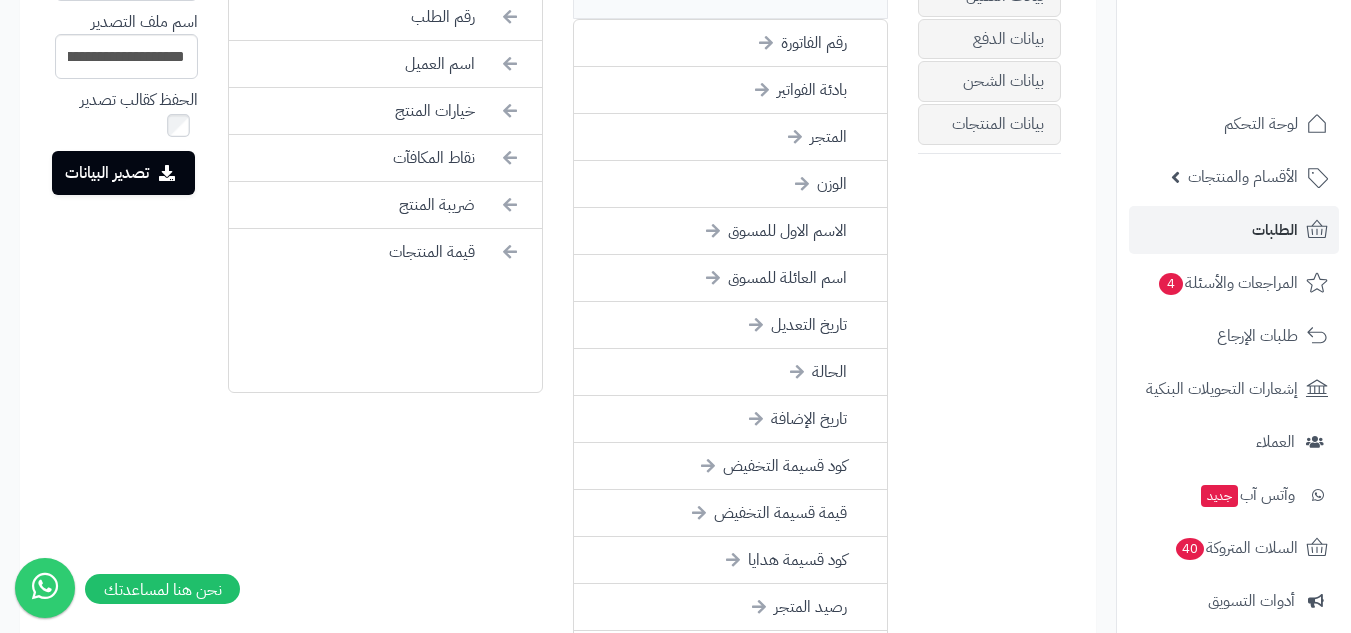 click on "خيارات المنتج" at bounding box center [385, 111] 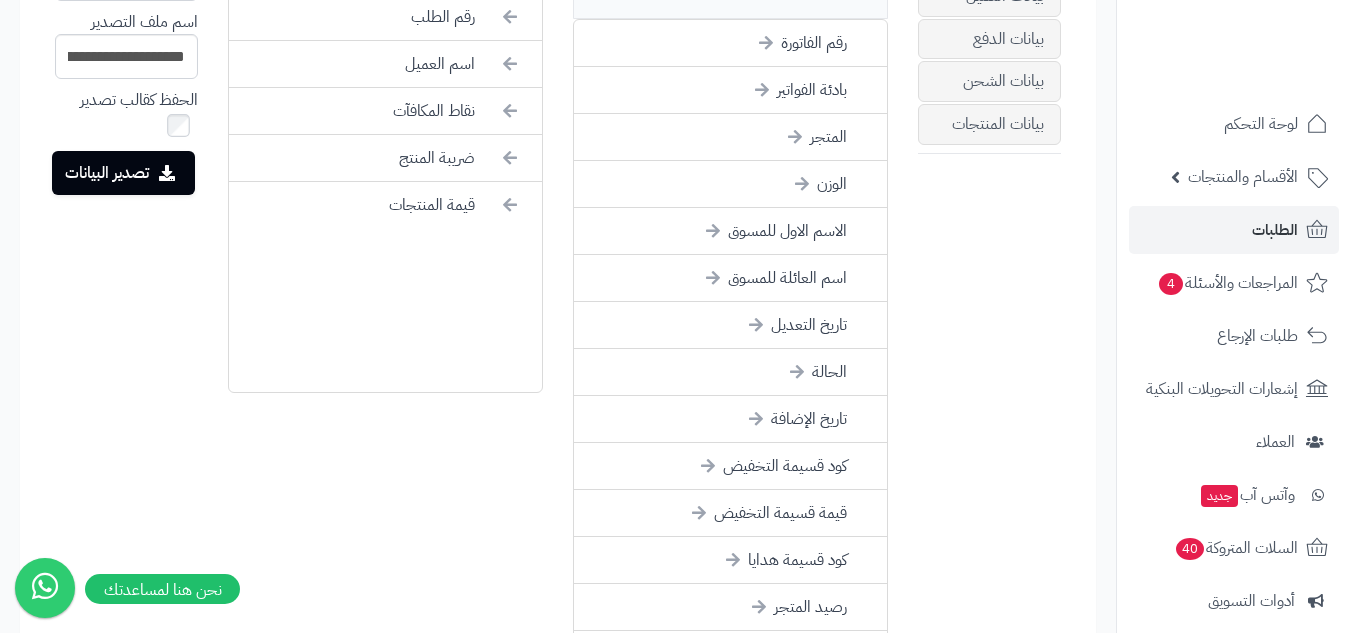 click on "نقاط المكافآت" at bounding box center [385, 111] 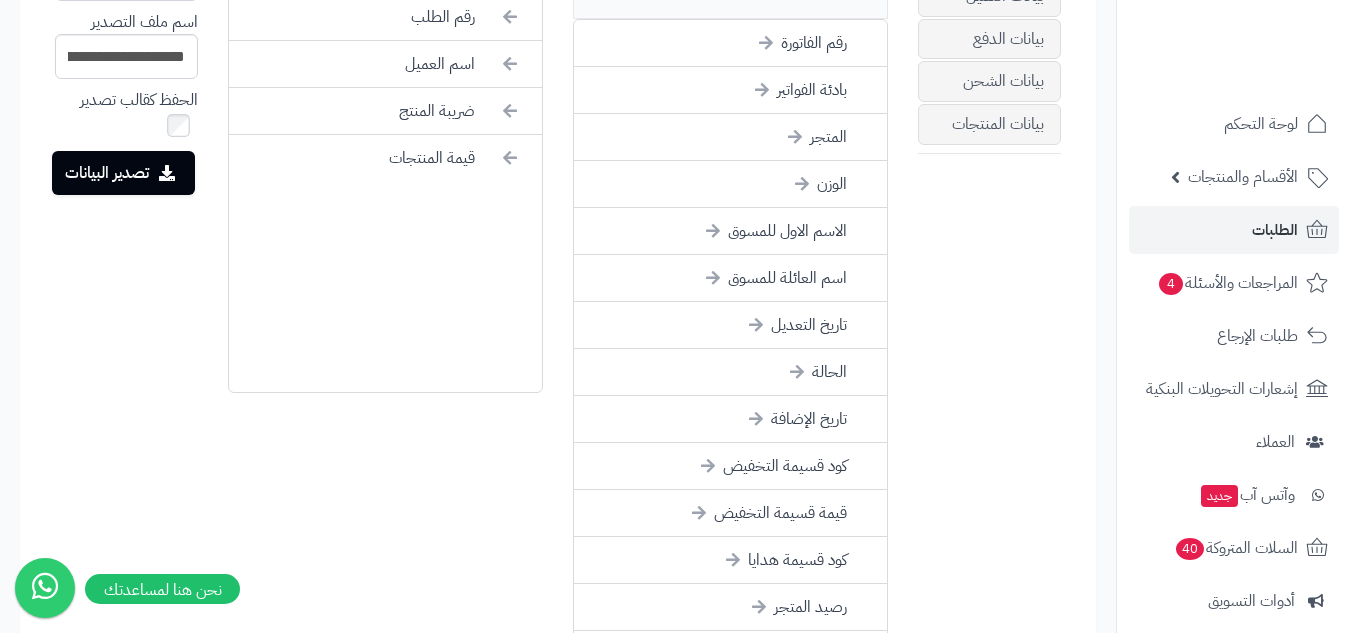 click on "ضريبة المنتج" at bounding box center (385, 111) 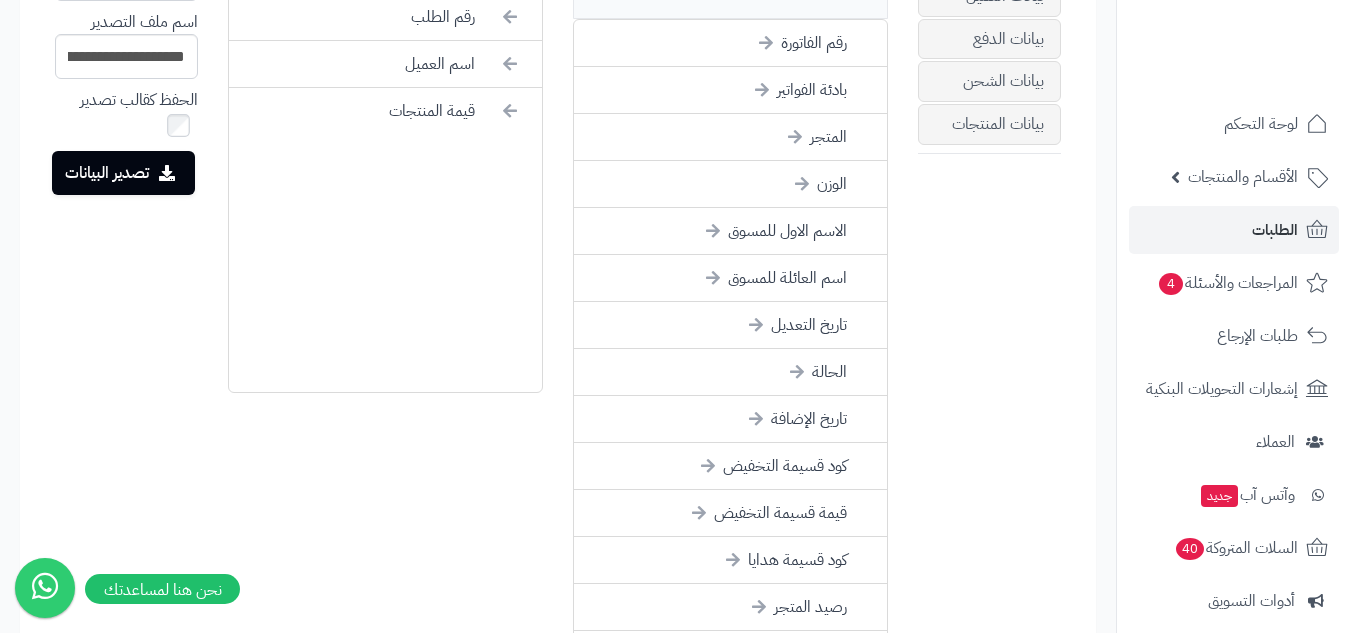 click on "قيمة المنتجات" at bounding box center (385, 111) 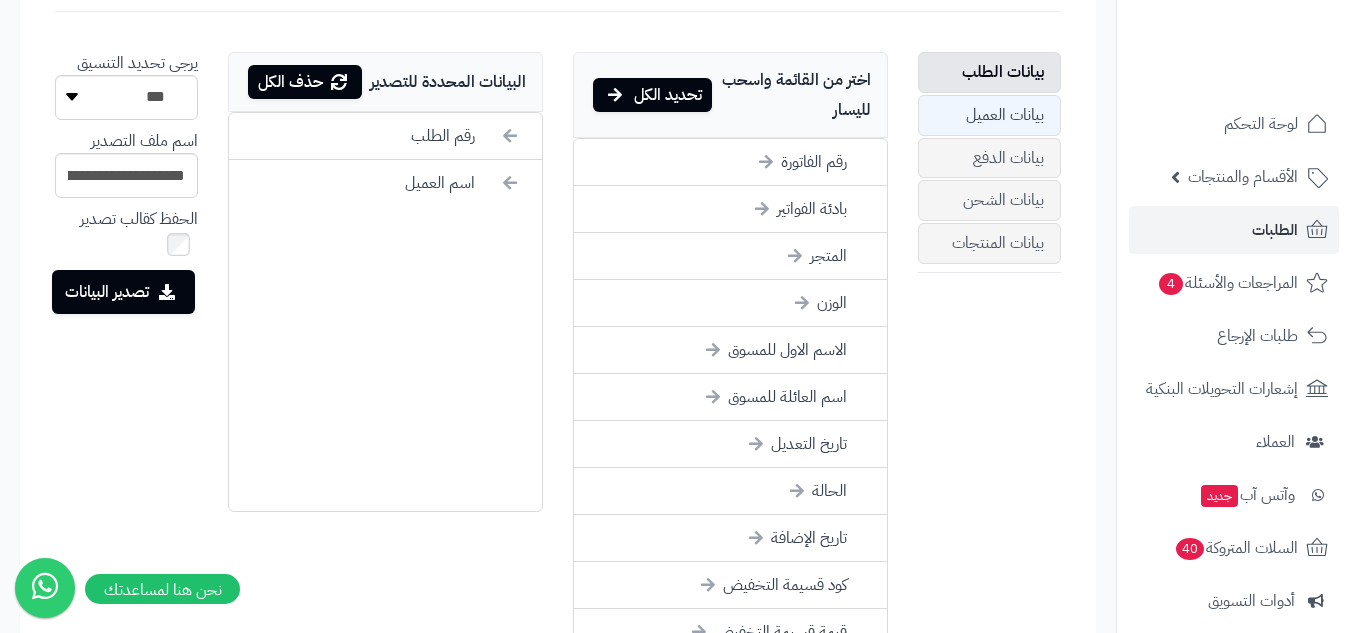 scroll, scrollTop: 667, scrollLeft: 0, axis: vertical 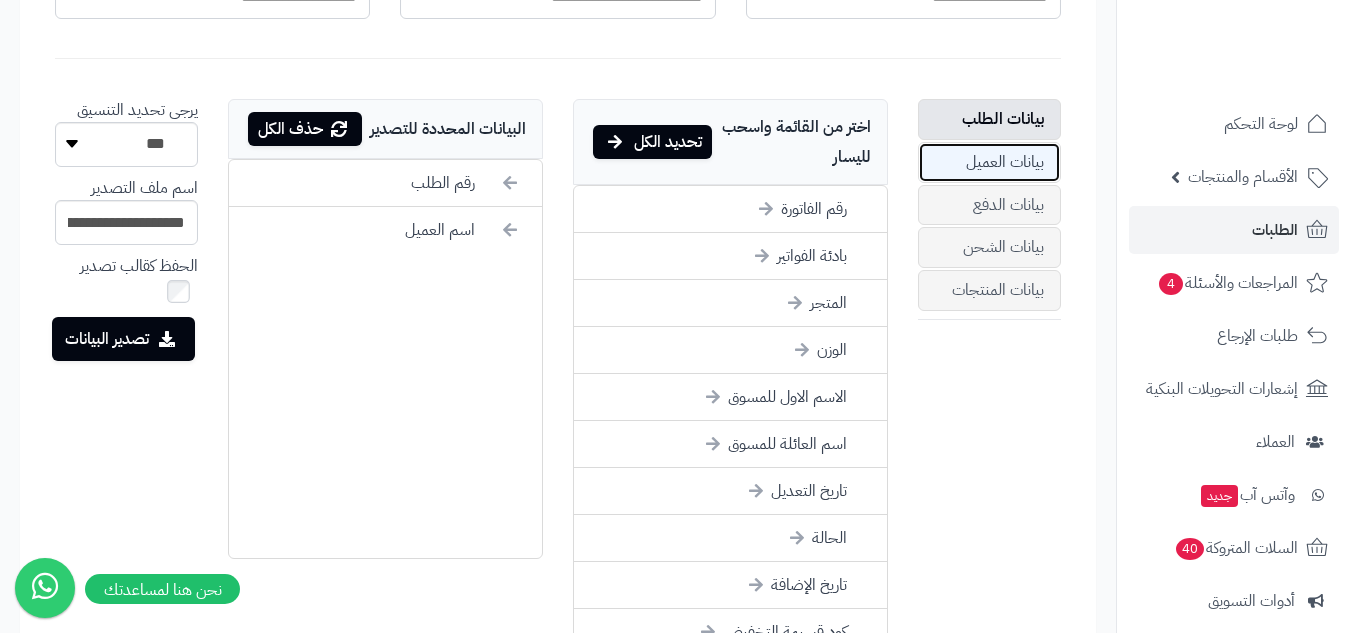 click on "بيانات العميل" at bounding box center [989, 162] 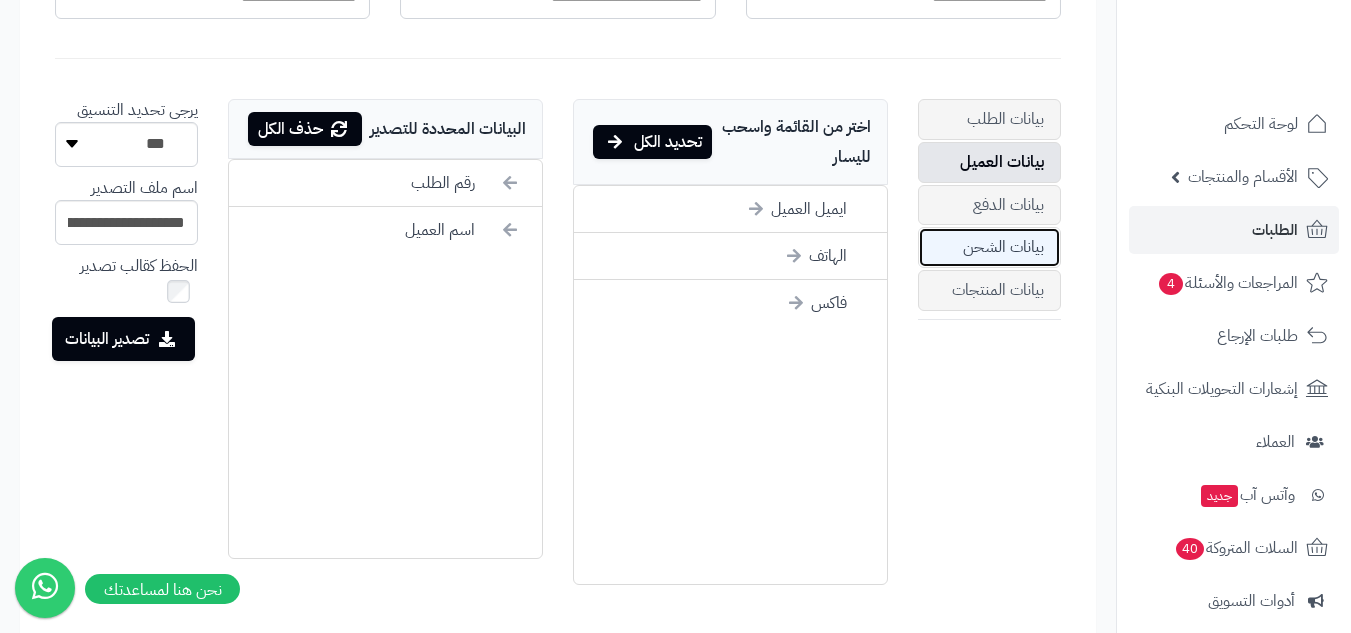click on "بيانات الشحن" at bounding box center (989, 247) 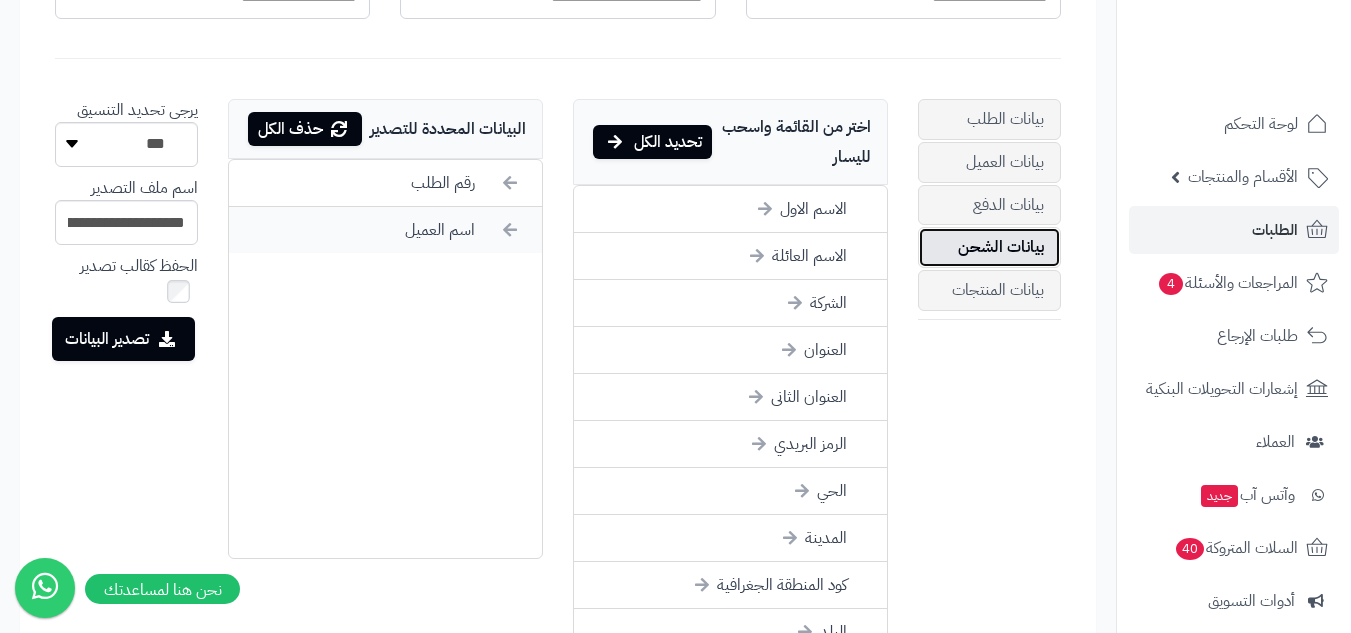 click on "اسم العميل" at bounding box center [385, 230] 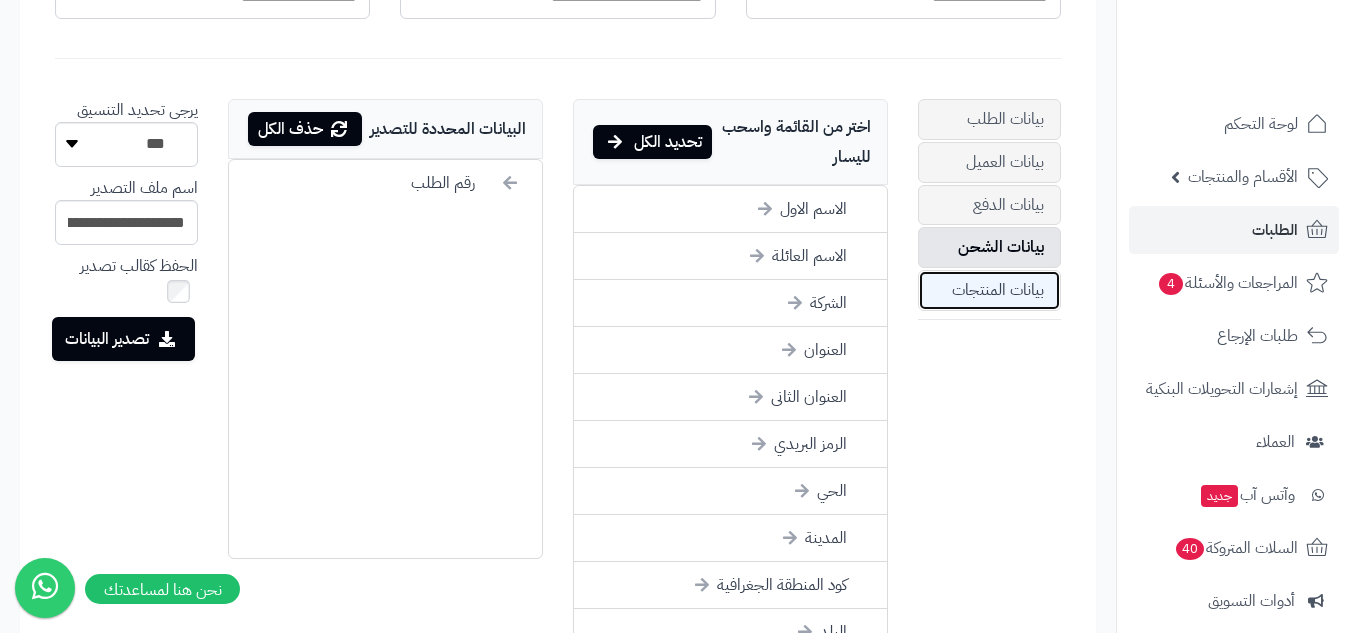 click on "بيانات المنتجات" at bounding box center (989, 290) 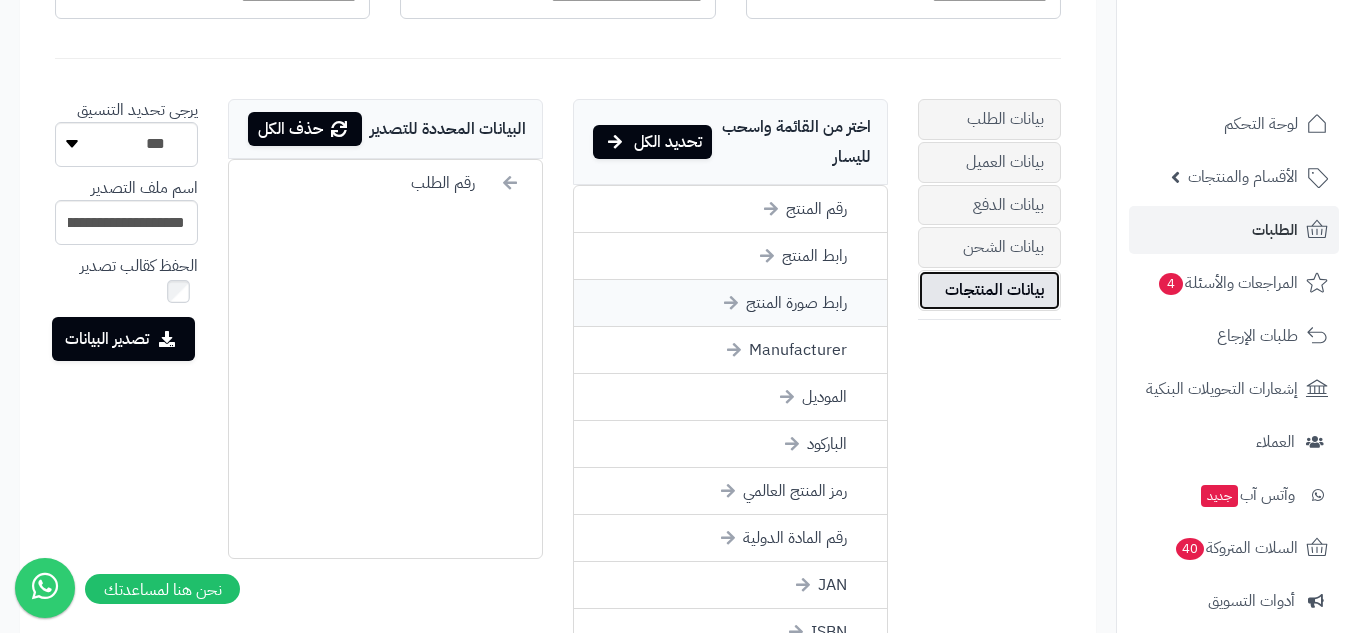 click on "رابط صورة المنتج" at bounding box center (730, 303) 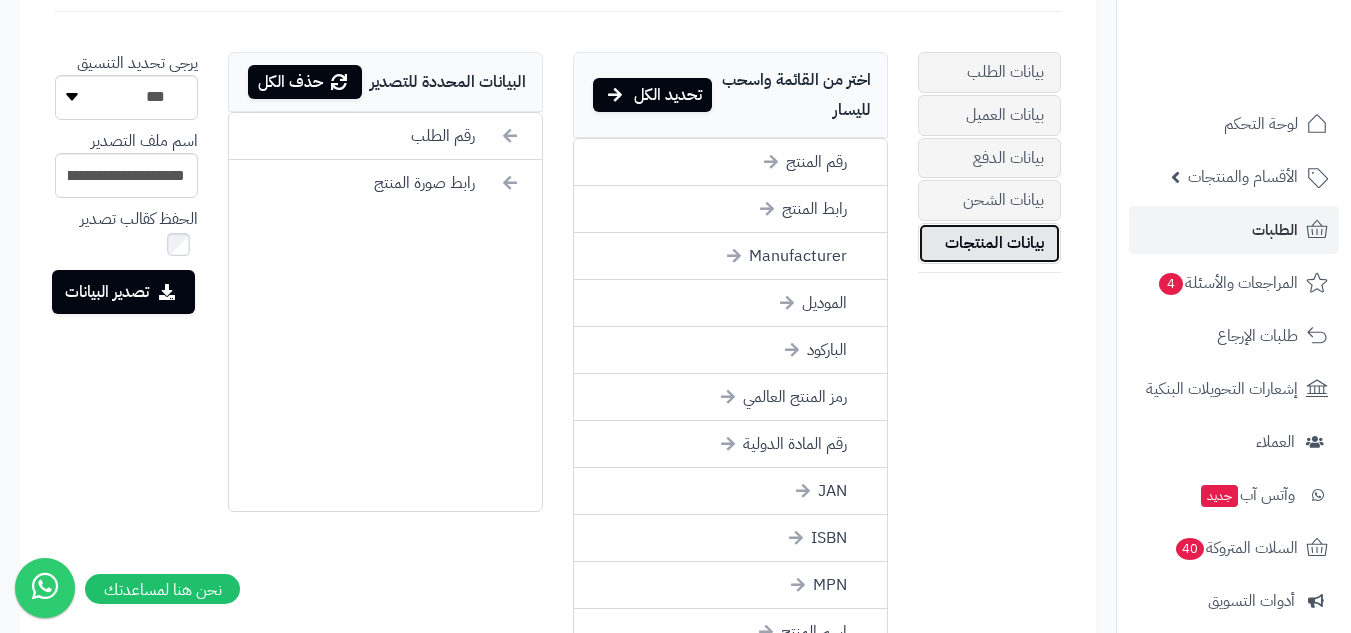 scroll, scrollTop: 667, scrollLeft: 0, axis: vertical 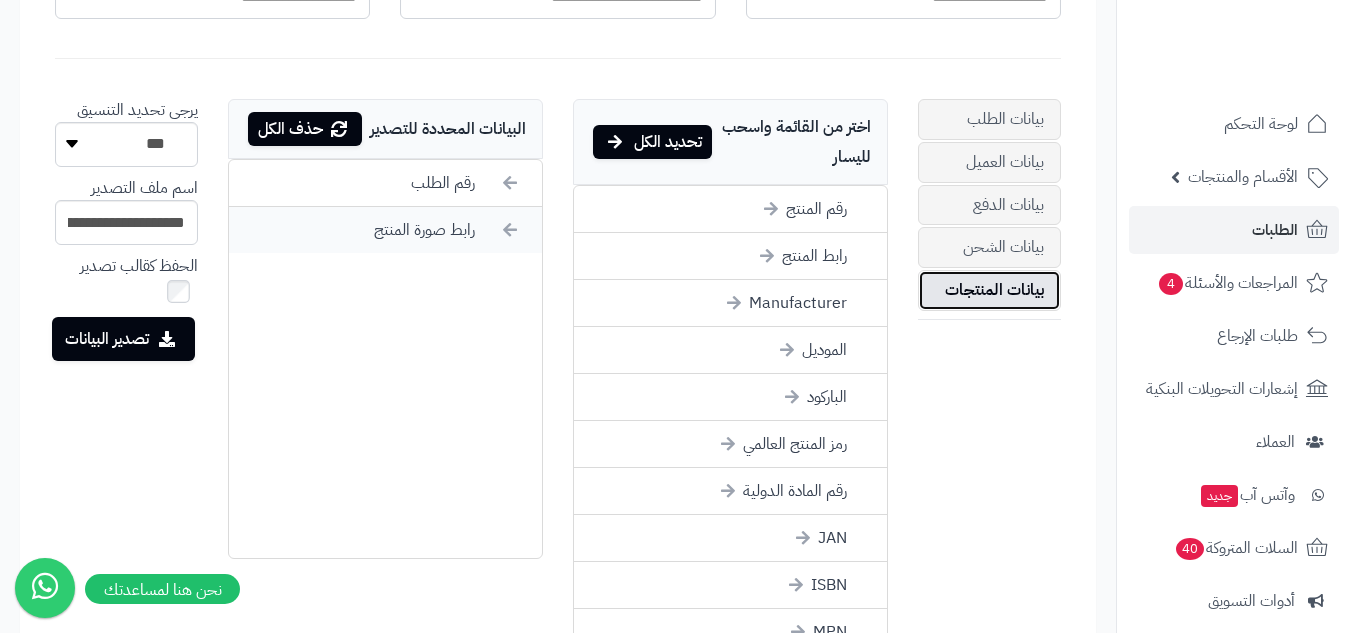click on "رابط صورة المنتج" at bounding box center [385, 230] 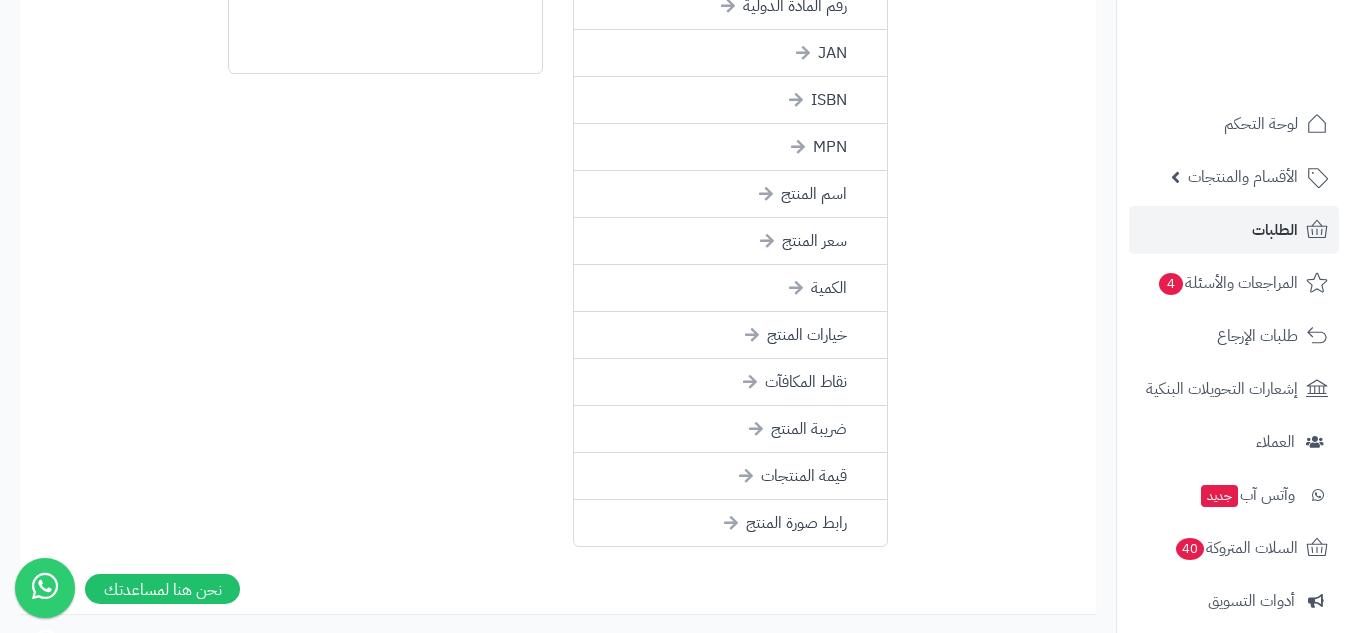 scroll, scrollTop: 1290, scrollLeft: 0, axis: vertical 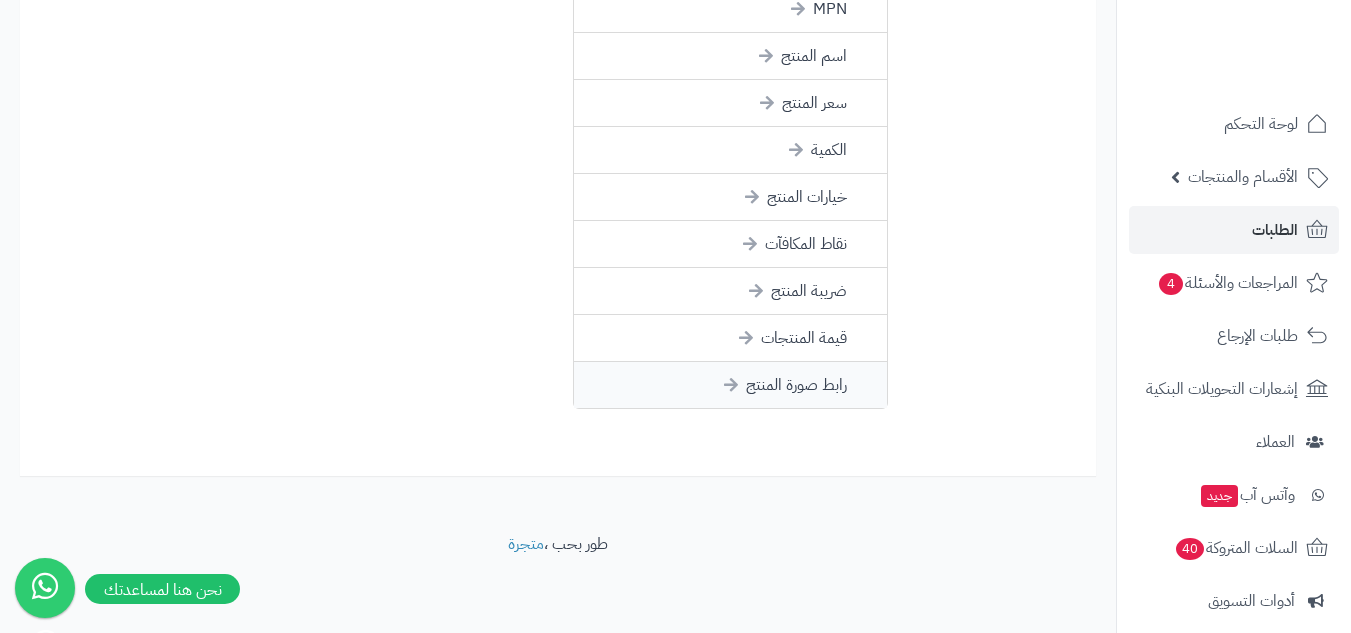click on "رابط صورة المنتج" at bounding box center [730, 385] 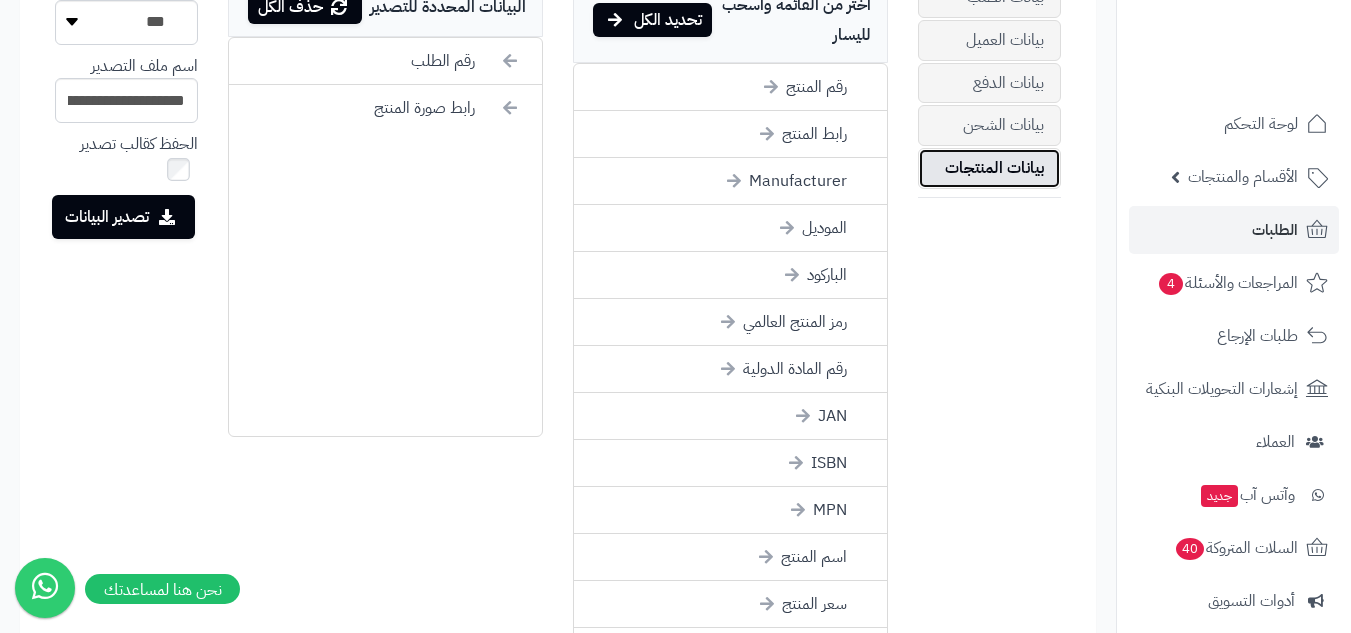 scroll, scrollTop: 743, scrollLeft: 0, axis: vertical 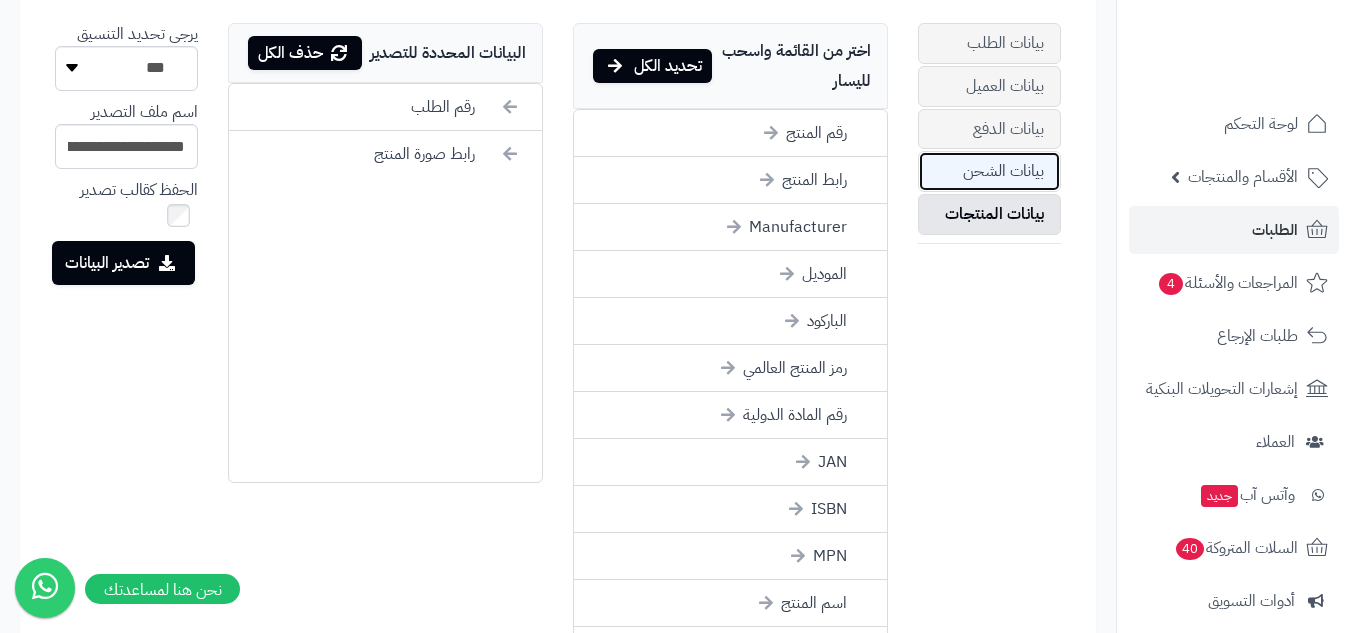 click on "بيانات الشحن" at bounding box center [989, 171] 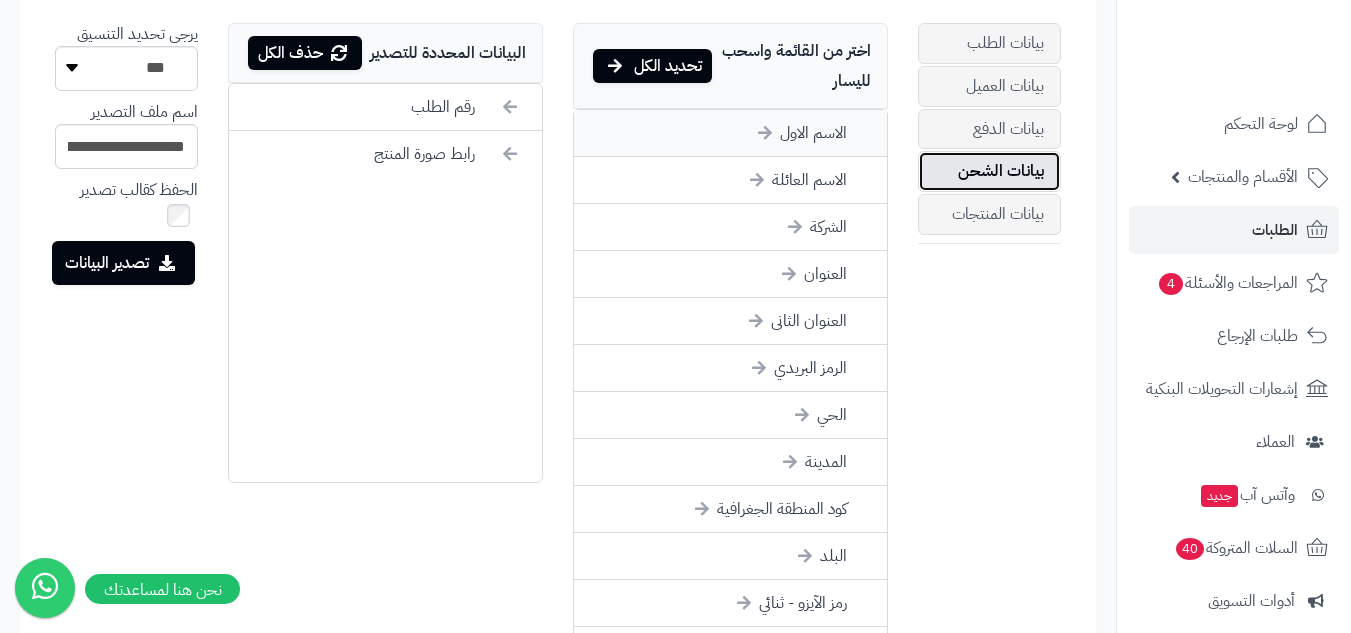 click on "الاسم الاول" at bounding box center [730, 133] 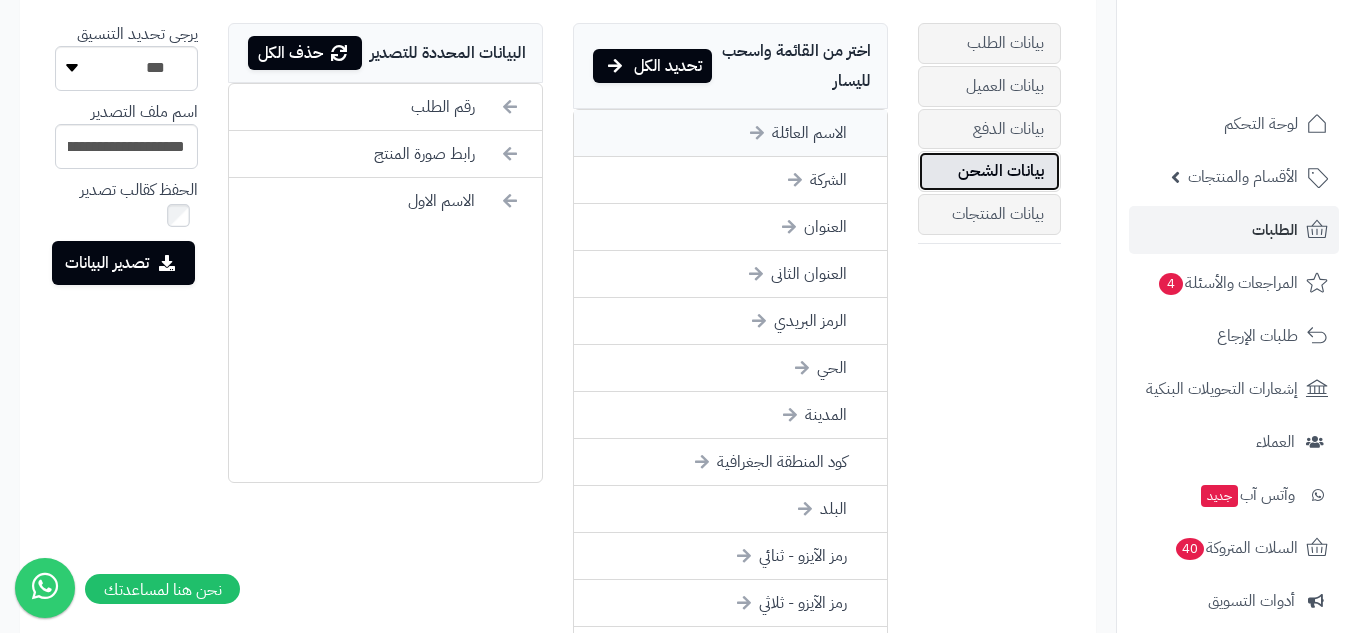 click on "الاسم العائلة" at bounding box center [730, 133] 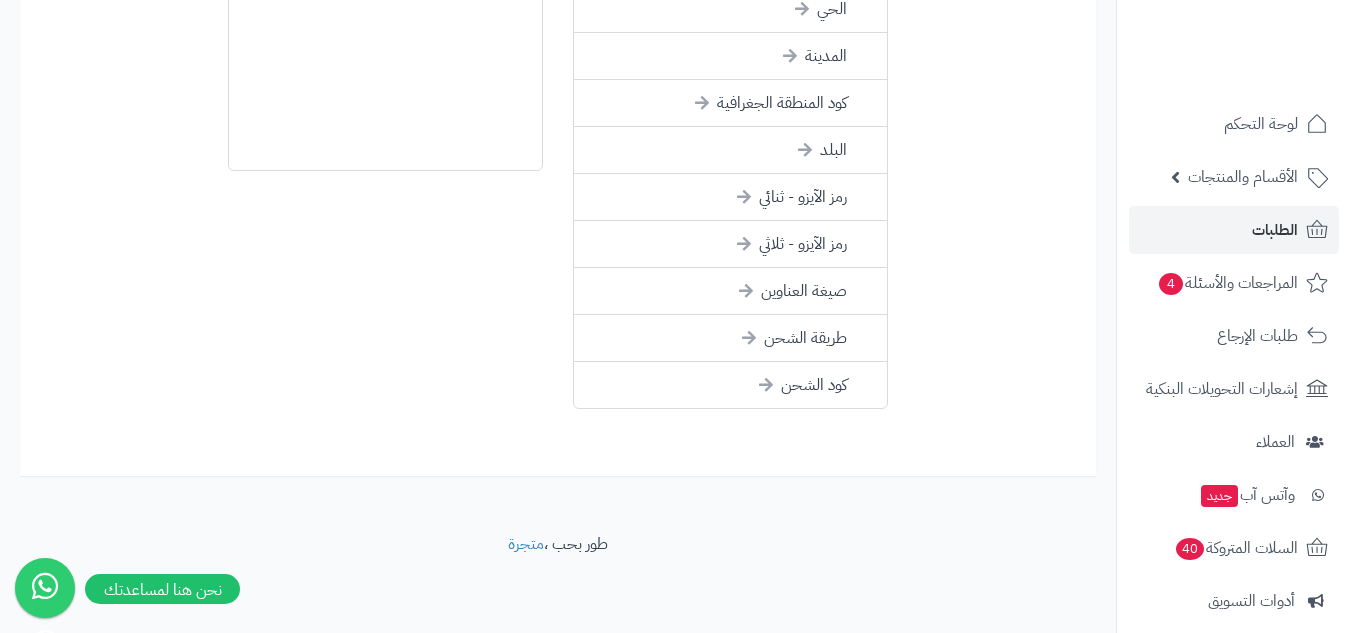 scroll, scrollTop: 888, scrollLeft: 0, axis: vertical 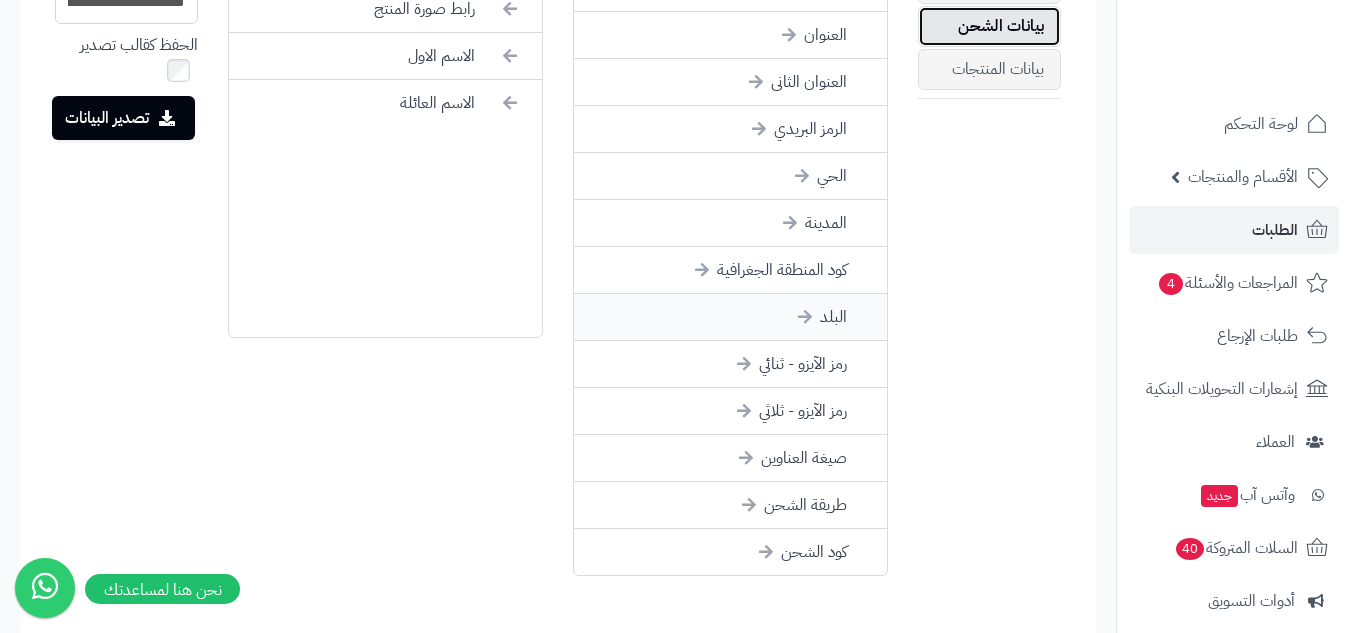 click on "البلد" at bounding box center (730, 317) 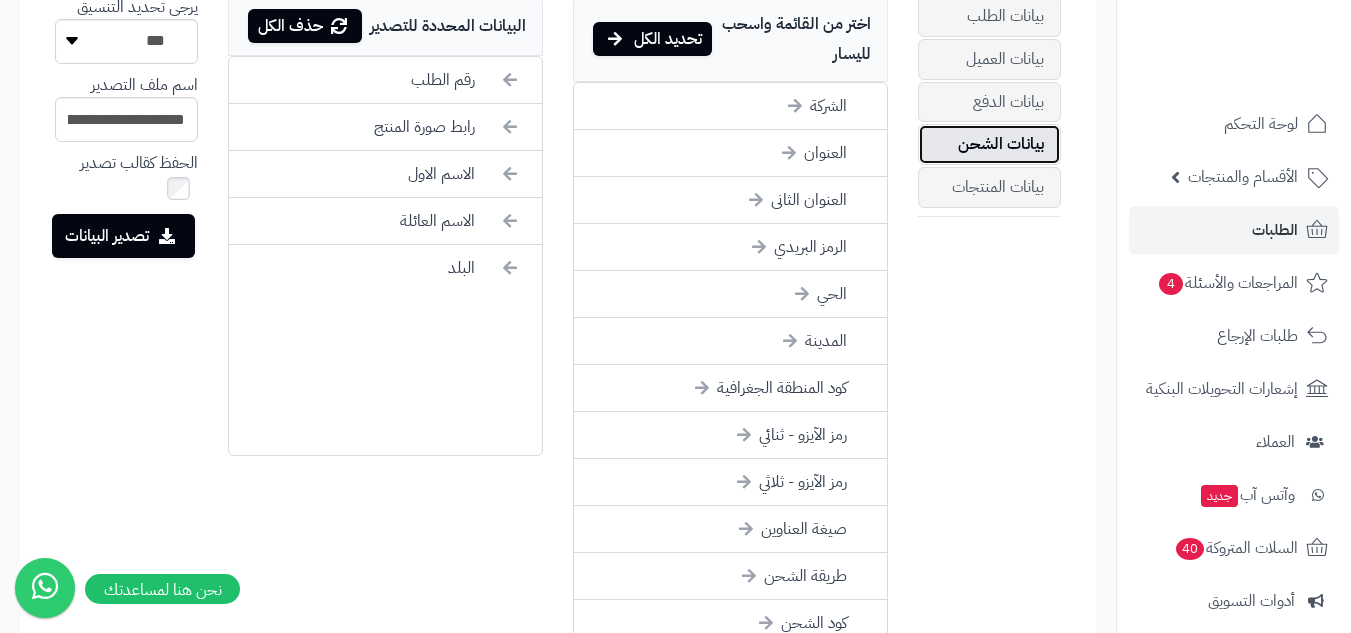 scroll, scrollTop: 722, scrollLeft: 0, axis: vertical 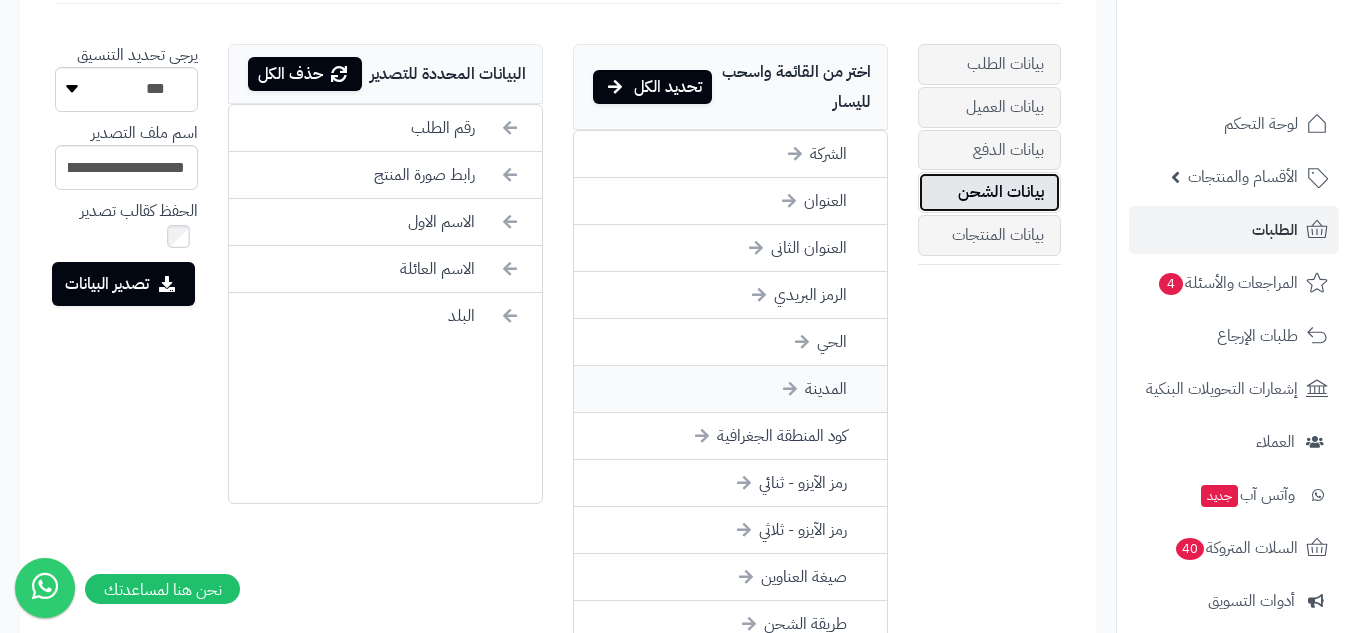 click on "المدينة" at bounding box center [730, 389] 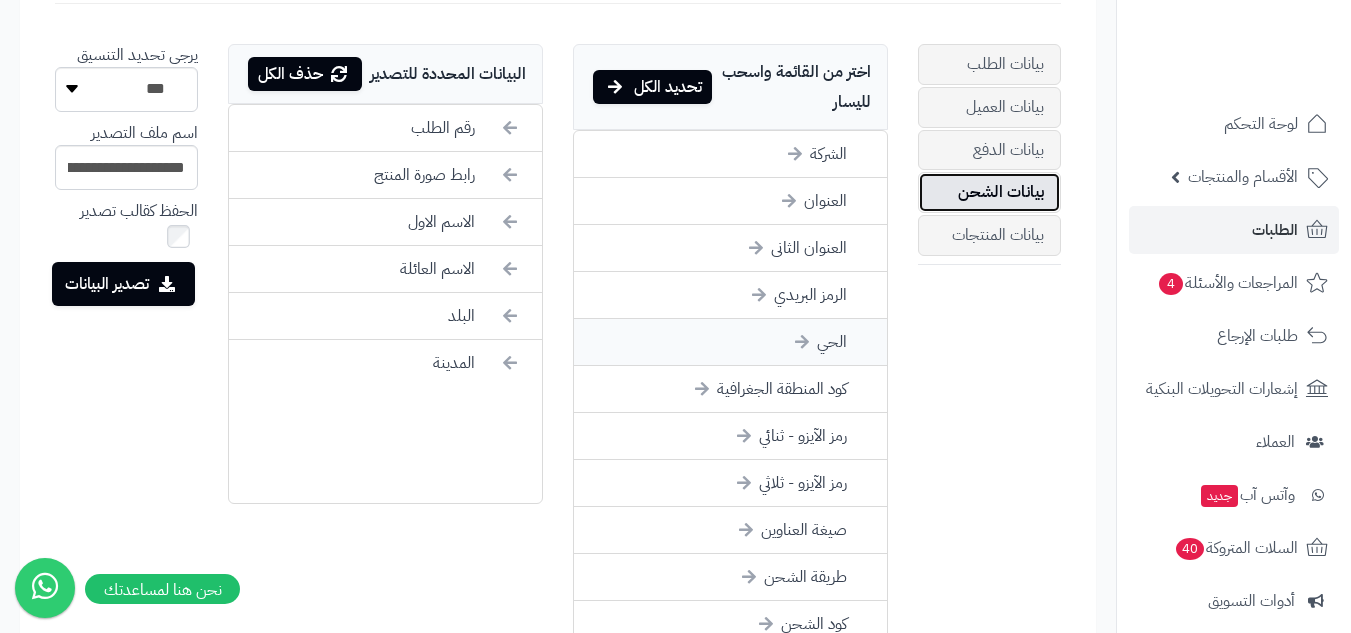 click on "الحي" at bounding box center [730, 342] 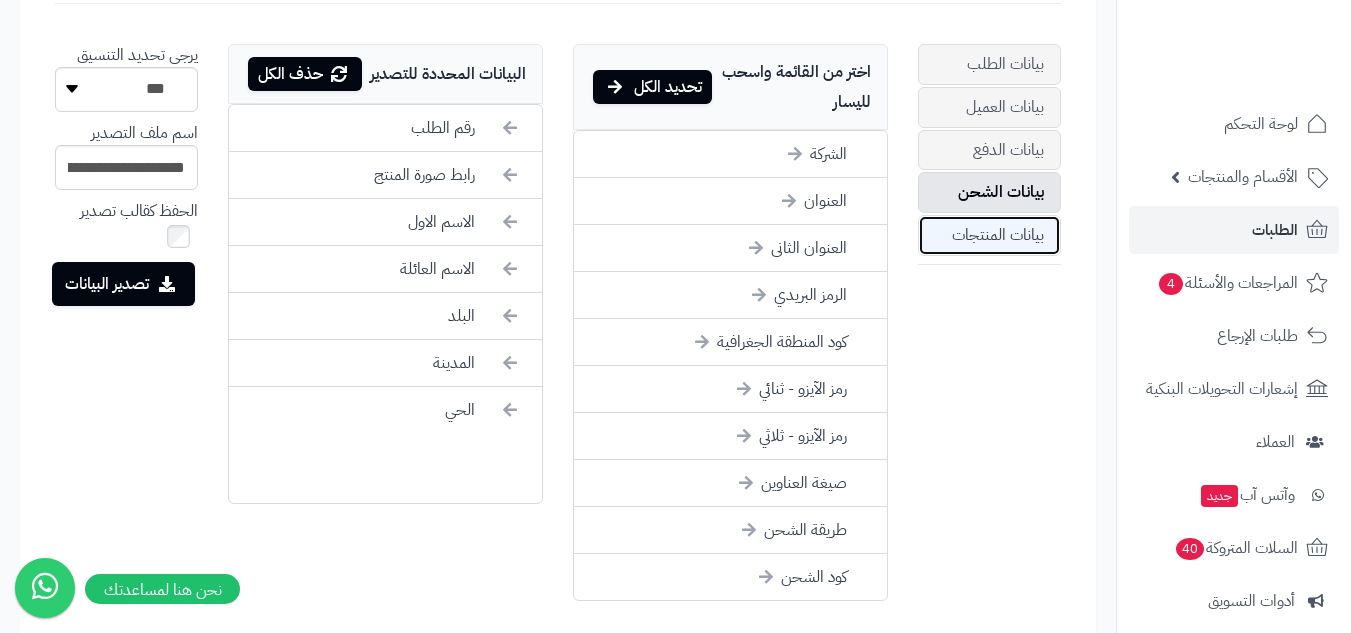 click on "بيانات المنتجات" at bounding box center (989, 235) 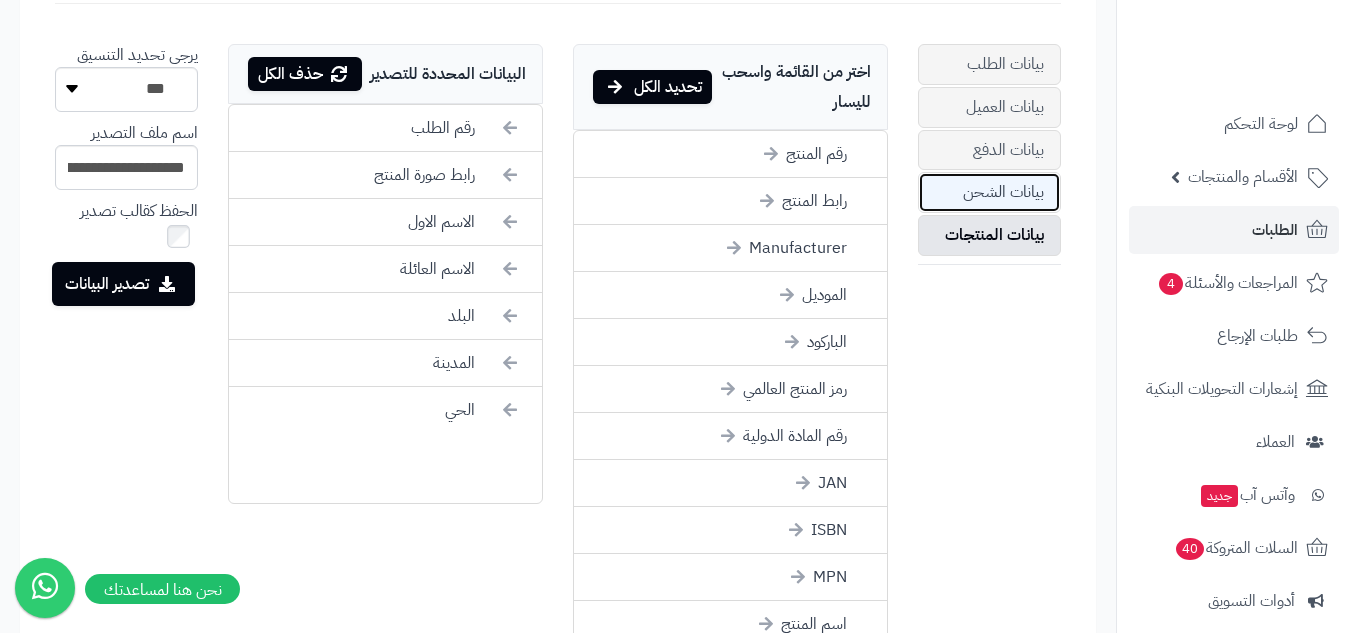 click on "بيانات الشحن" at bounding box center [989, 192] 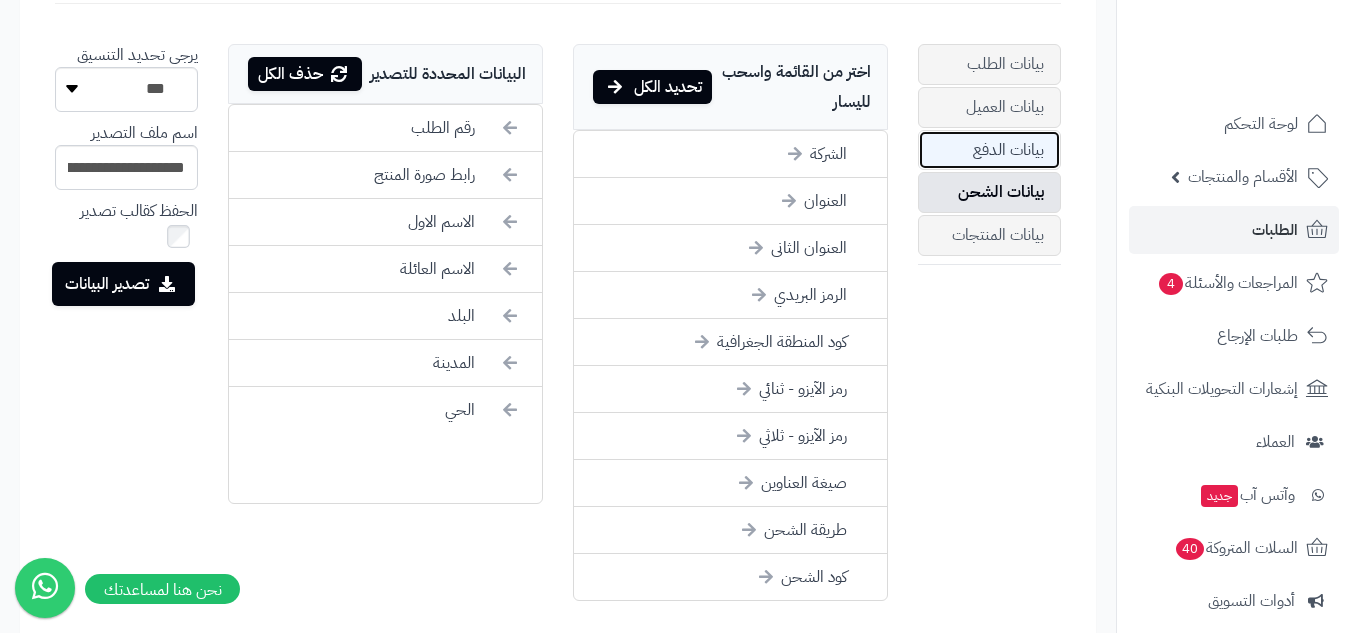 click on "بيانات الدفع" at bounding box center (989, 150) 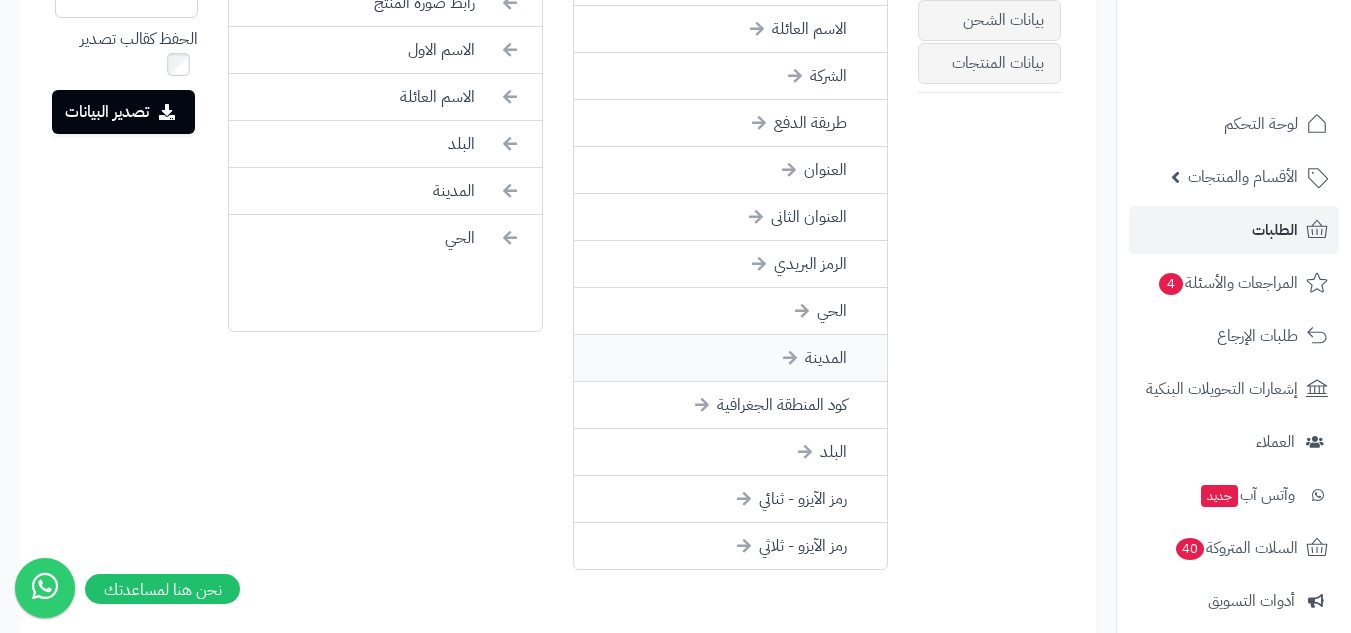 scroll, scrollTop: 722, scrollLeft: 0, axis: vertical 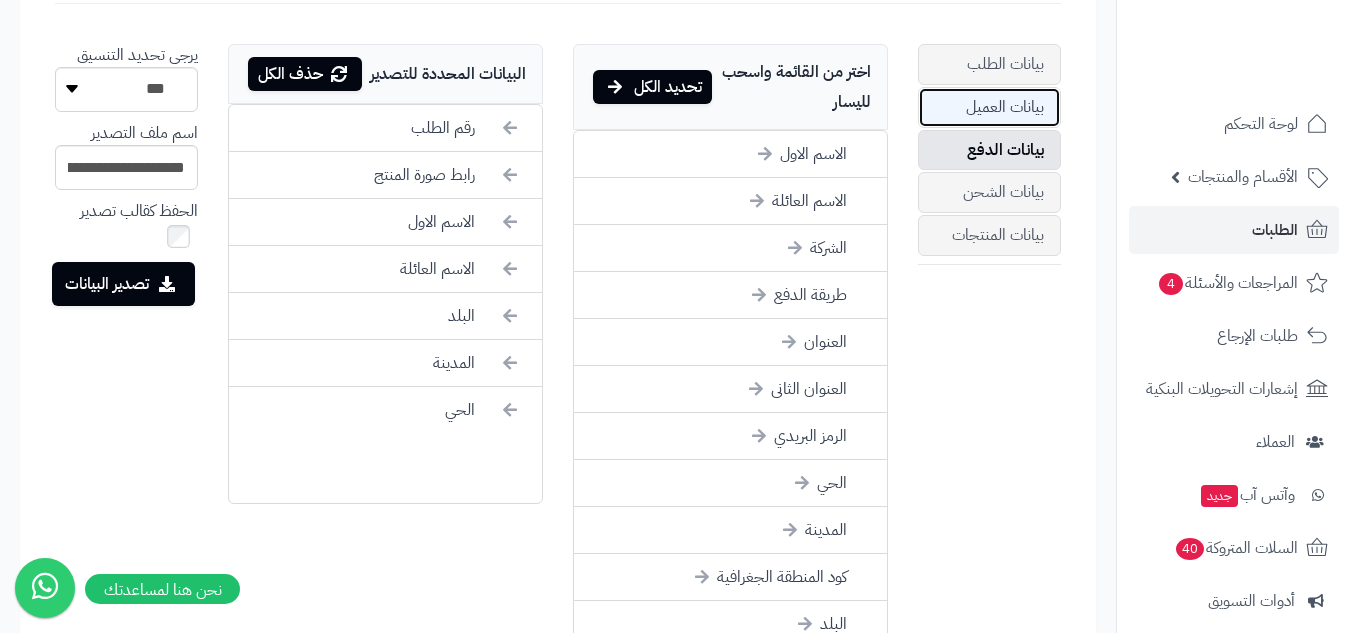 click on "بيانات العميل" at bounding box center (989, 107) 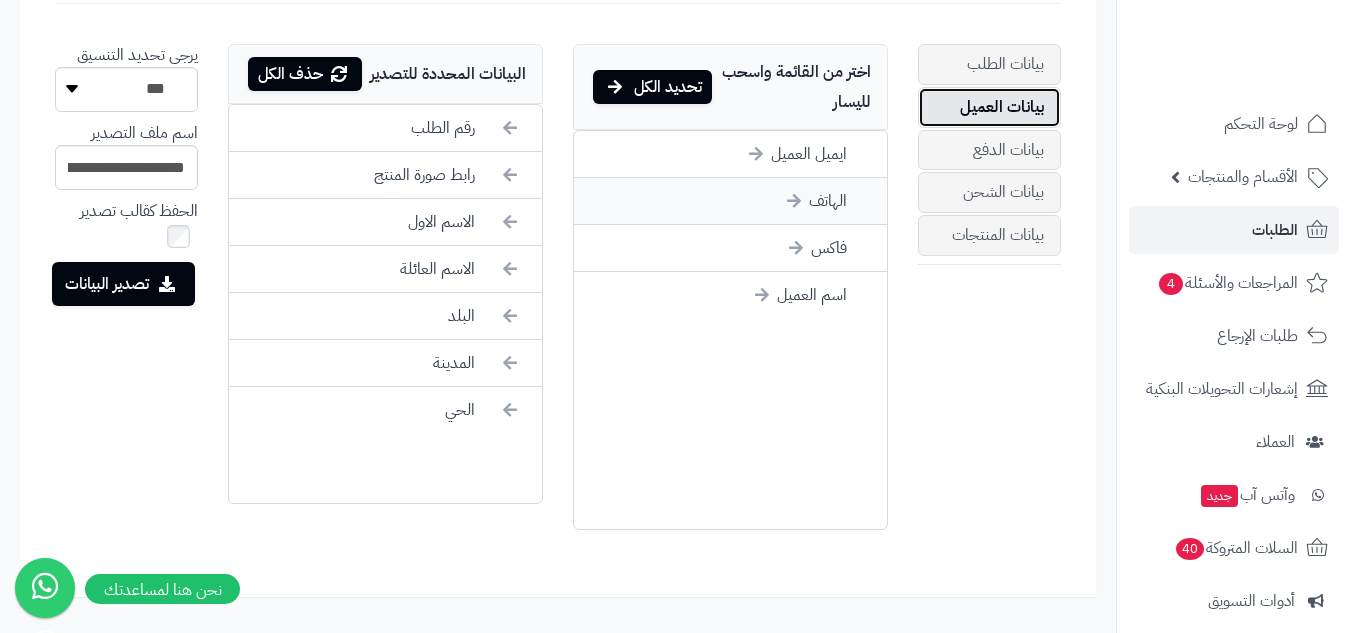 click on "الهاتف" at bounding box center [730, 201] 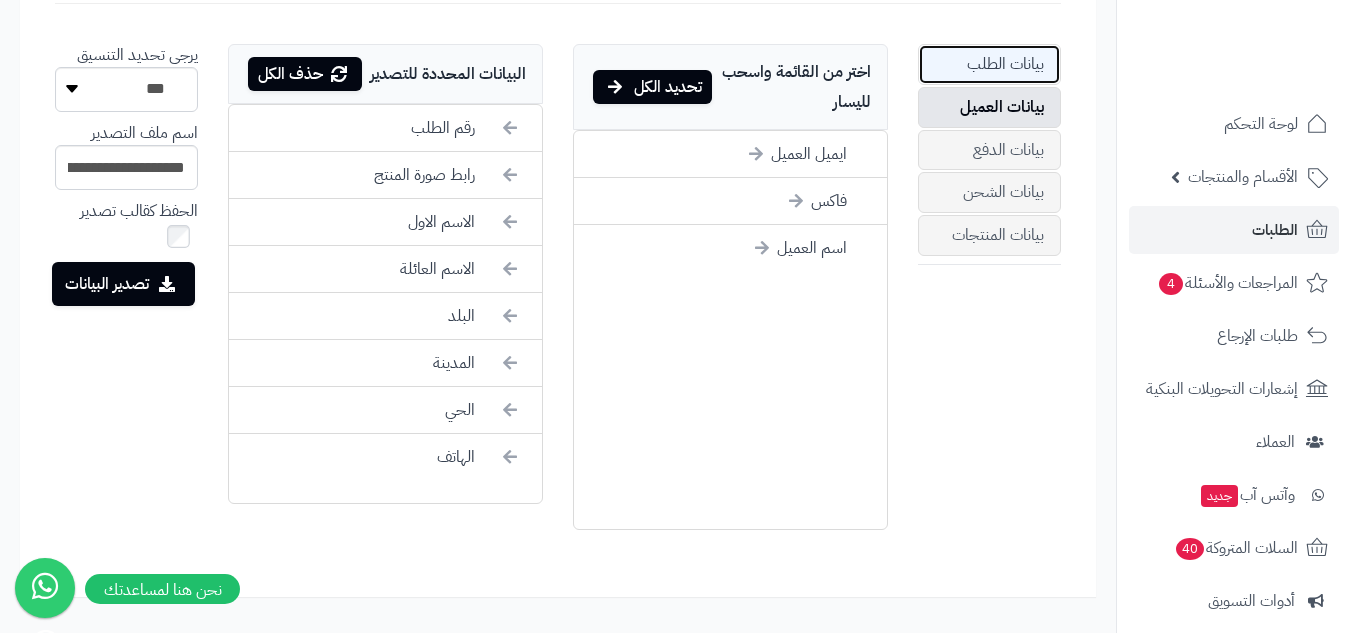 click on "بيانات الطلب" at bounding box center [989, 64] 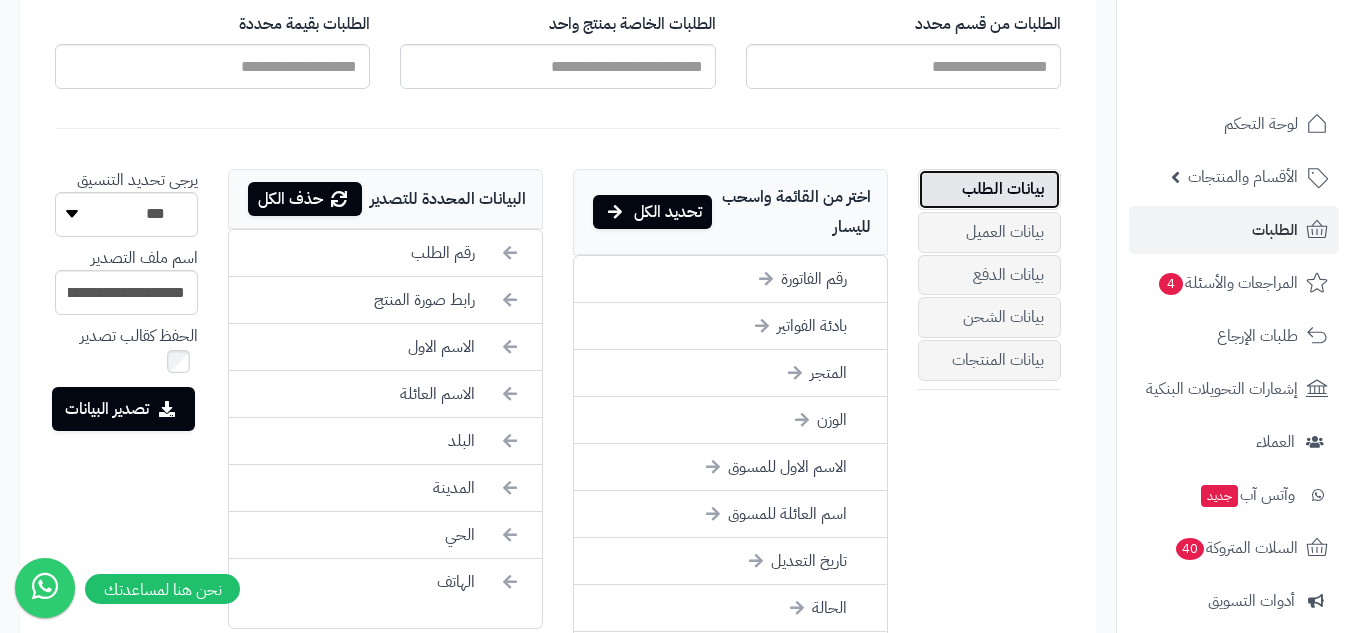scroll, scrollTop: 555, scrollLeft: 0, axis: vertical 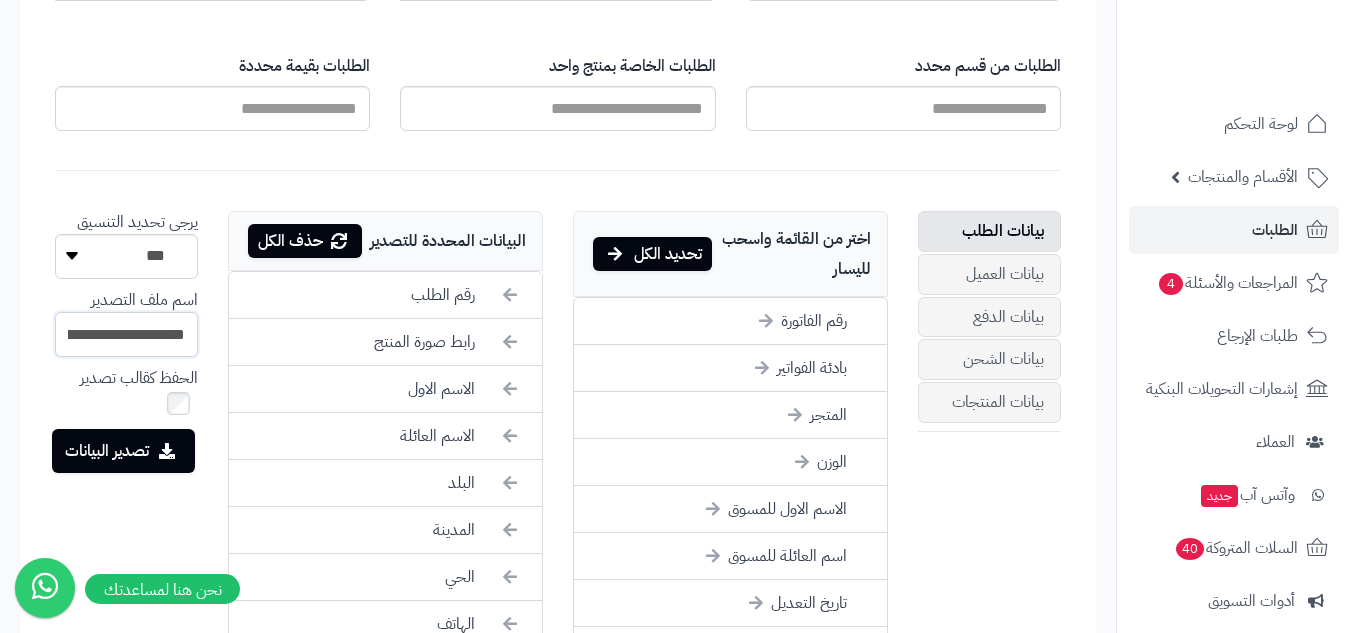 click on "**********" at bounding box center [126, 334] 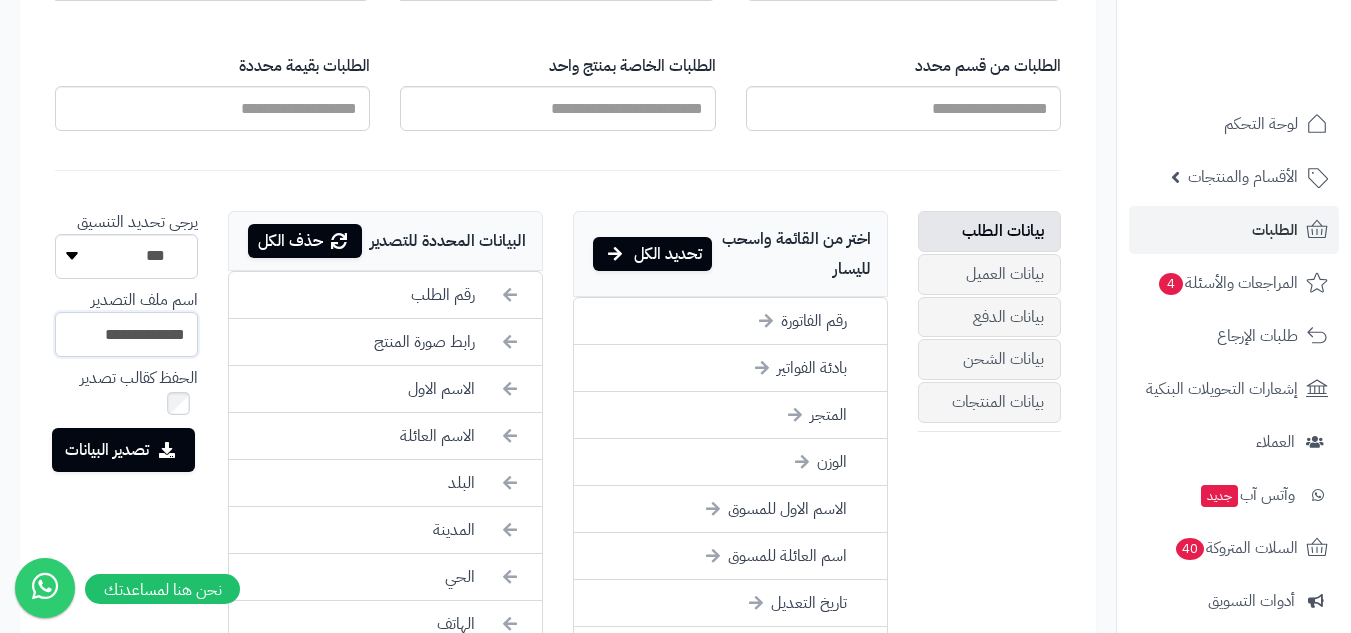 type on "**********" 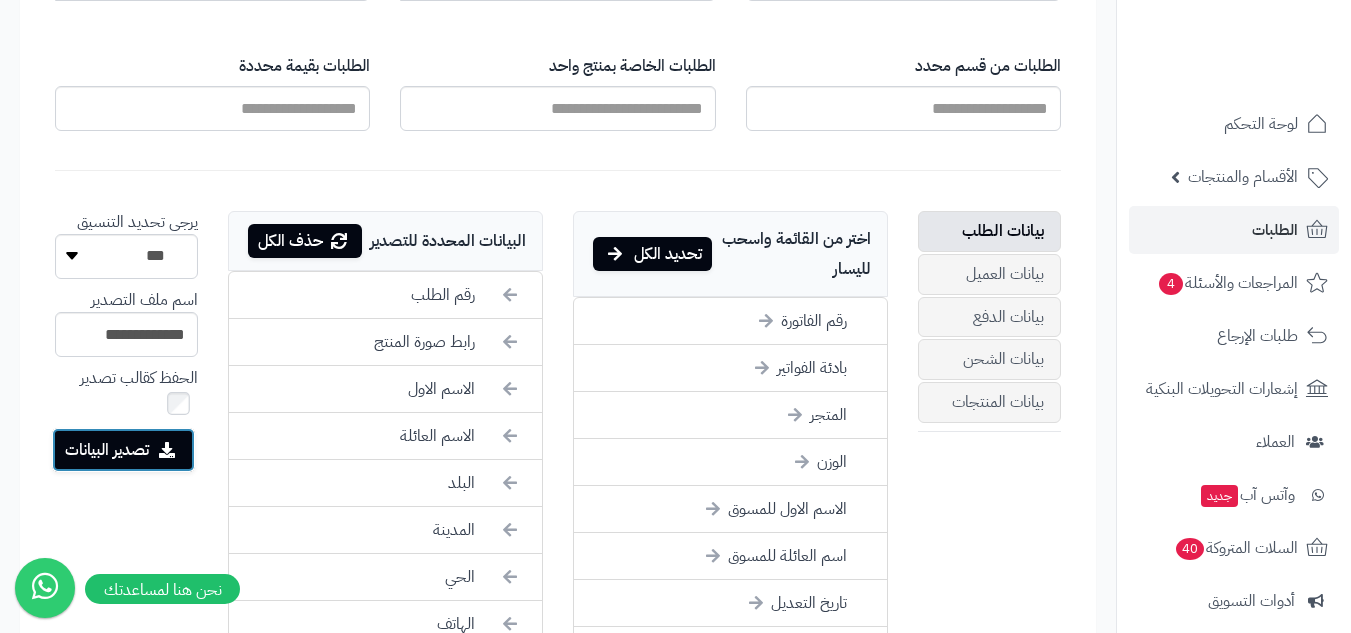 click on "تصدير البيانات" at bounding box center (123, 450) 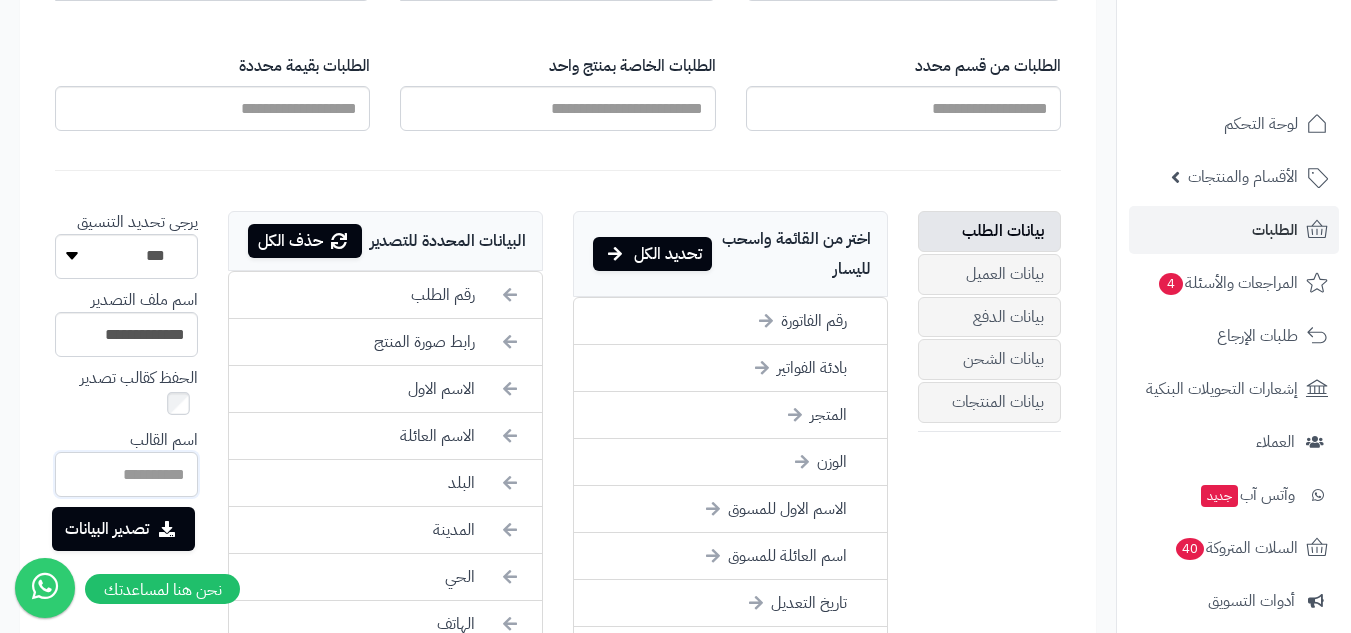 click at bounding box center (126, 474) 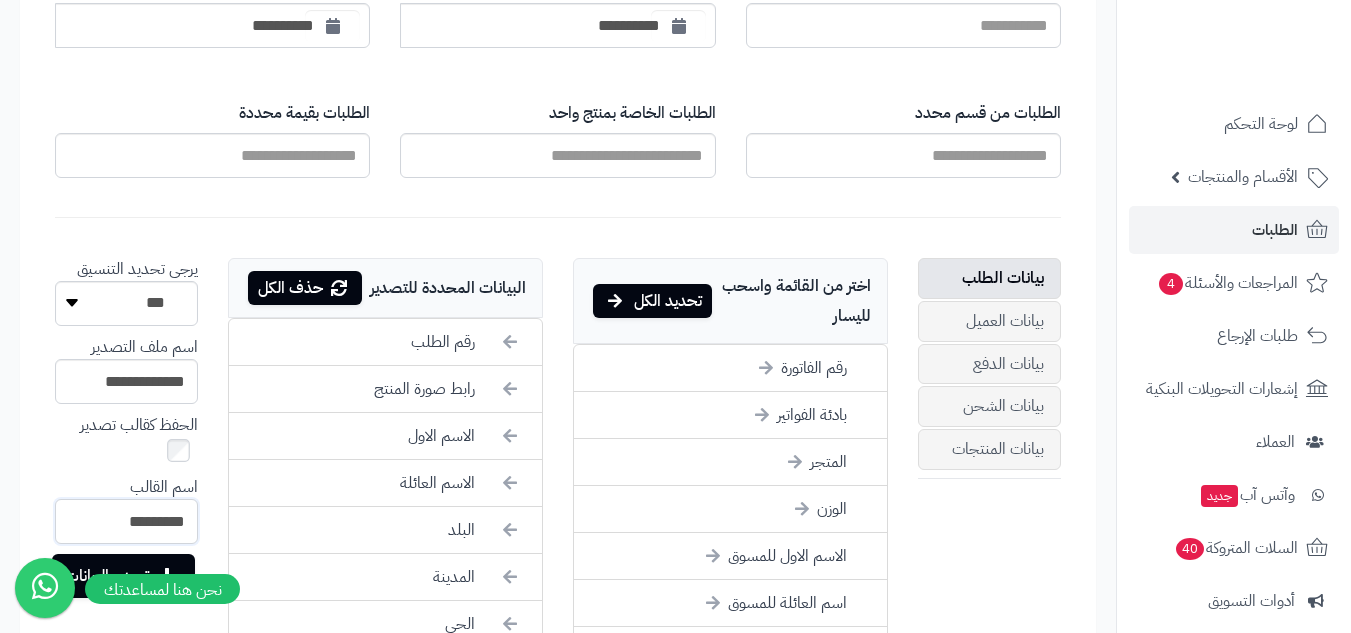 scroll, scrollTop: 555, scrollLeft: 0, axis: vertical 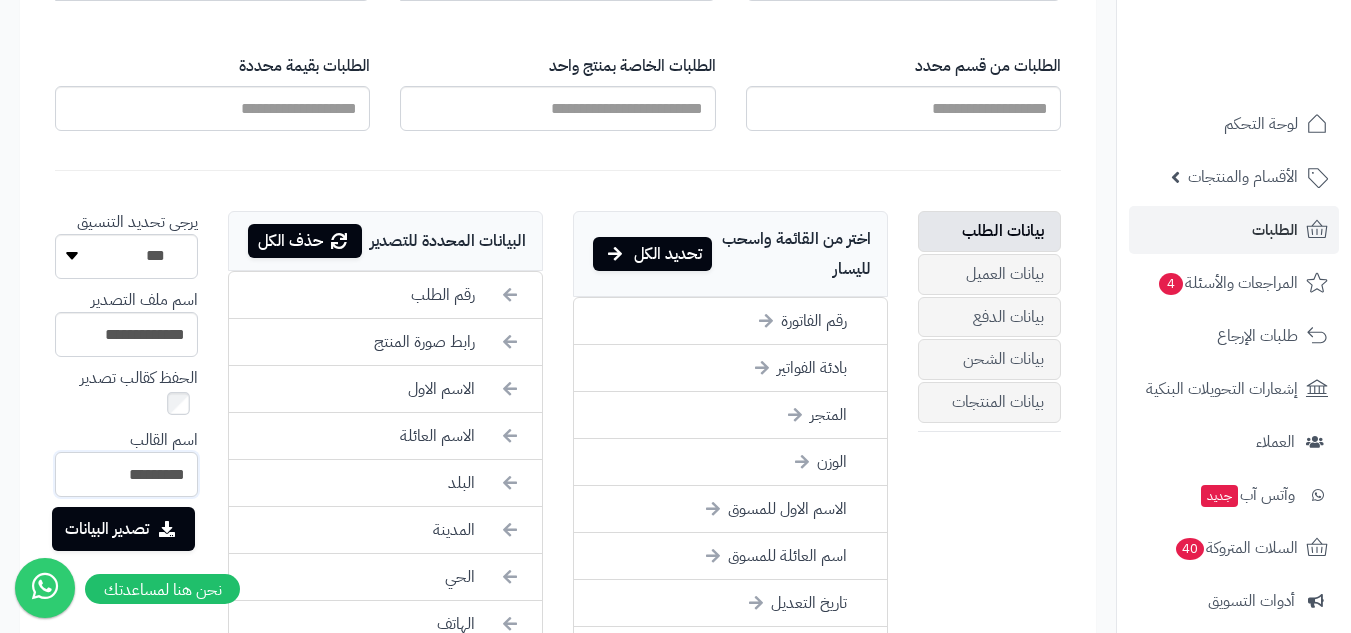 type on "********" 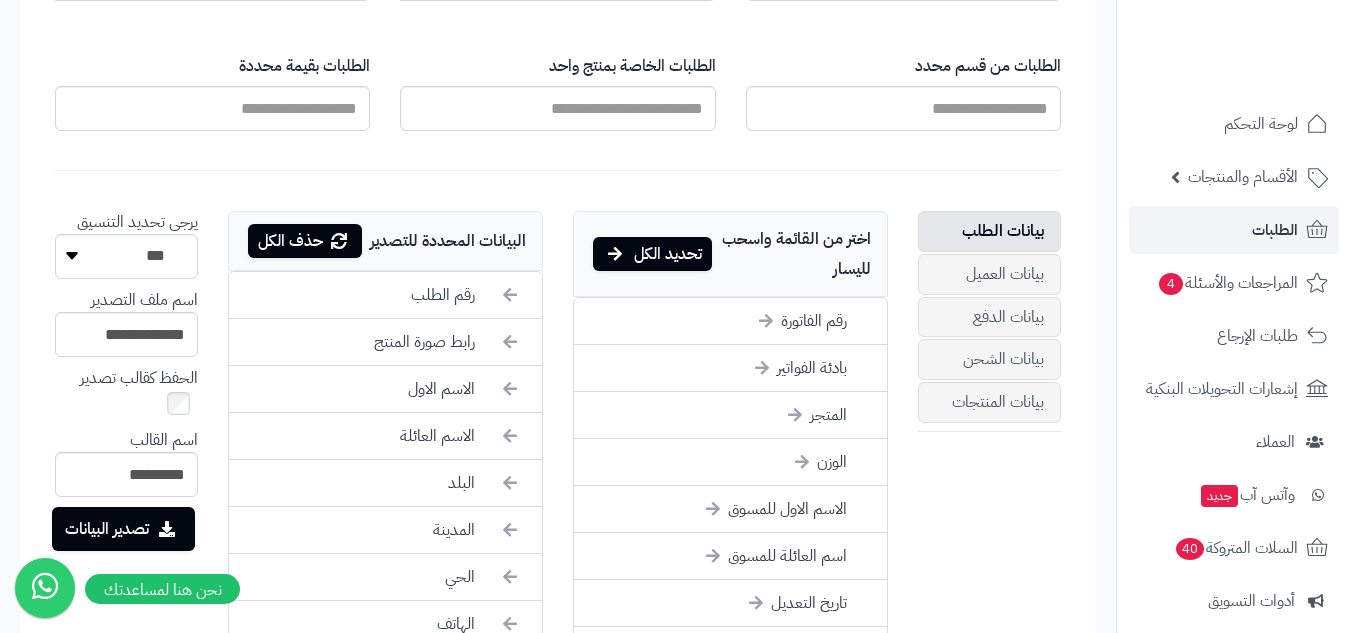 click on "**********" at bounding box center [126, 386] 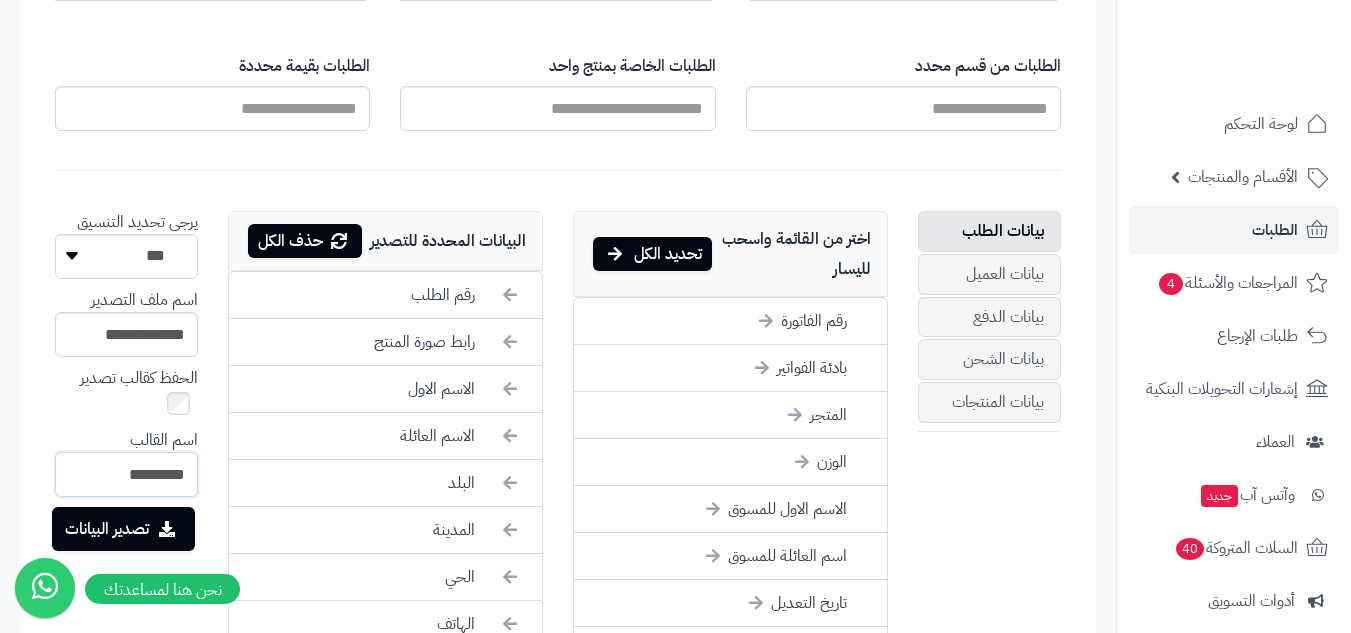 click on "********" at bounding box center [126, 474] 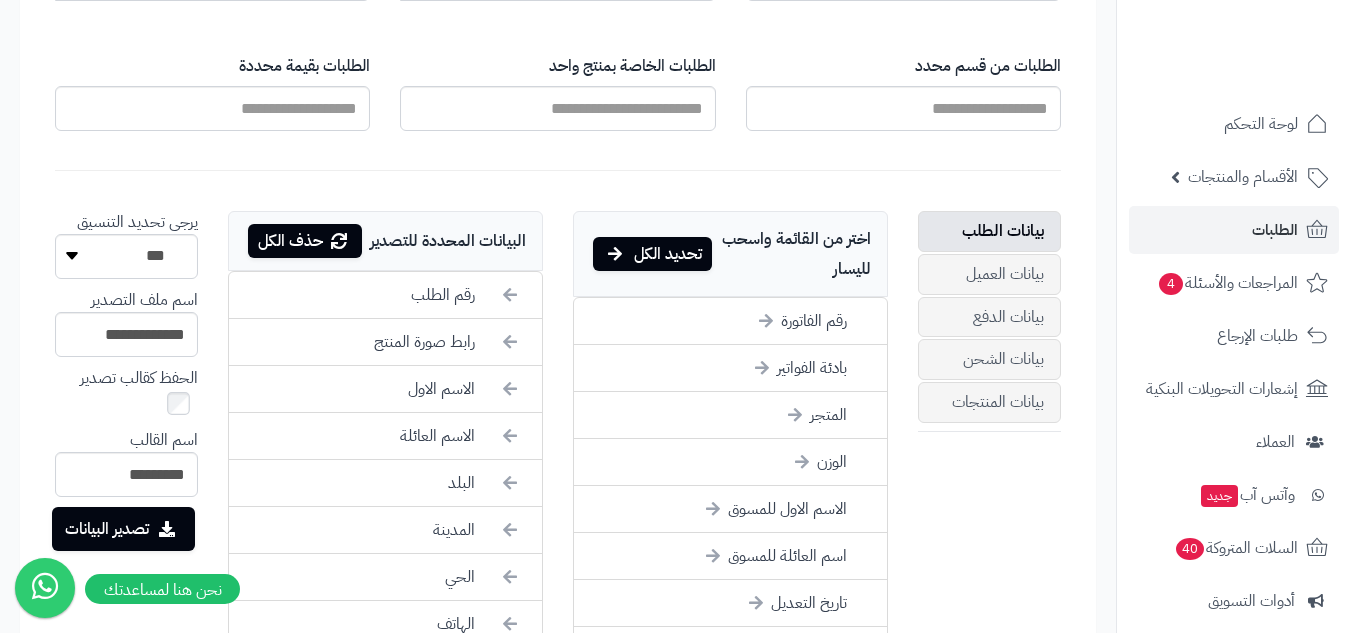 click on "رقم الطلب  رابط صورة المنتج  الاسم الاول  الاسم العائلة  البلد  المدينة  الحي  الهاتف" at bounding box center [385, 471] 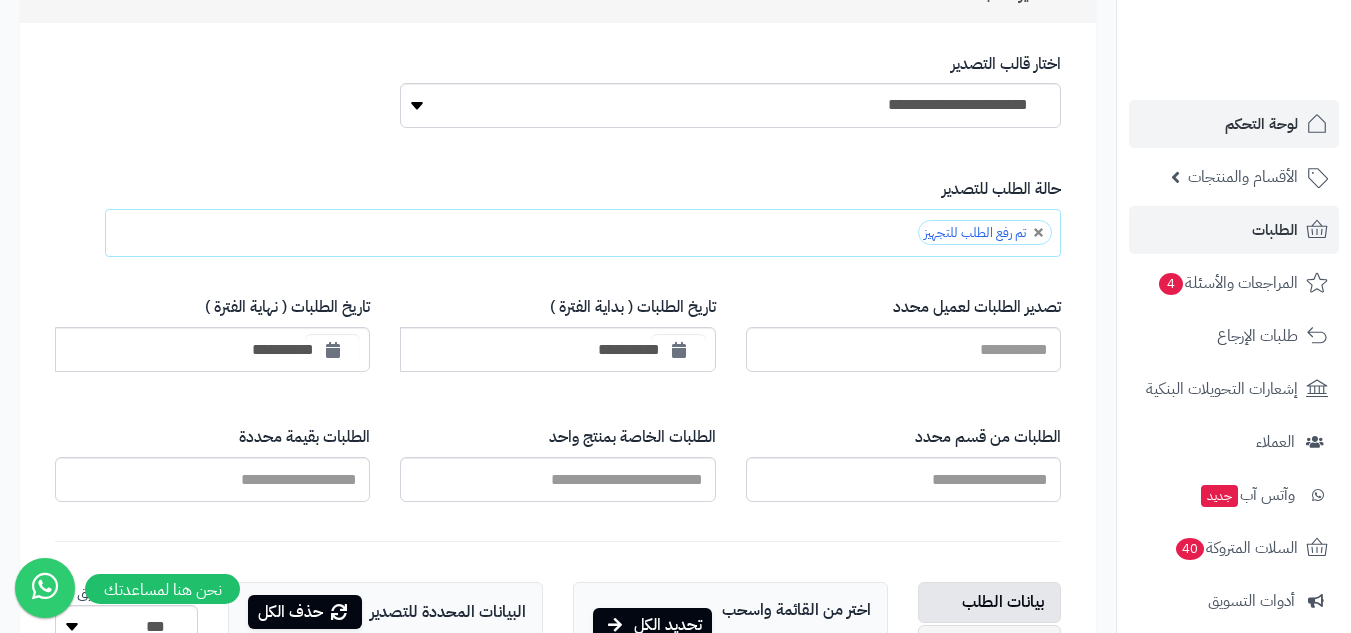 scroll, scrollTop: 167, scrollLeft: 0, axis: vertical 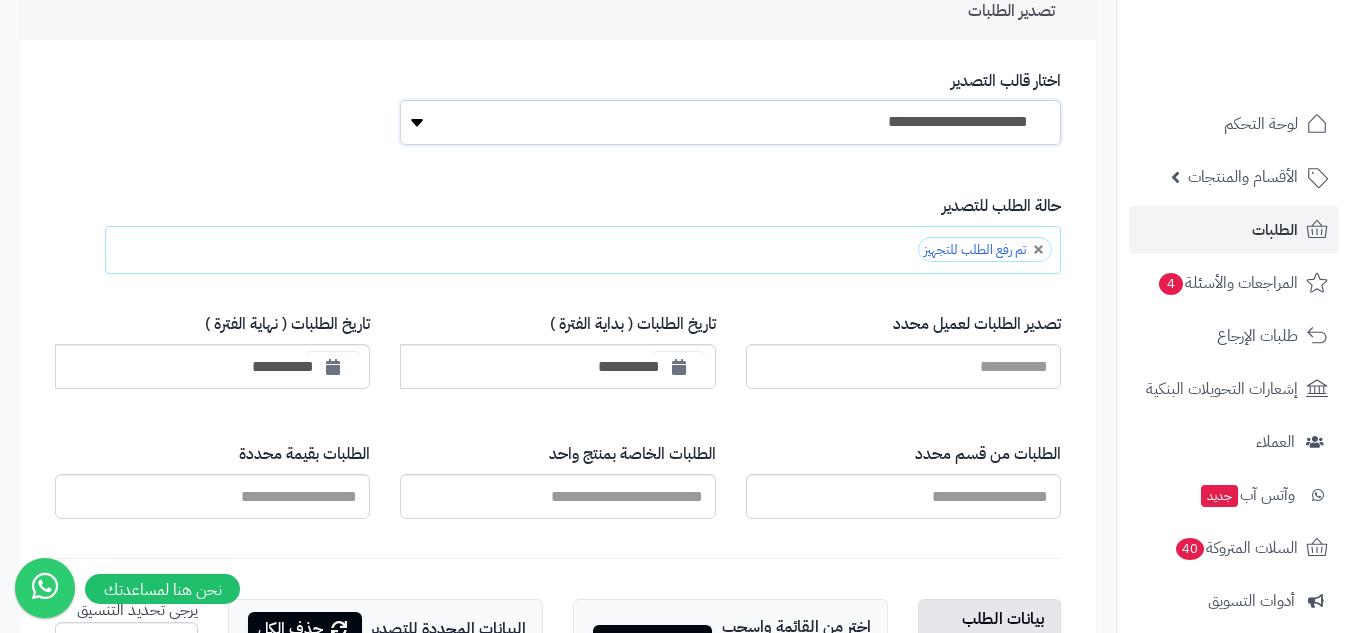 click on "**********" at bounding box center [730, 122] 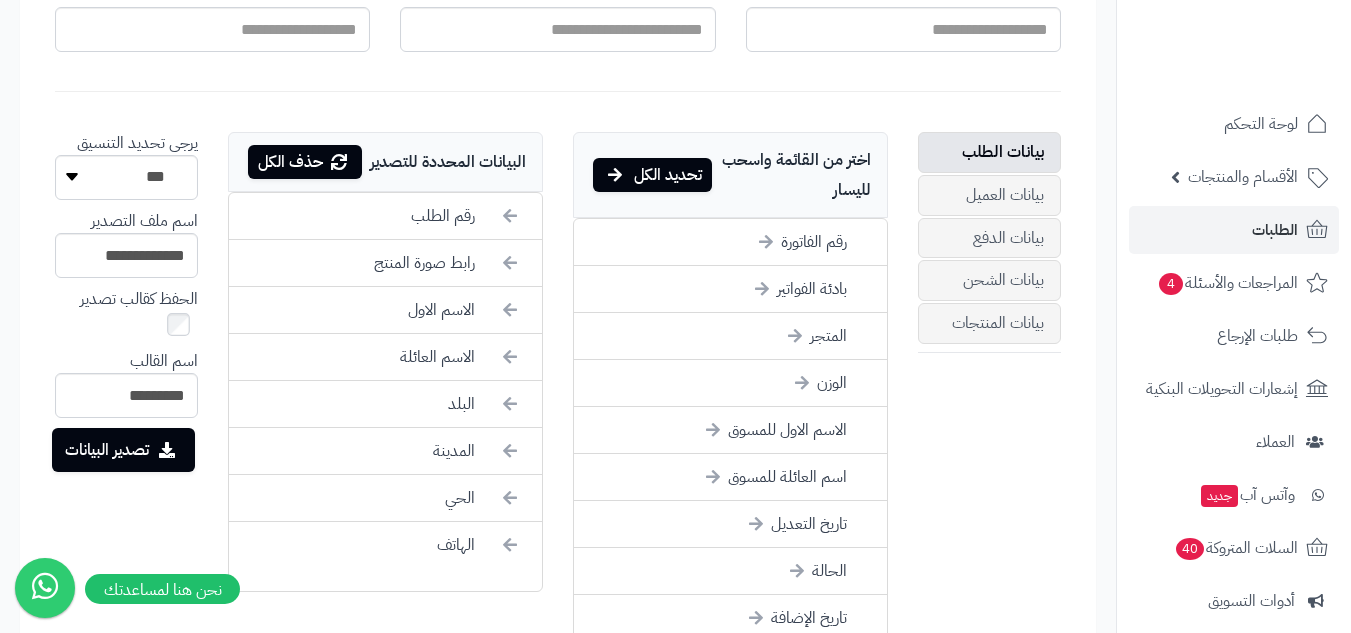 scroll, scrollTop: 599, scrollLeft: 0, axis: vertical 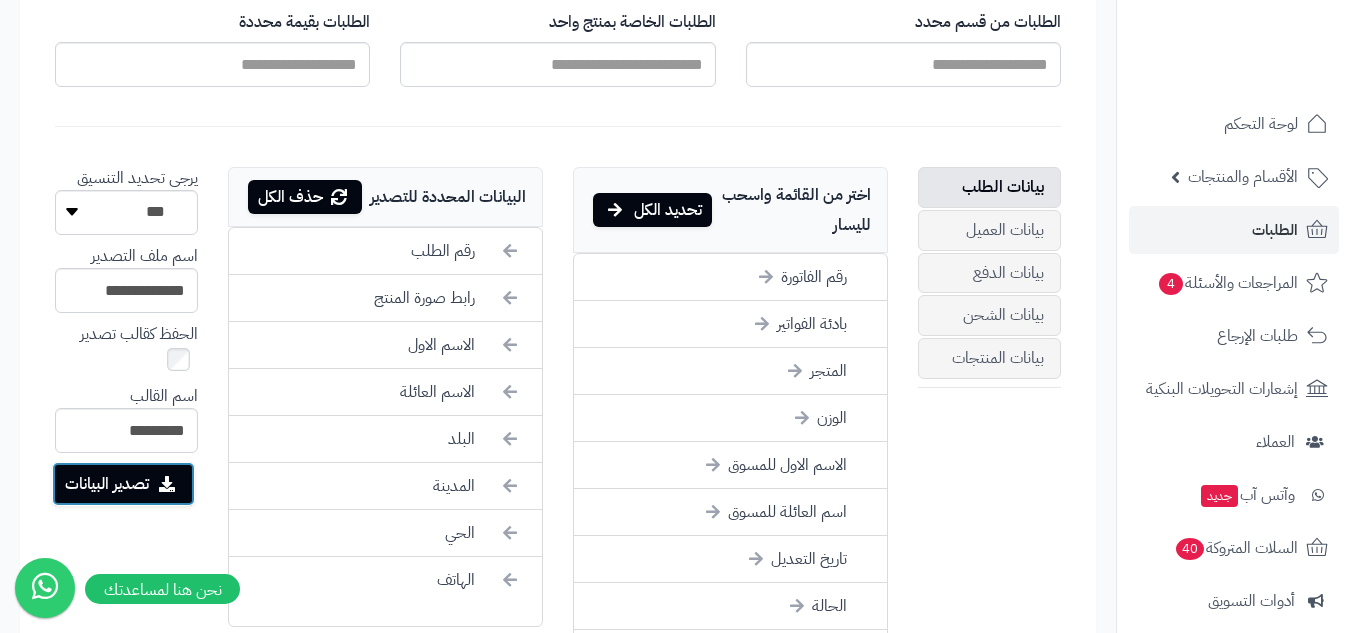 click on "تصدير البيانات" at bounding box center (123, 484) 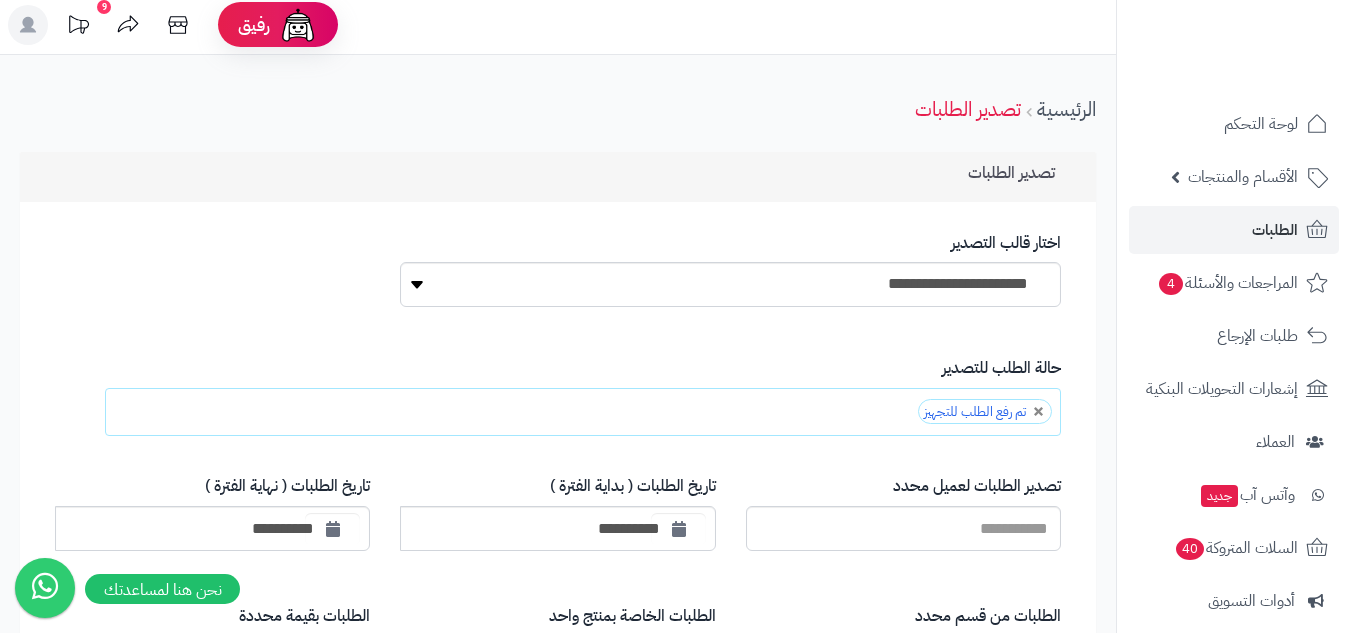scroll, scrollTop: 0, scrollLeft: 0, axis: both 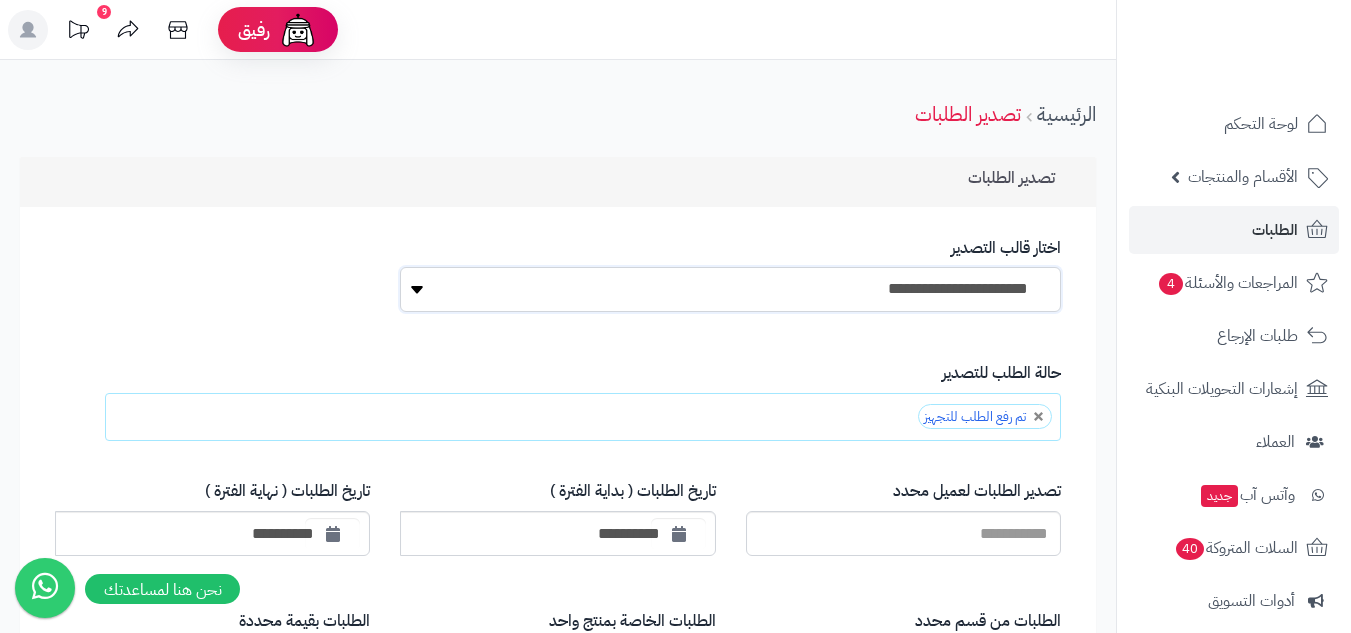 click on "**********" at bounding box center [730, 289] 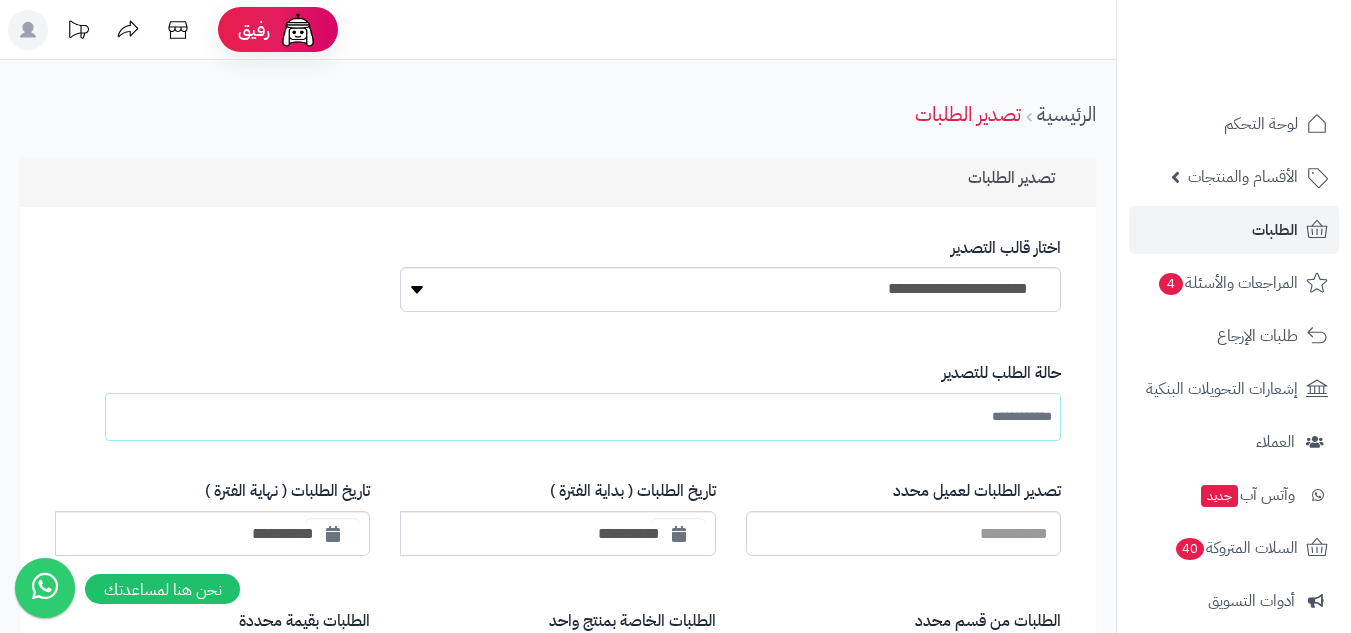 scroll, scrollTop: 0, scrollLeft: 0, axis: both 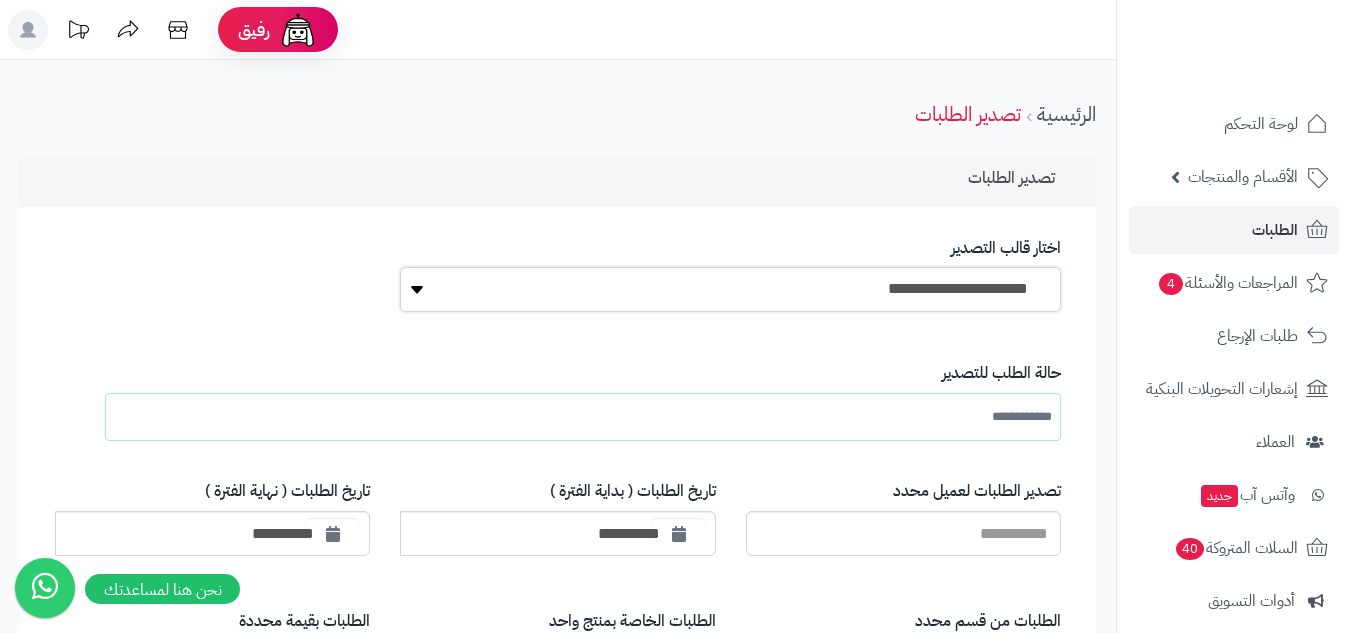 click on "**********" at bounding box center (730, 289) 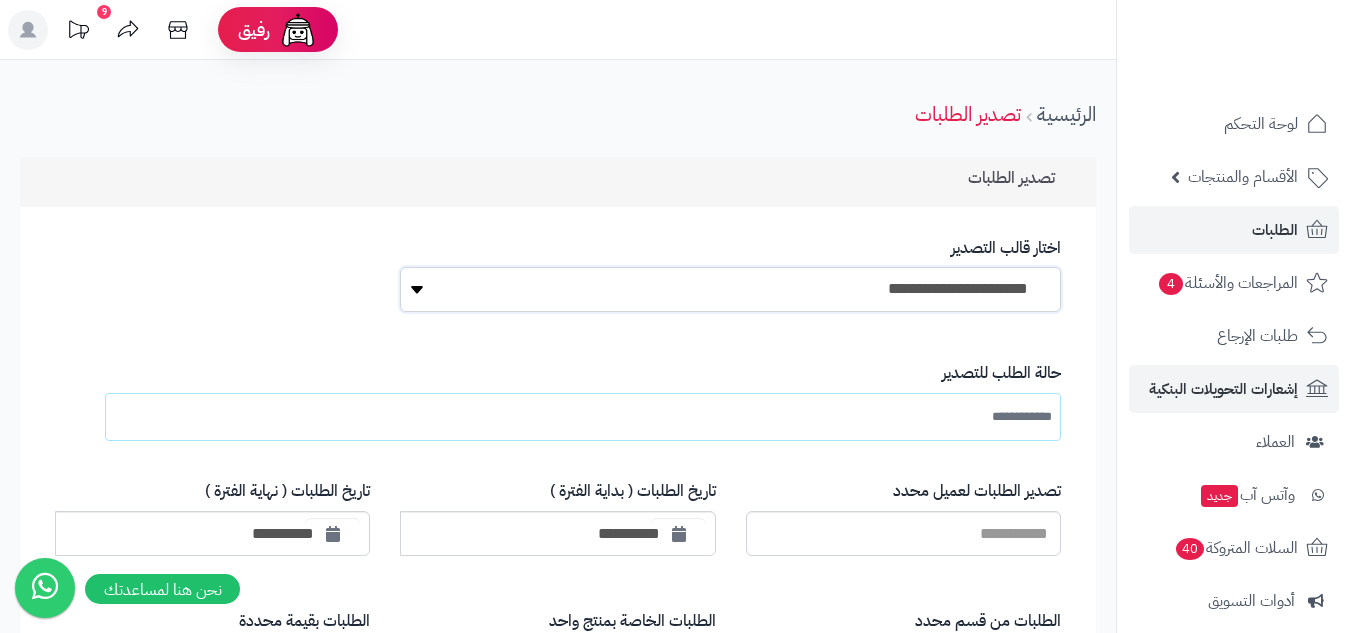 scroll, scrollTop: 282, scrollLeft: 0, axis: vertical 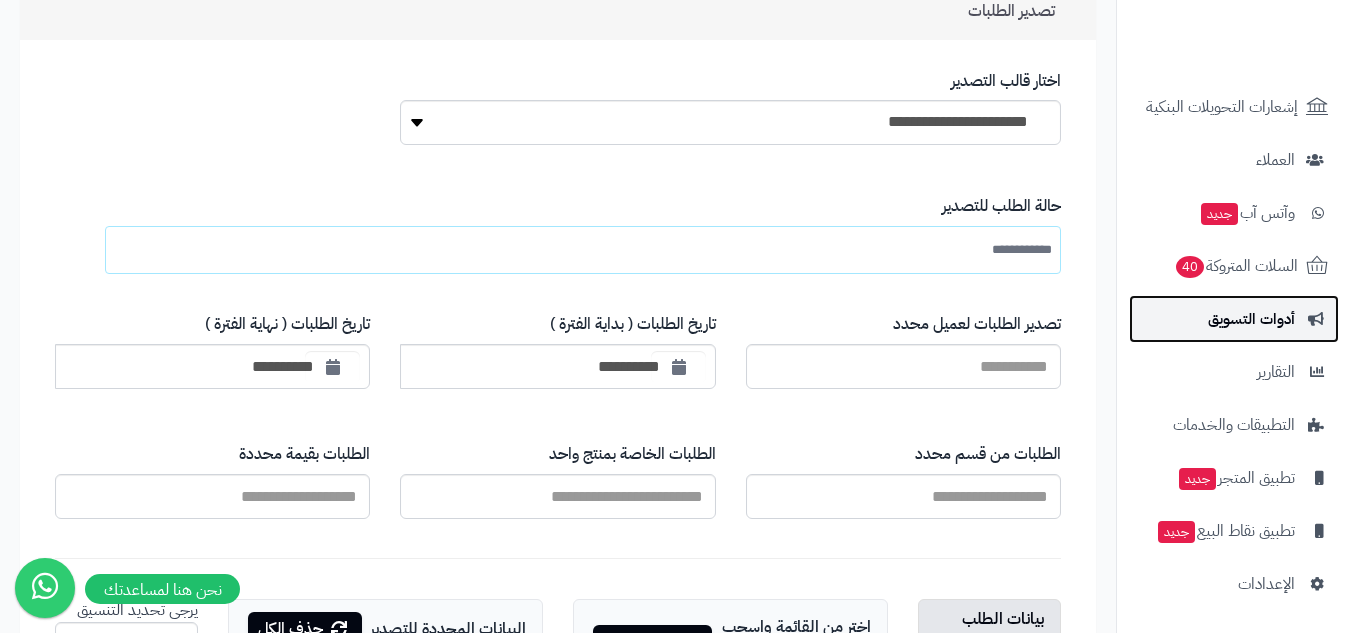 click on "أدوات التسويق" at bounding box center [1251, 319] 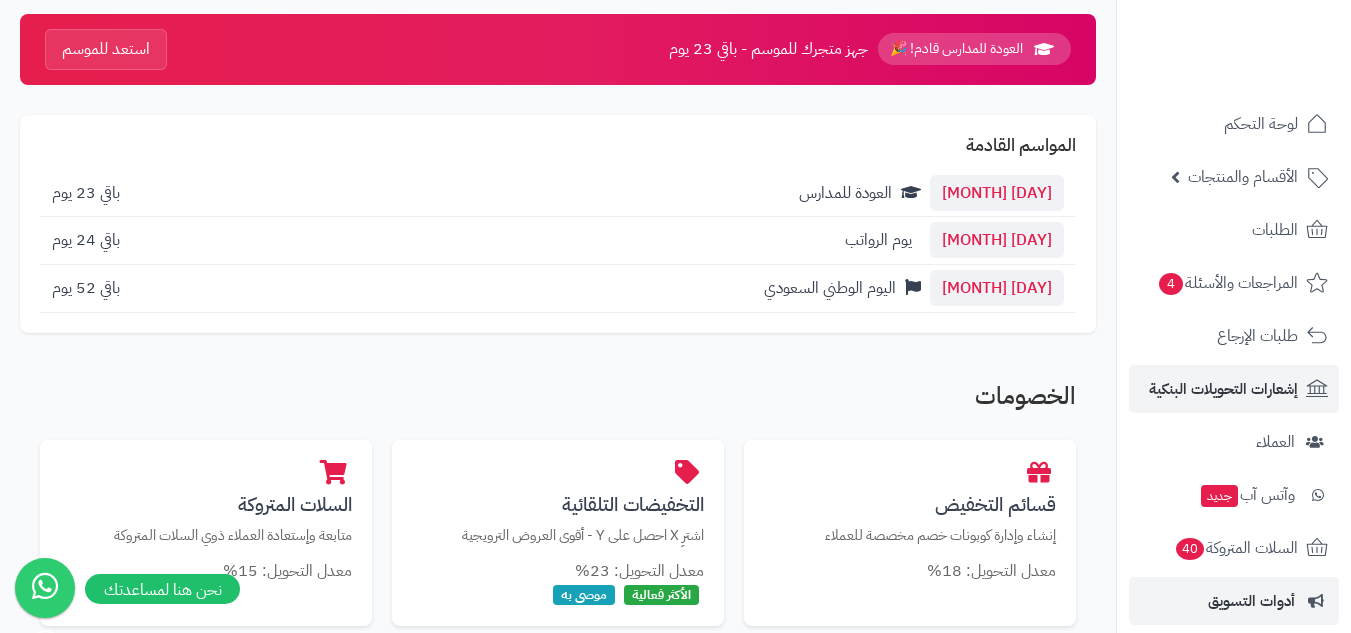 scroll, scrollTop: 167, scrollLeft: 0, axis: vertical 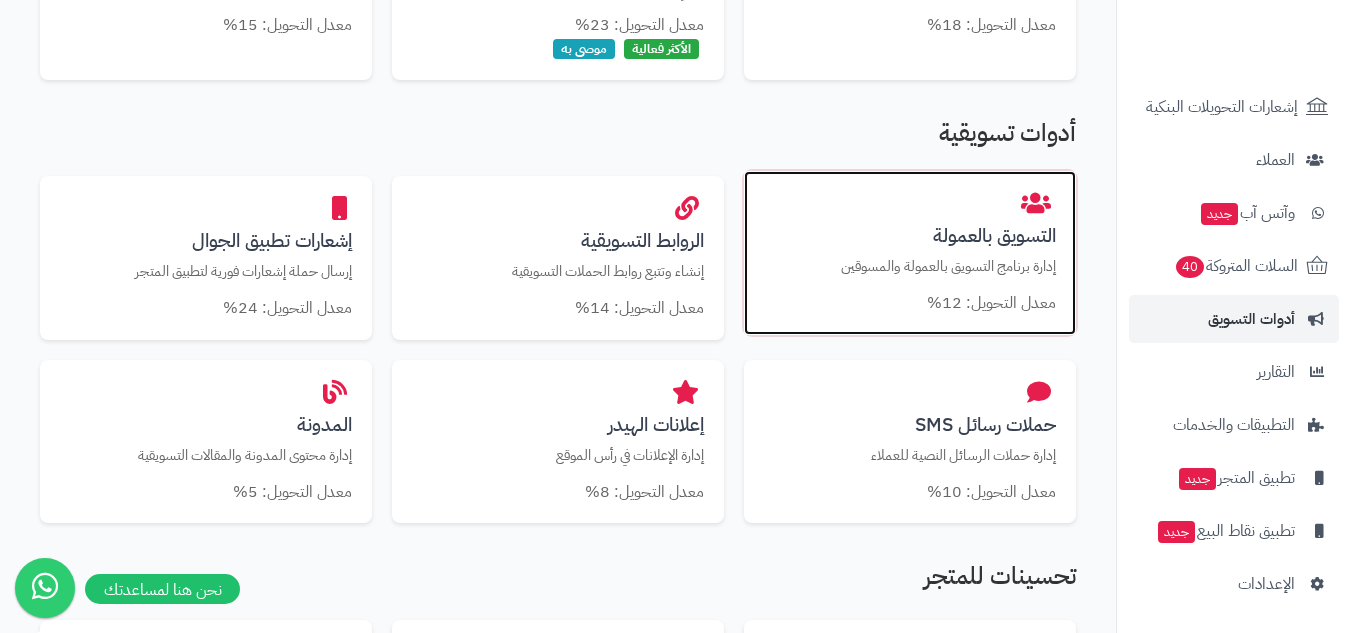 click on "التسويق بالعمولة إدارة برنامج التسويق بالعمولة والمسوقين
معدل التحويل: 12%" at bounding box center (910, 253) 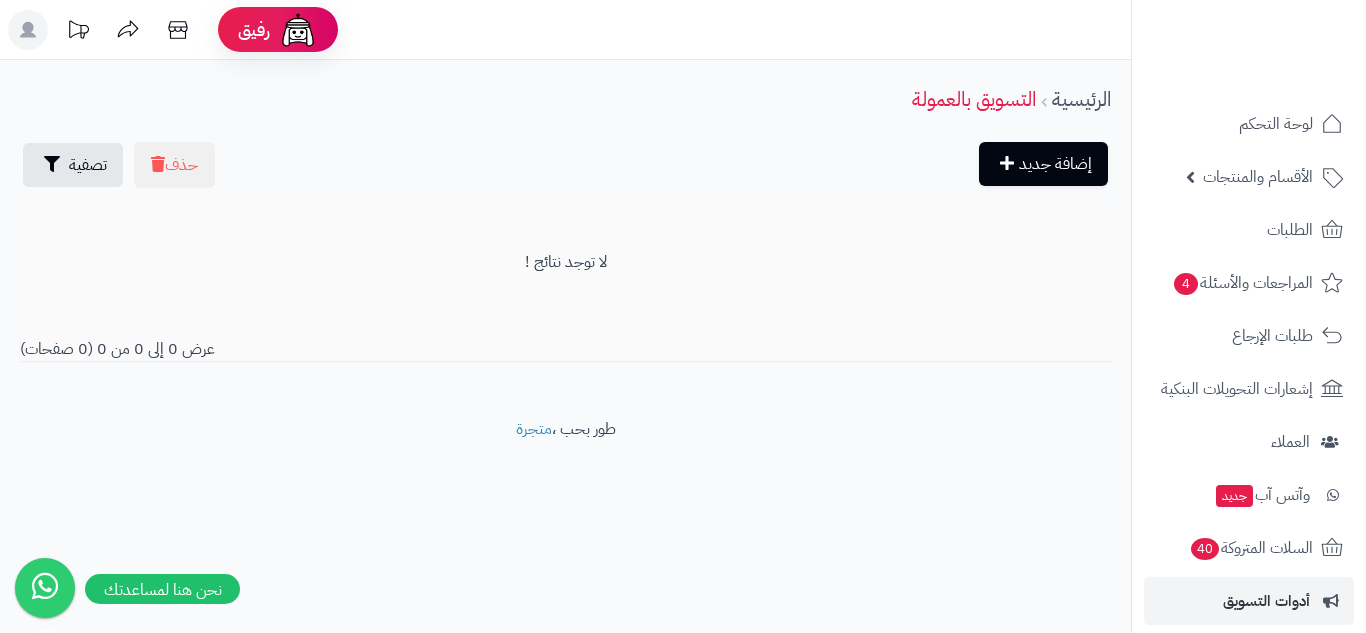 scroll, scrollTop: 0, scrollLeft: 0, axis: both 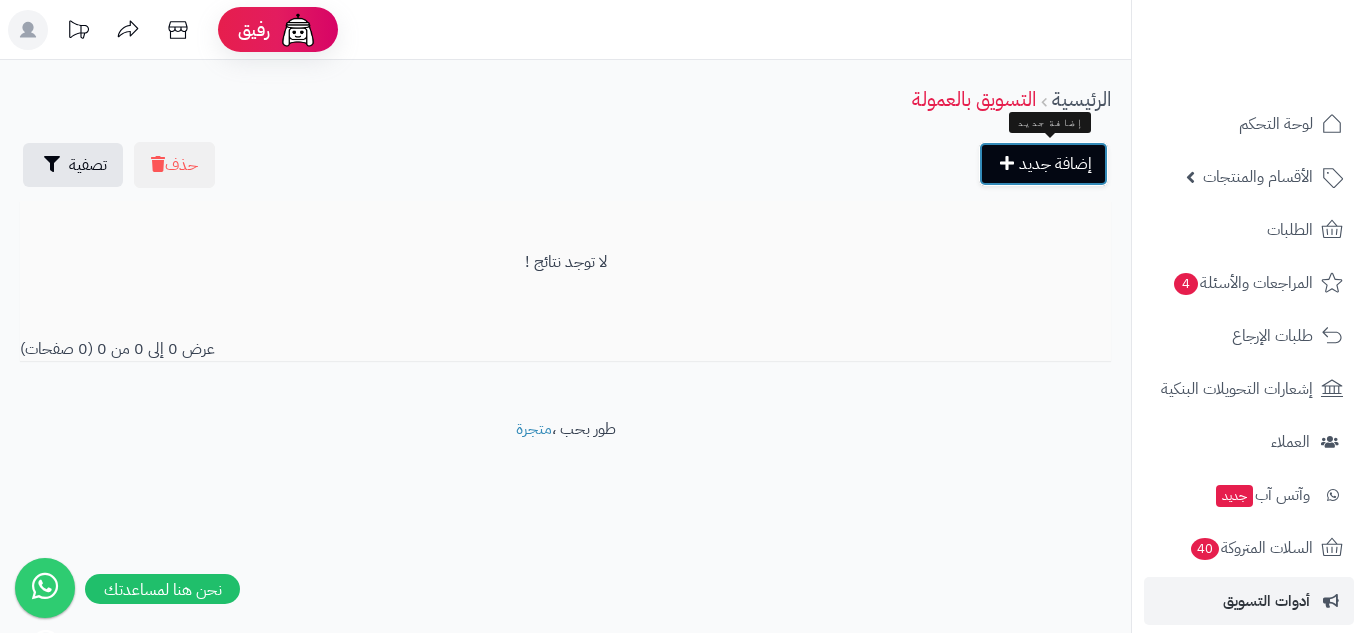click on "إضافة جديد" at bounding box center [1043, 164] 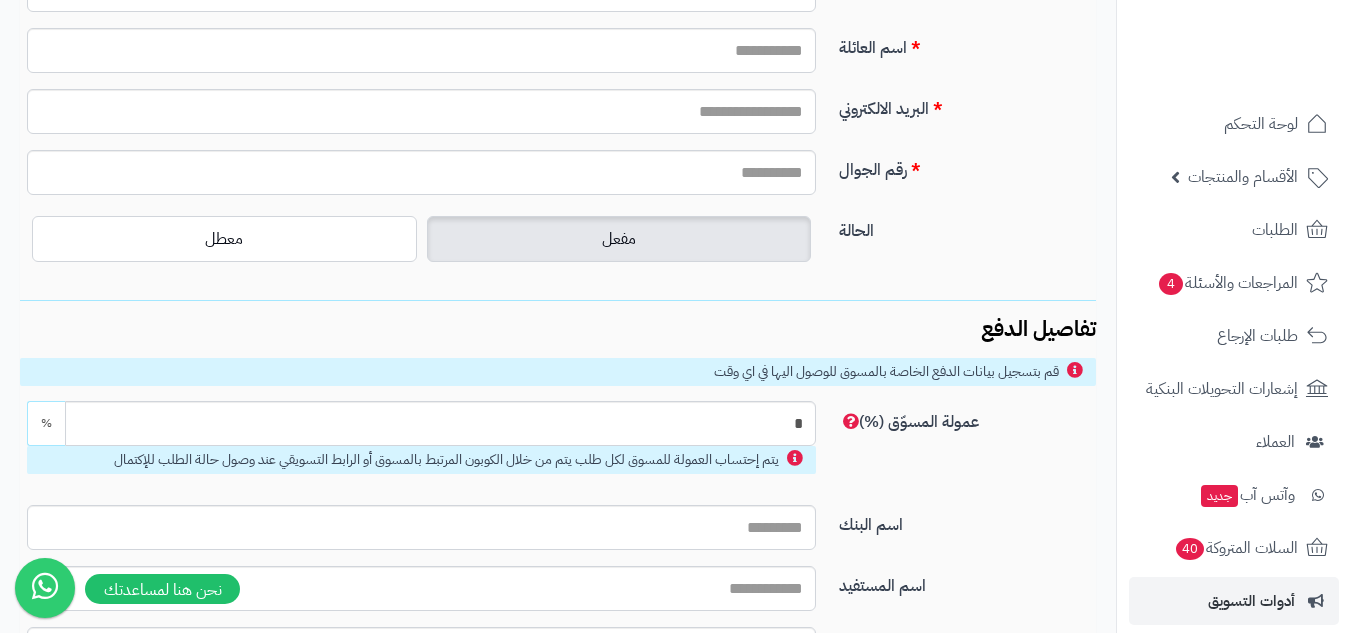 scroll, scrollTop: 482, scrollLeft: 0, axis: vertical 